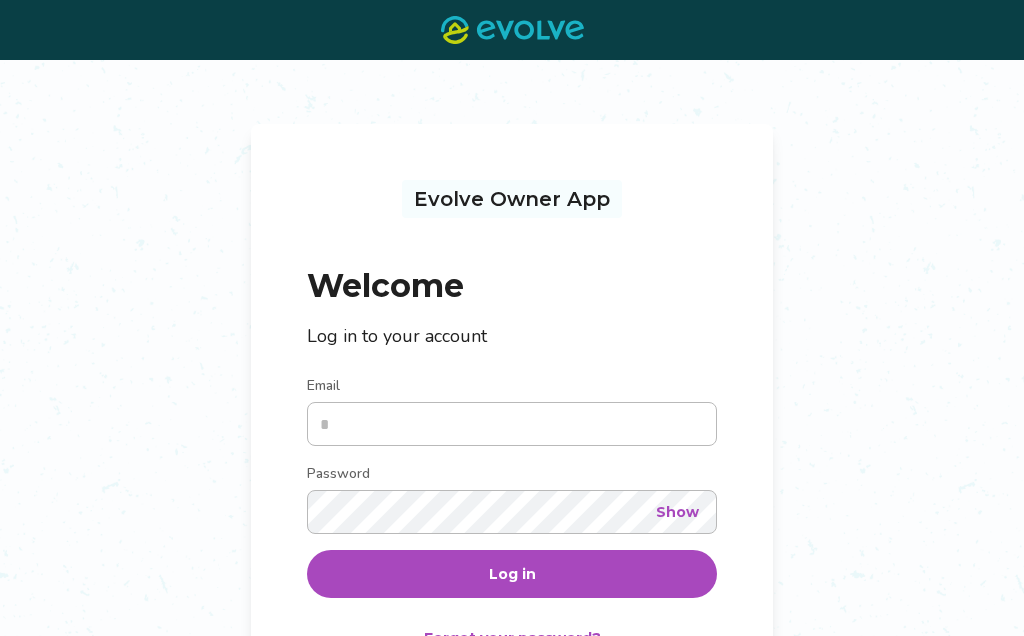 scroll, scrollTop: 0, scrollLeft: 0, axis: both 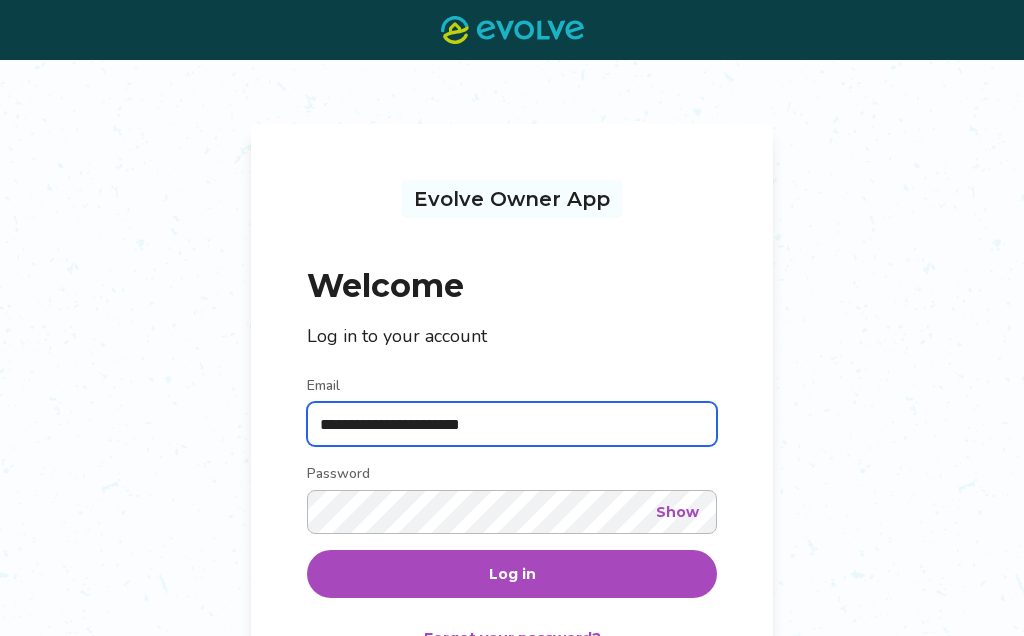 type on "**********" 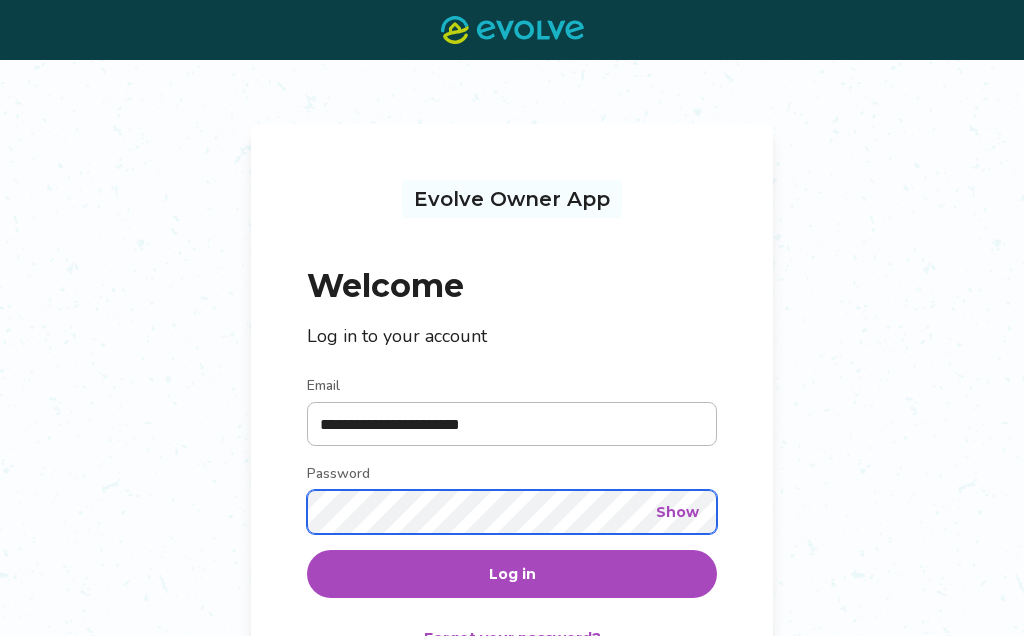 scroll, scrollTop: 137, scrollLeft: 0, axis: vertical 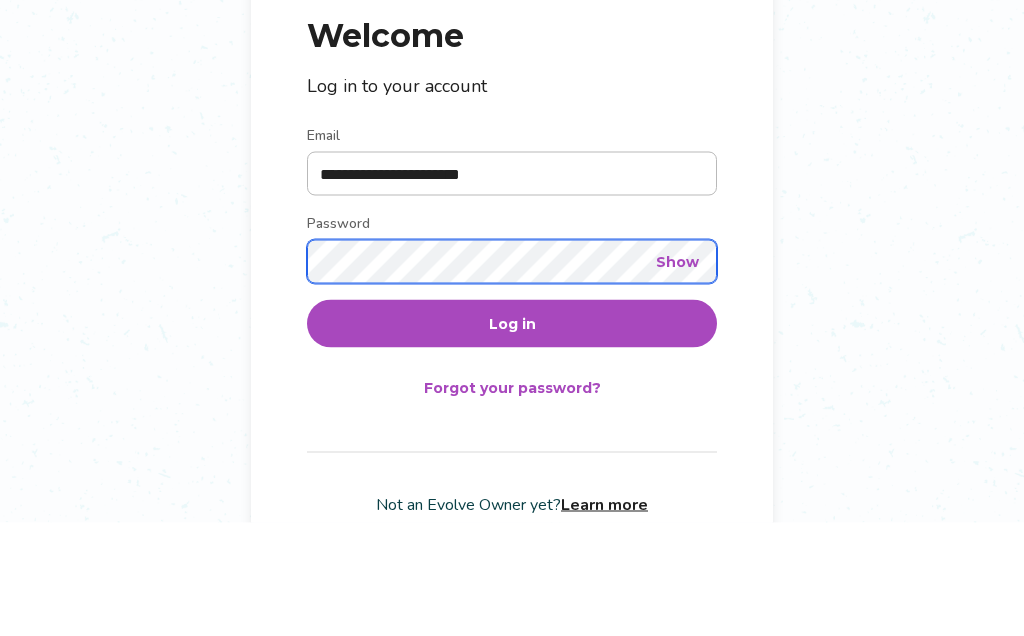 click on "Log in" at bounding box center (512, 437) 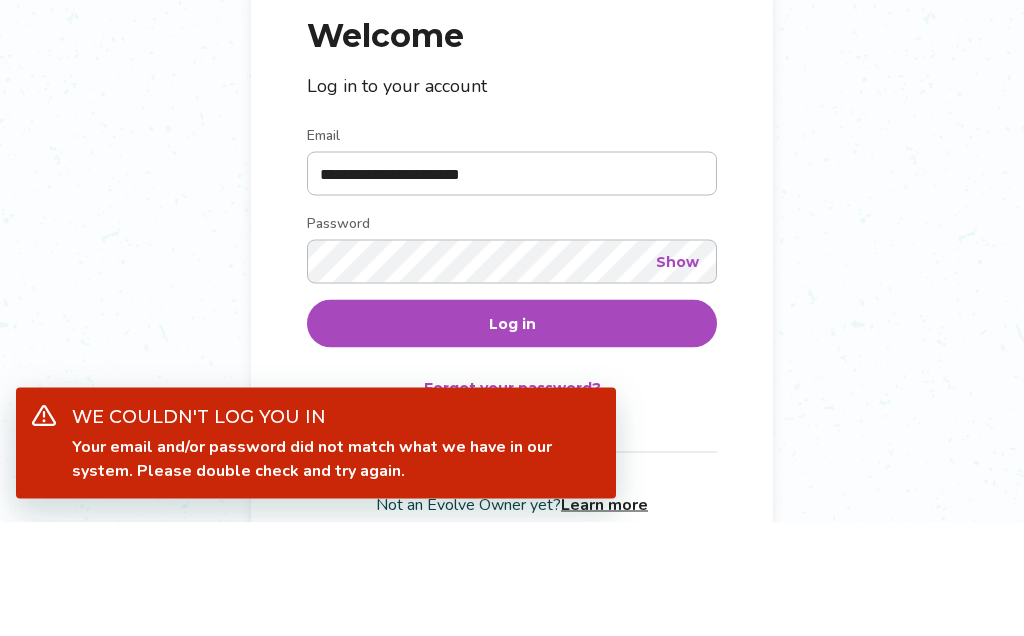 click on "Show" at bounding box center [677, 375] 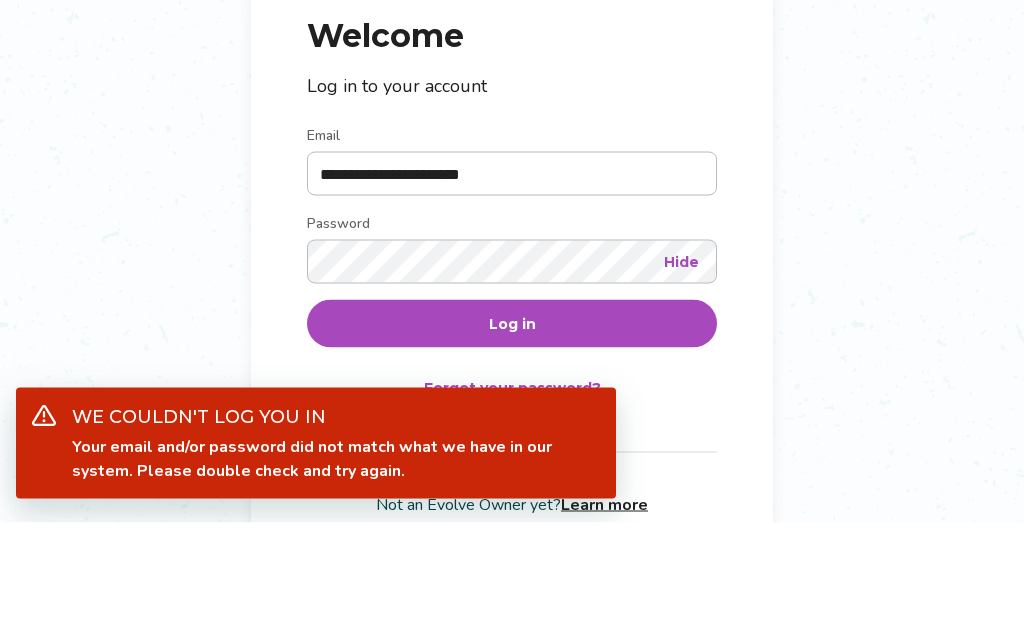 scroll, scrollTop: 187, scrollLeft: 0, axis: vertical 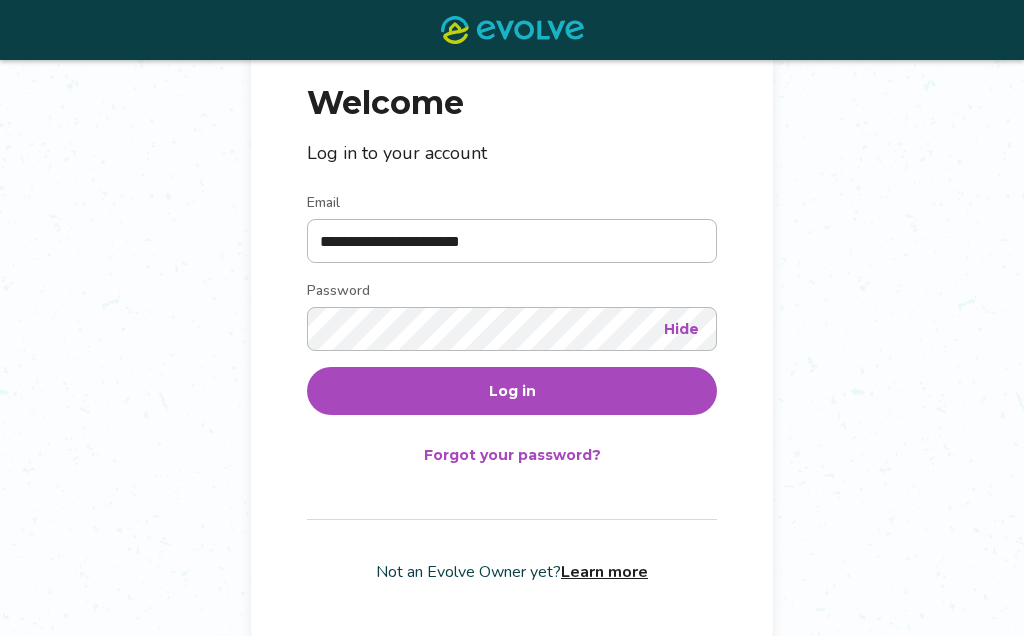 click on "Log in" at bounding box center (512, 391) 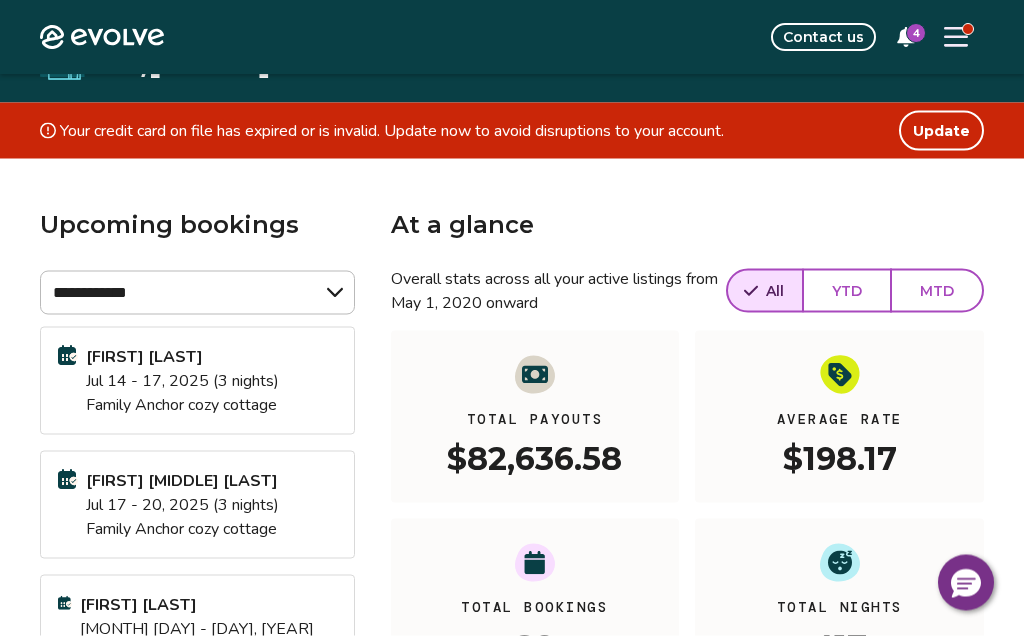 scroll, scrollTop: 0, scrollLeft: 0, axis: both 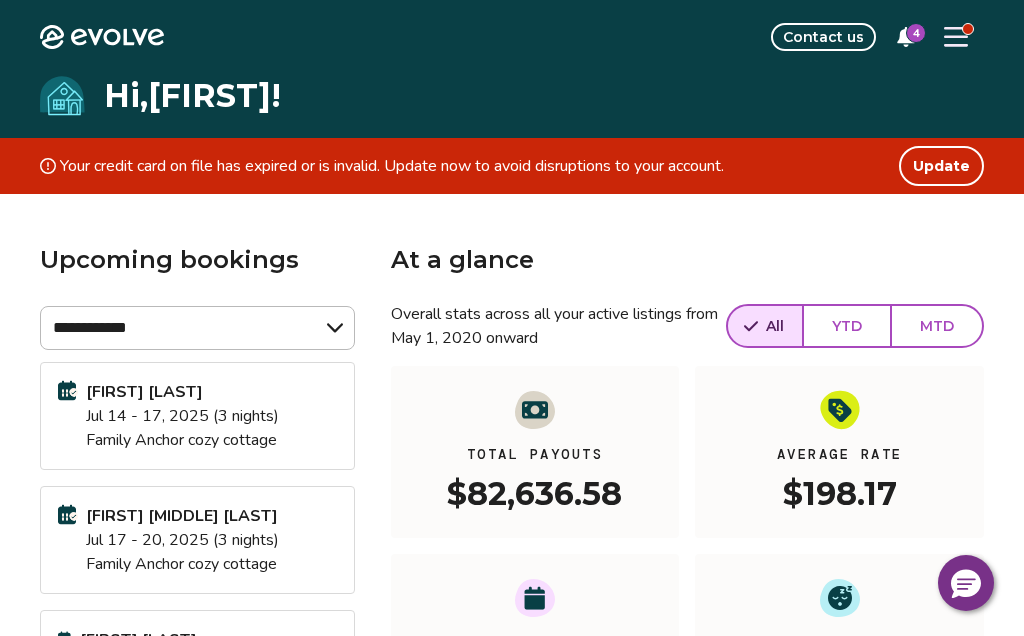 click 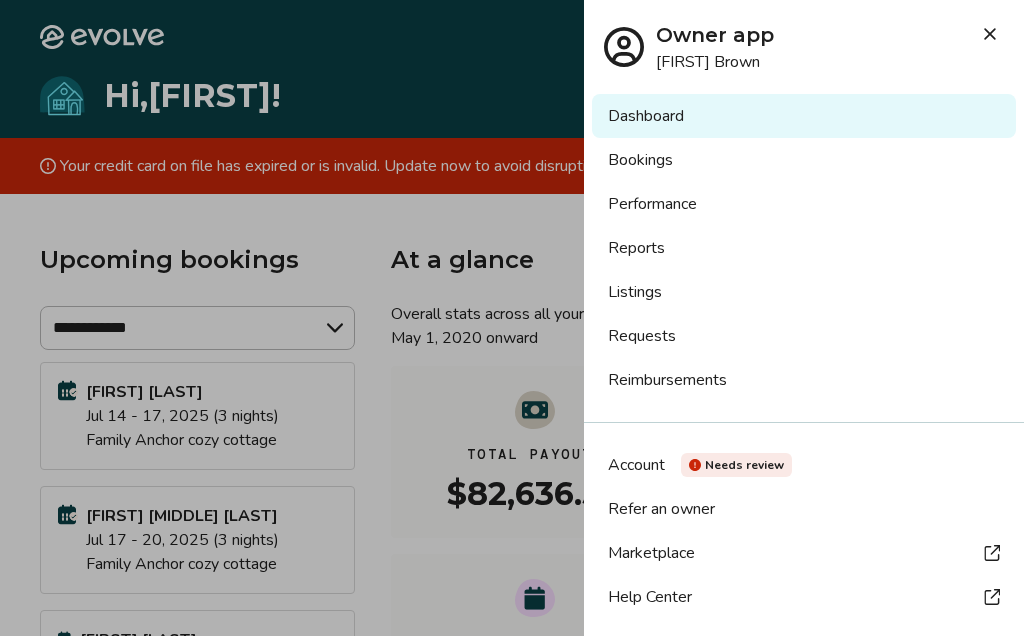click on "Listings" at bounding box center (804, 292) 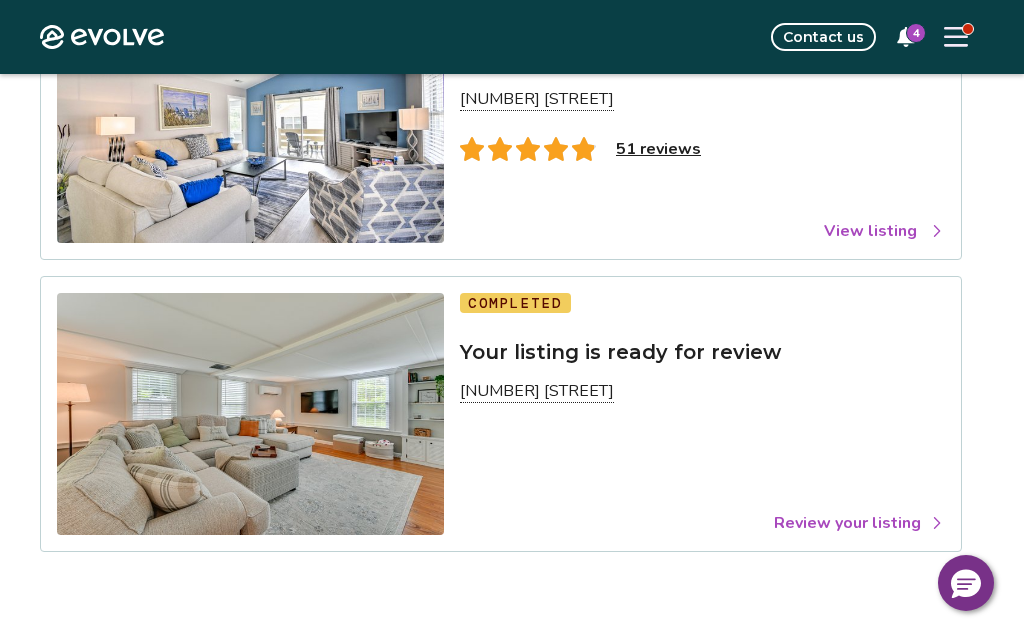 scroll, scrollTop: 274, scrollLeft: 0, axis: vertical 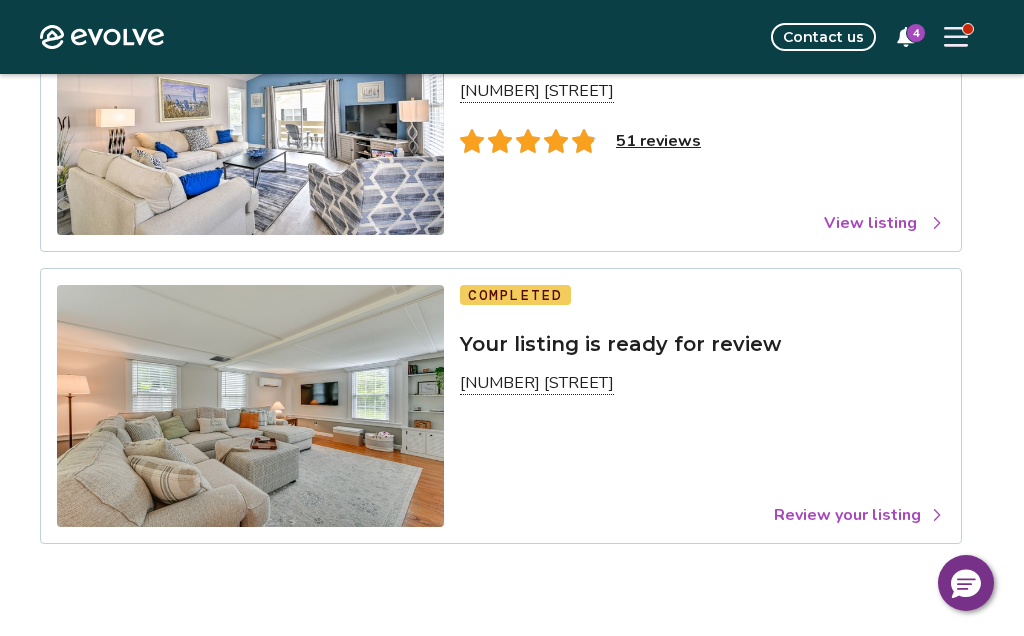 click on "Review your listing" at bounding box center [859, 515] 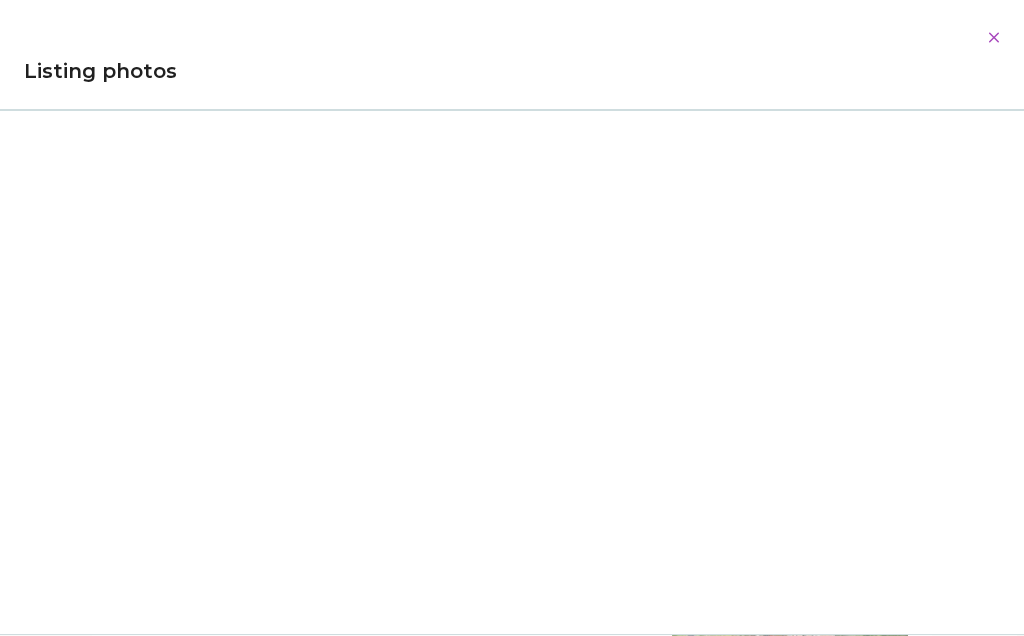 scroll, scrollTop: 0, scrollLeft: 0, axis: both 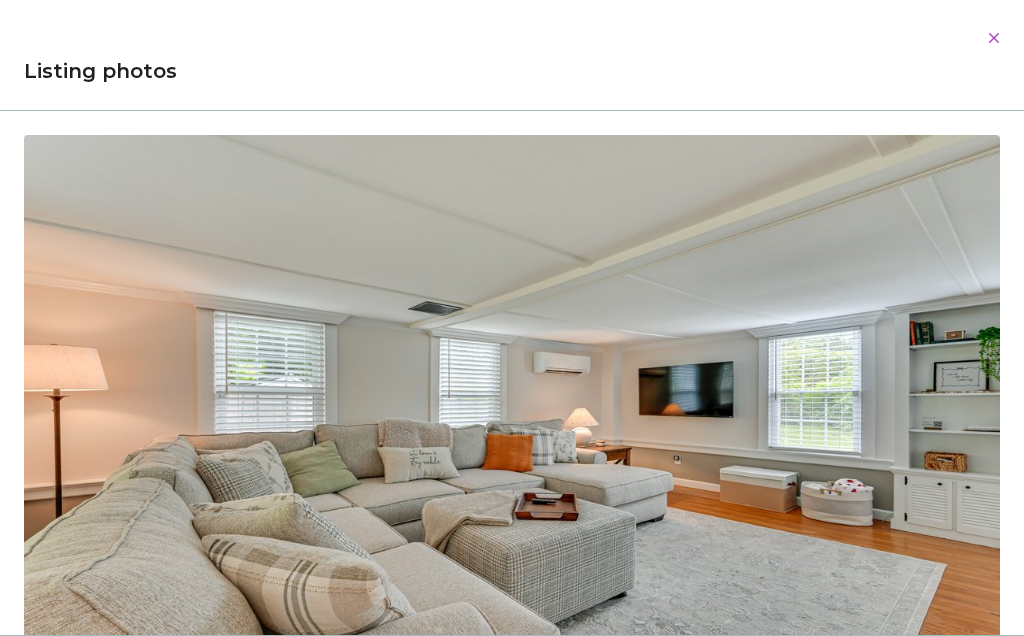 click 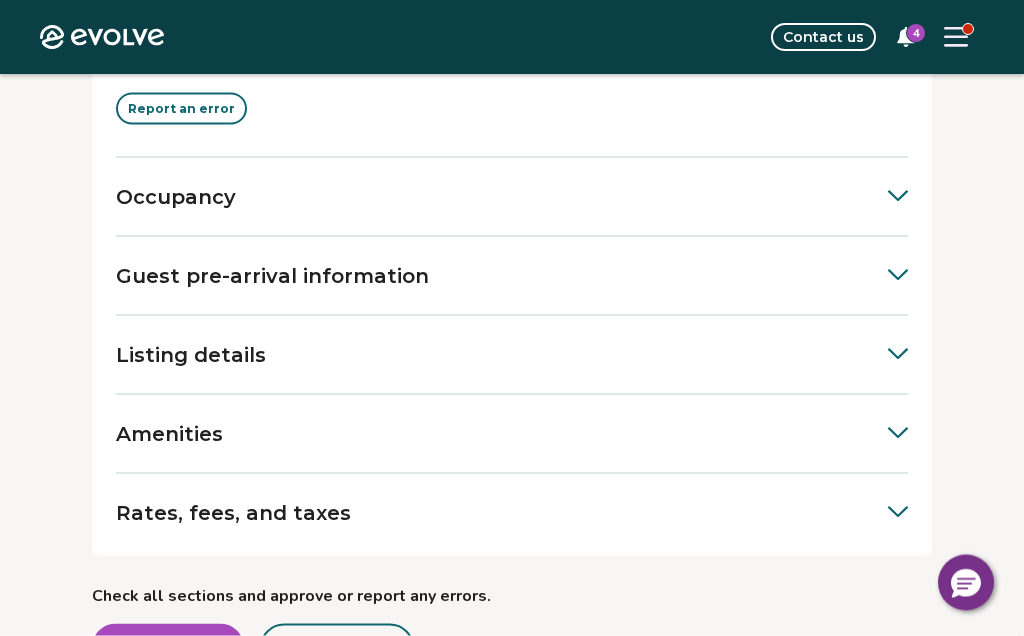 scroll, scrollTop: 815, scrollLeft: 0, axis: vertical 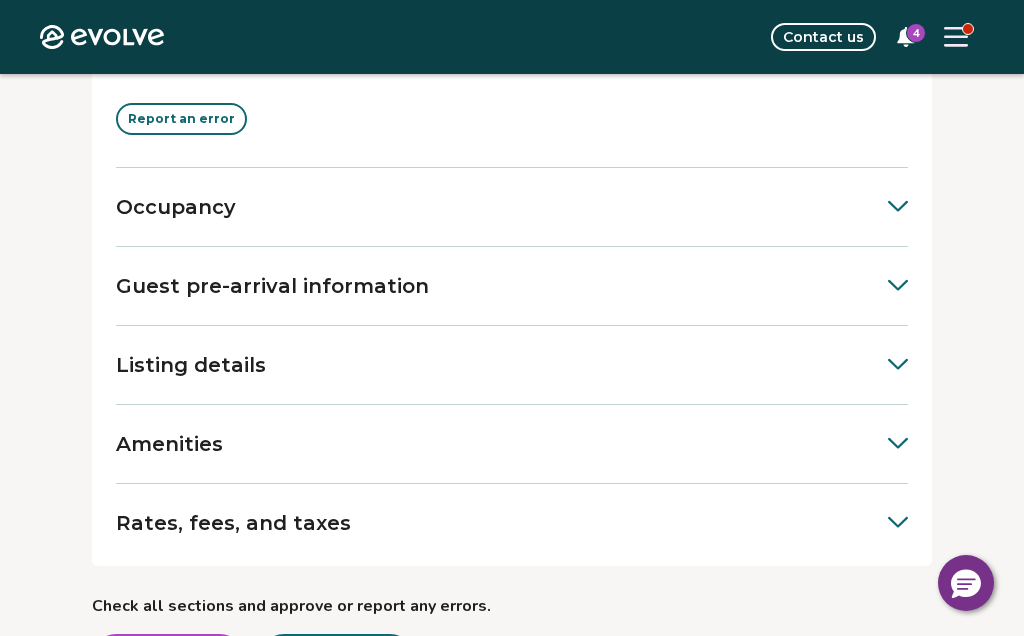 click 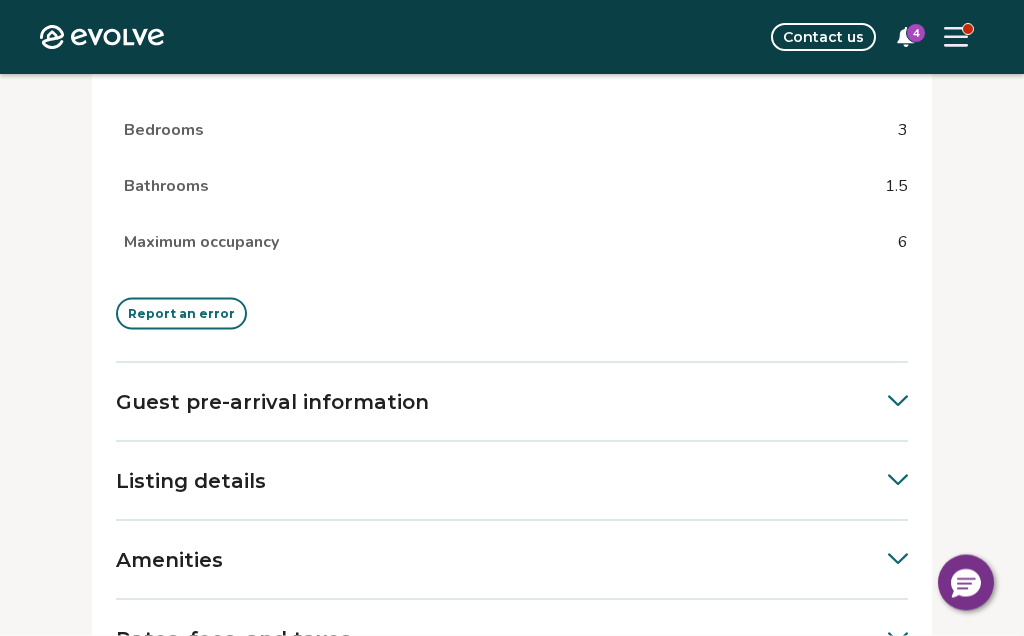 scroll, scrollTop: 958, scrollLeft: 0, axis: vertical 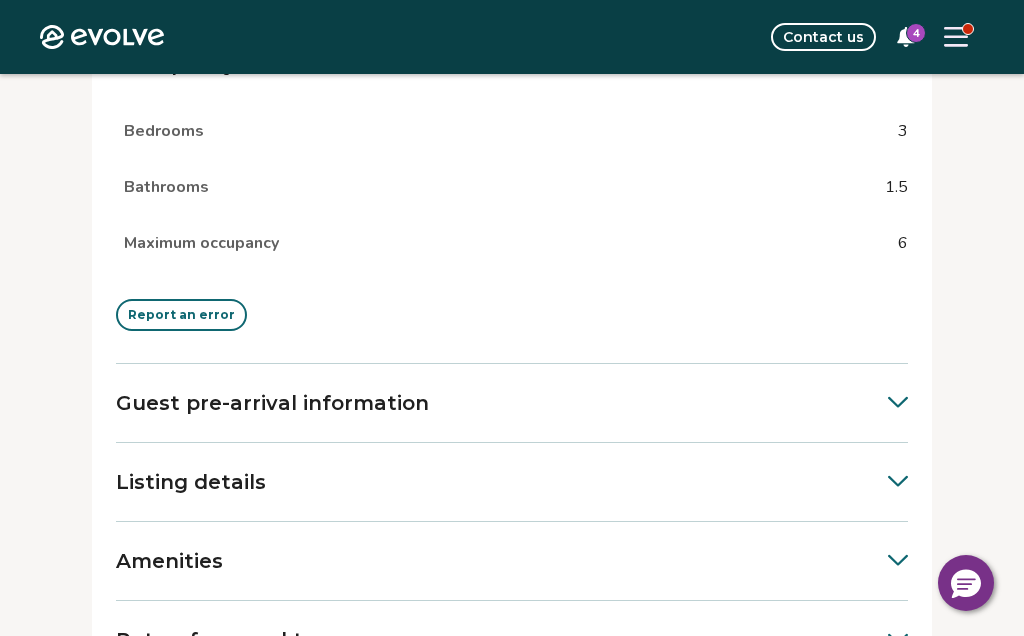 click 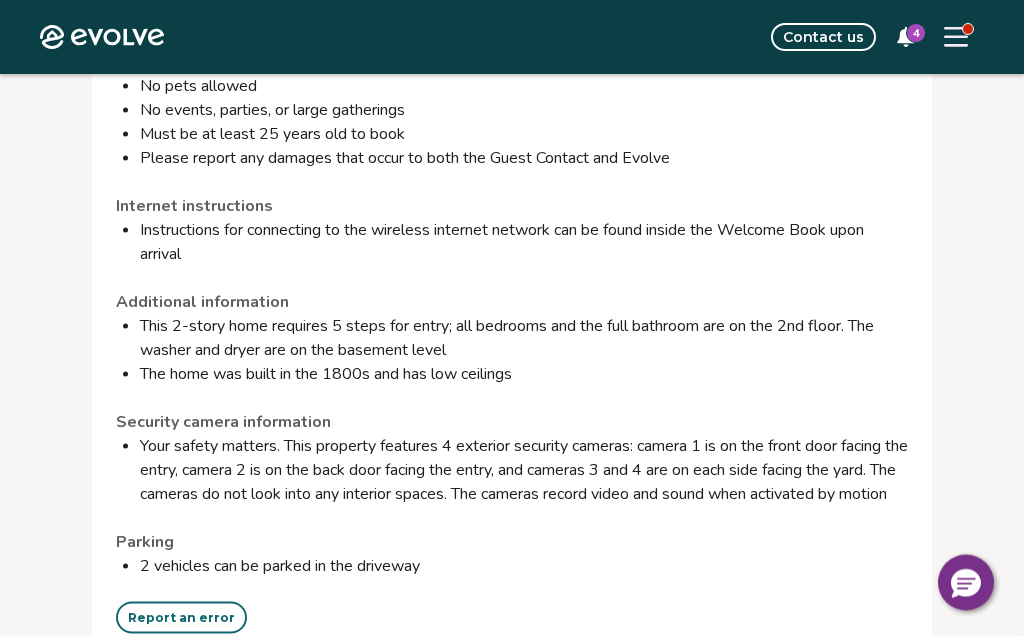 scroll, scrollTop: 2073, scrollLeft: 0, axis: vertical 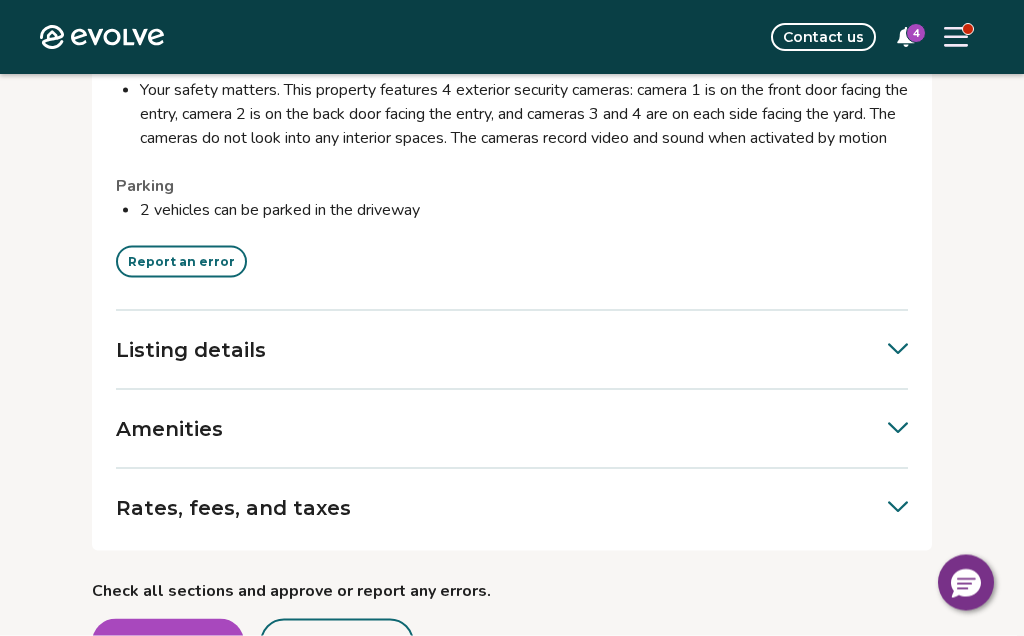 click 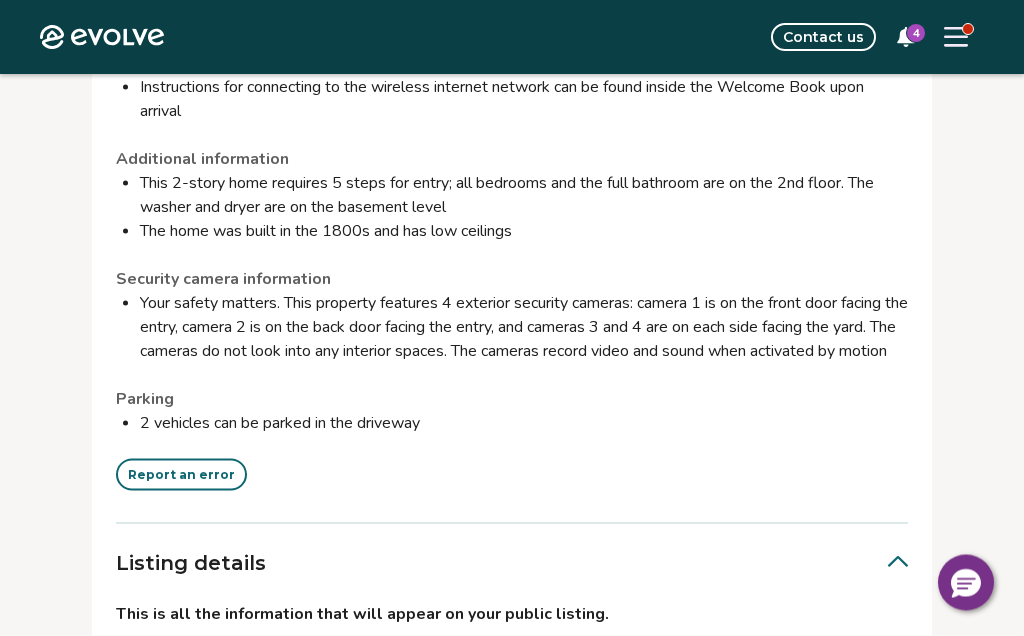 scroll, scrollTop: 2213, scrollLeft: 0, axis: vertical 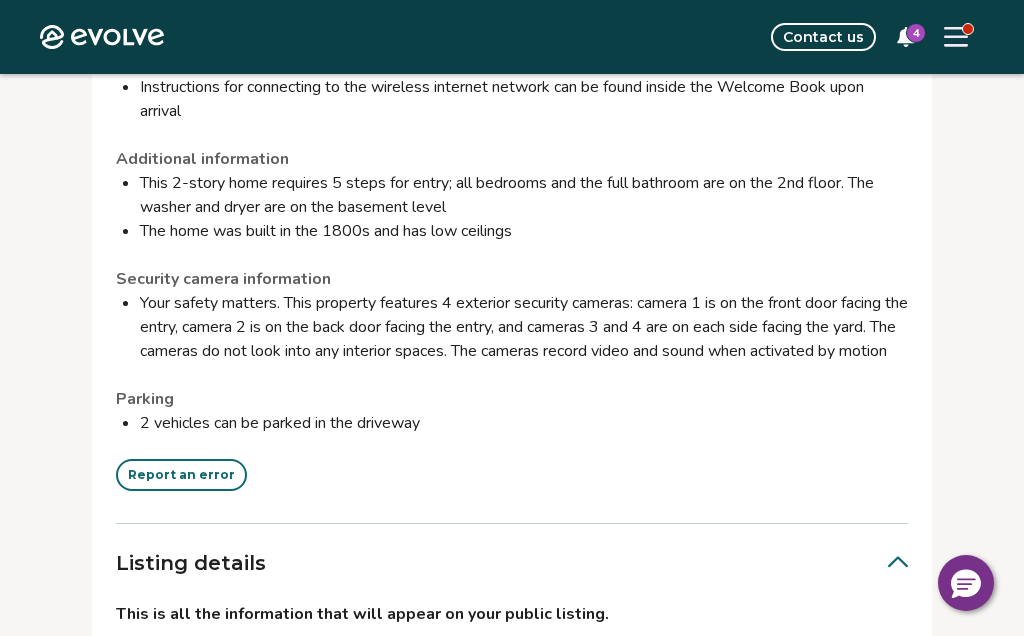 click on "Report an error" at bounding box center [181, 475] 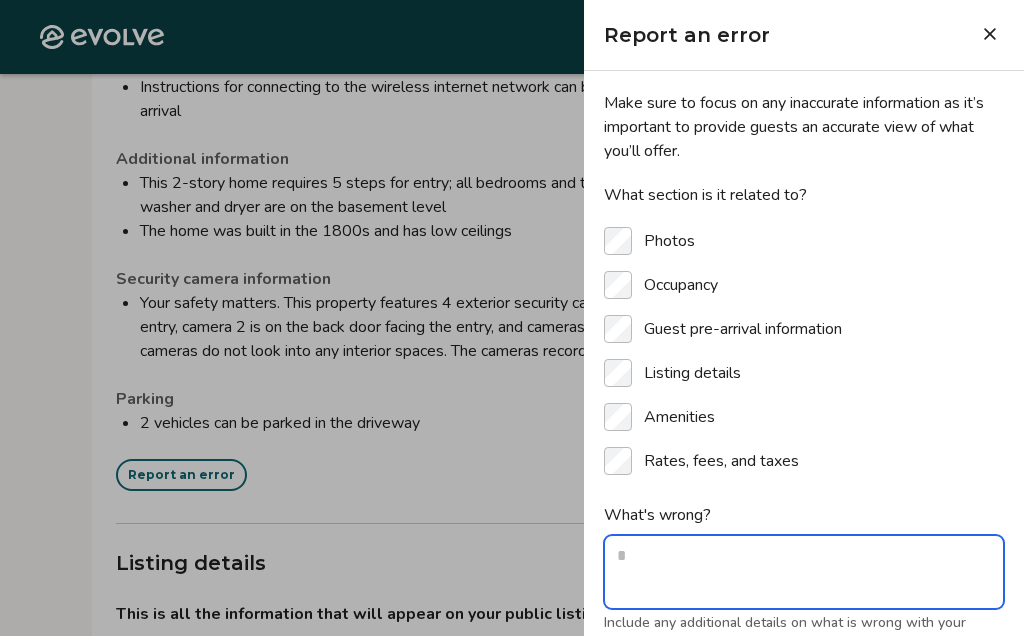 click on "What's wrong?" at bounding box center [804, 572] 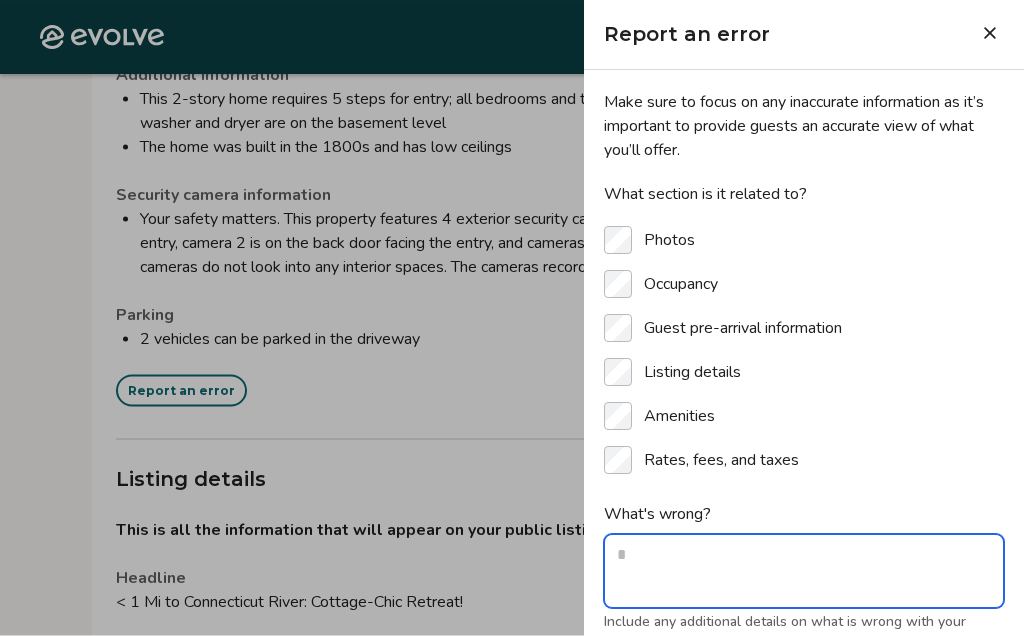type on "*" 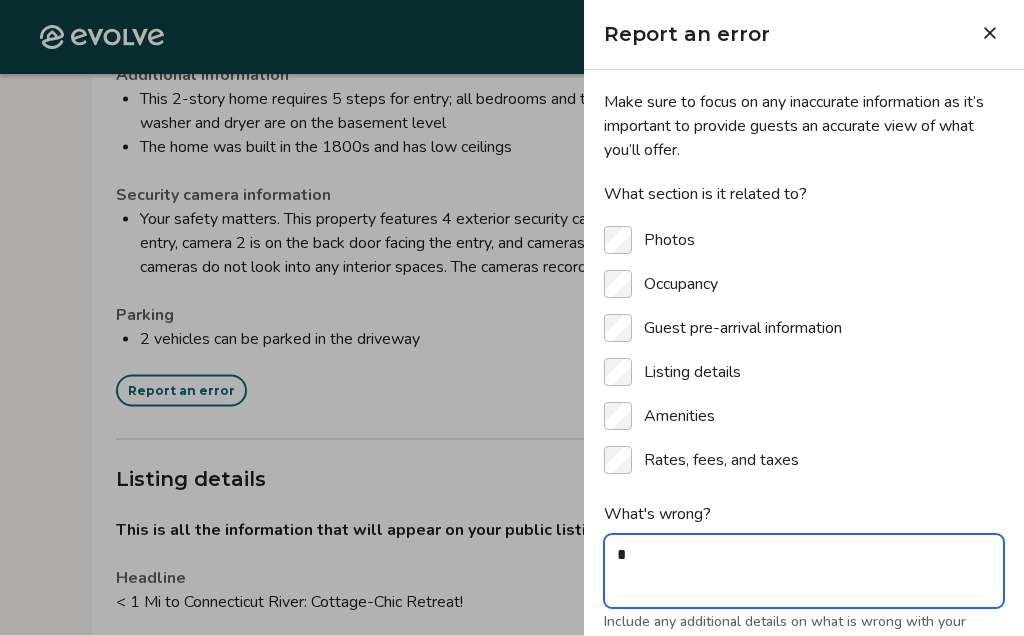 type on "**" 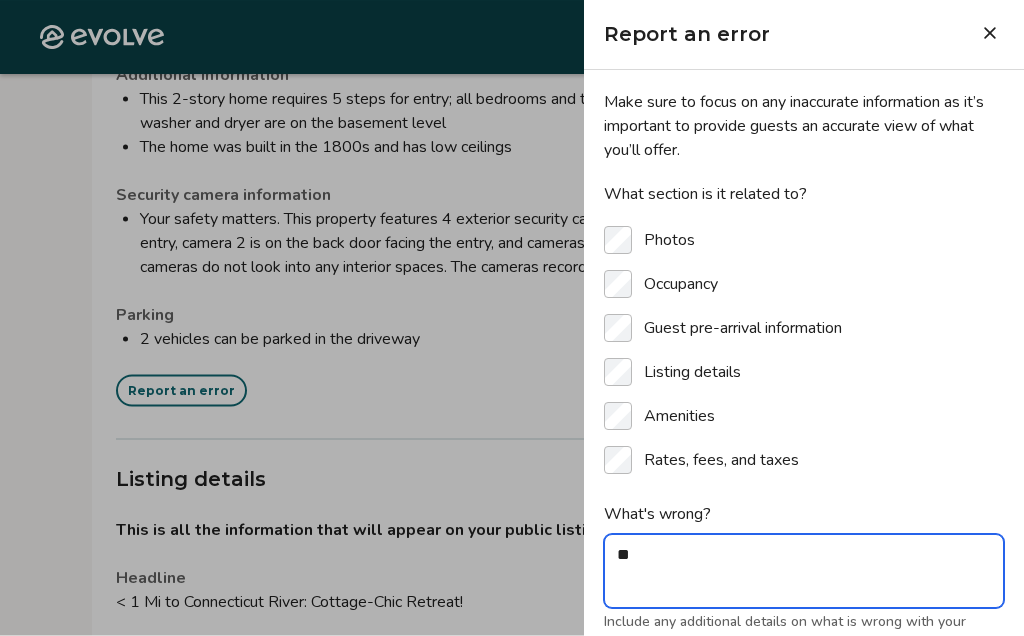 type on "***" 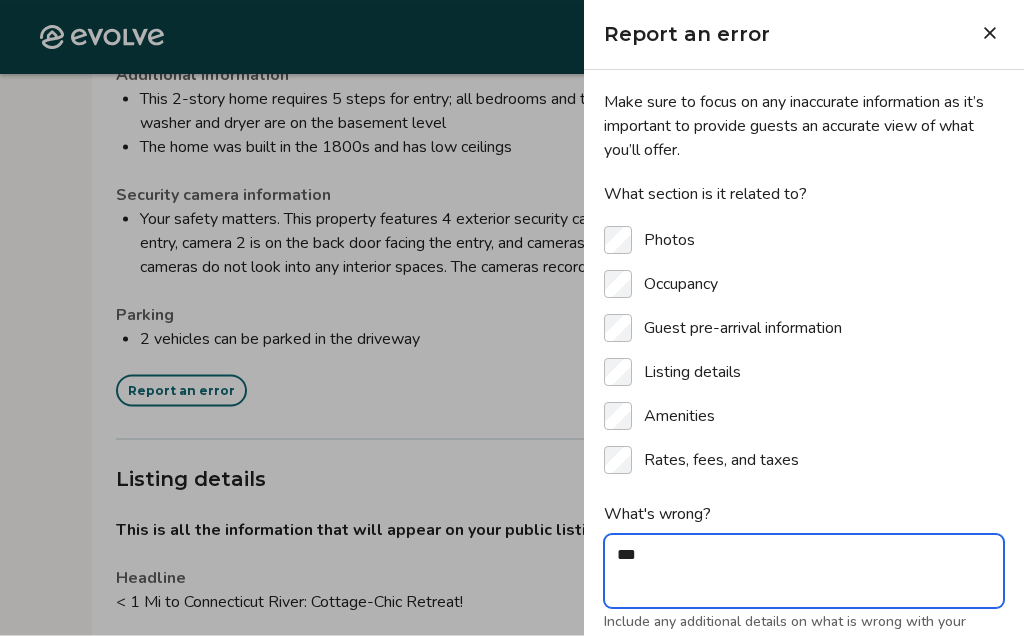 type on "****" 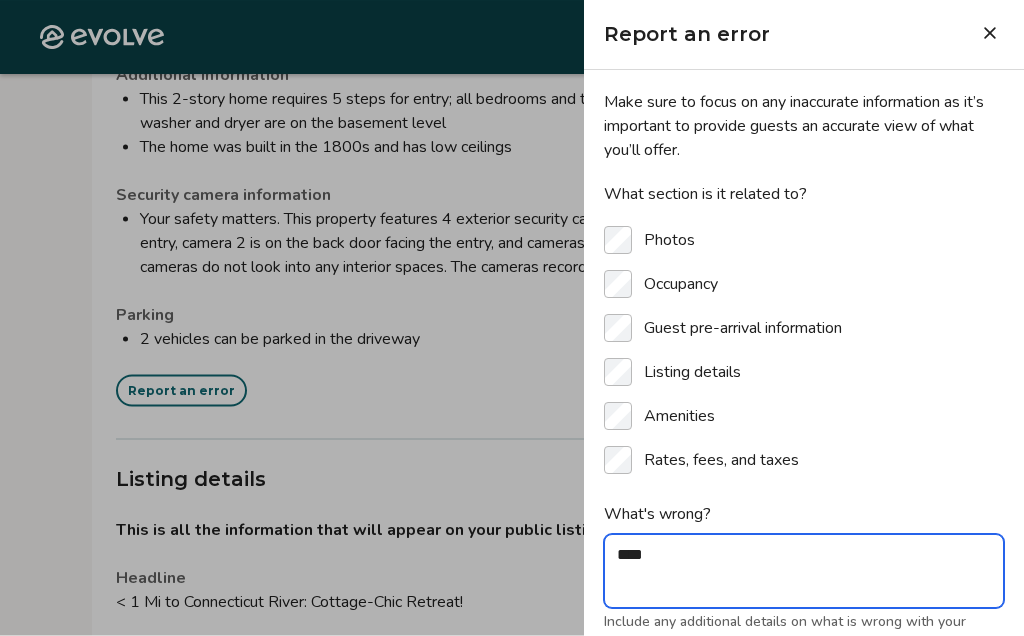 type on "*****" 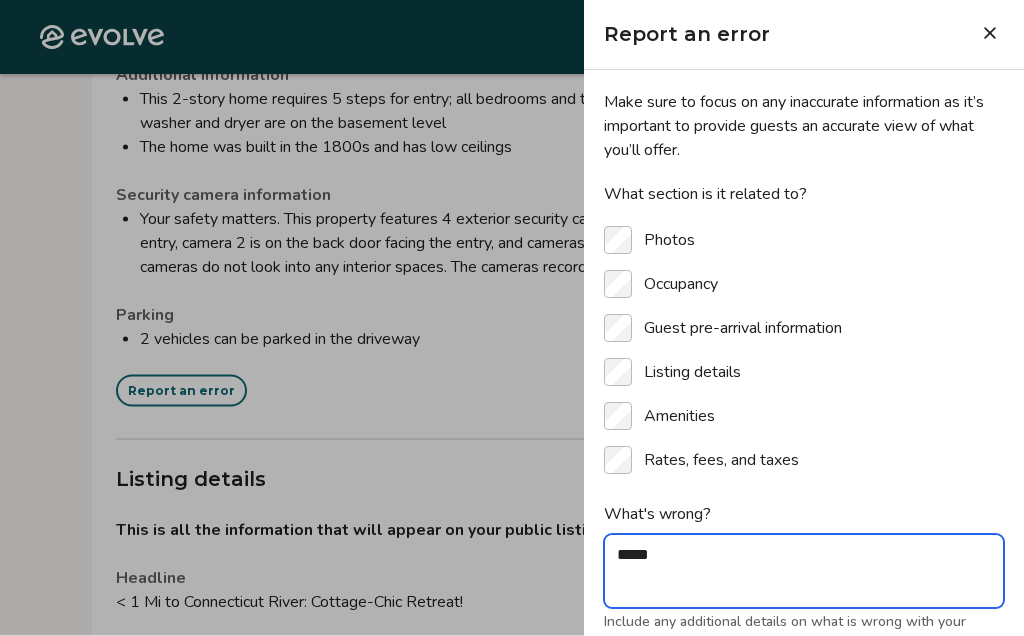 type on "*****" 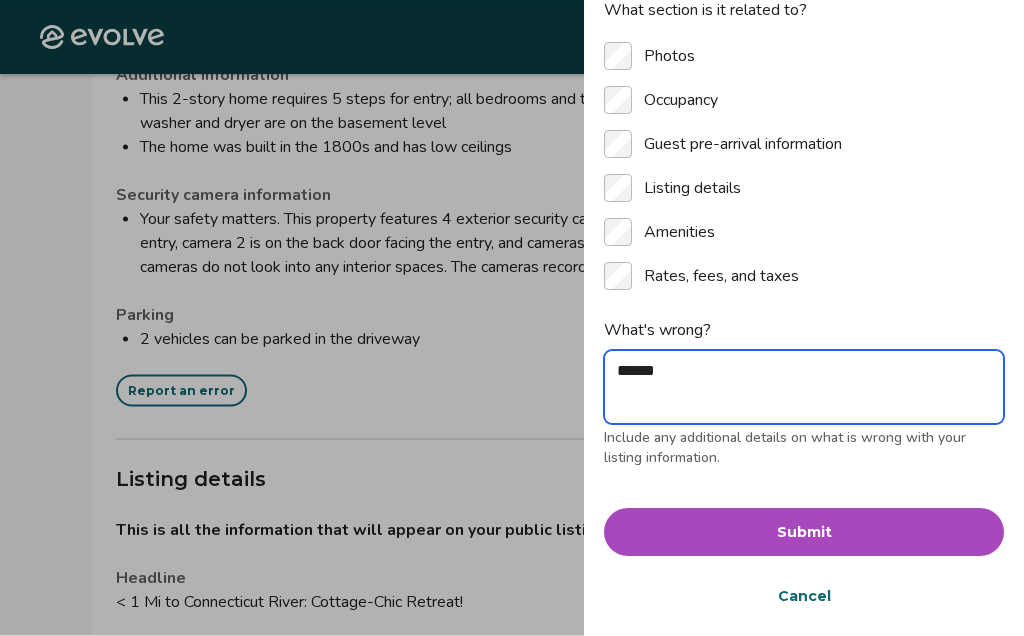 scroll, scrollTop: 188, scrollLeft: 0, axis: vertical 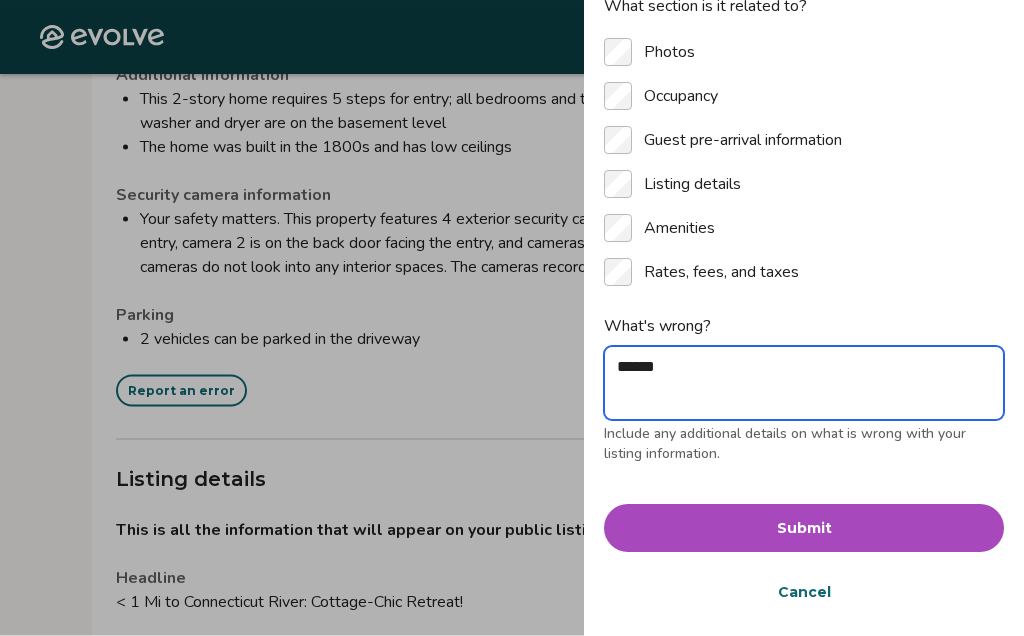 type on "*******" 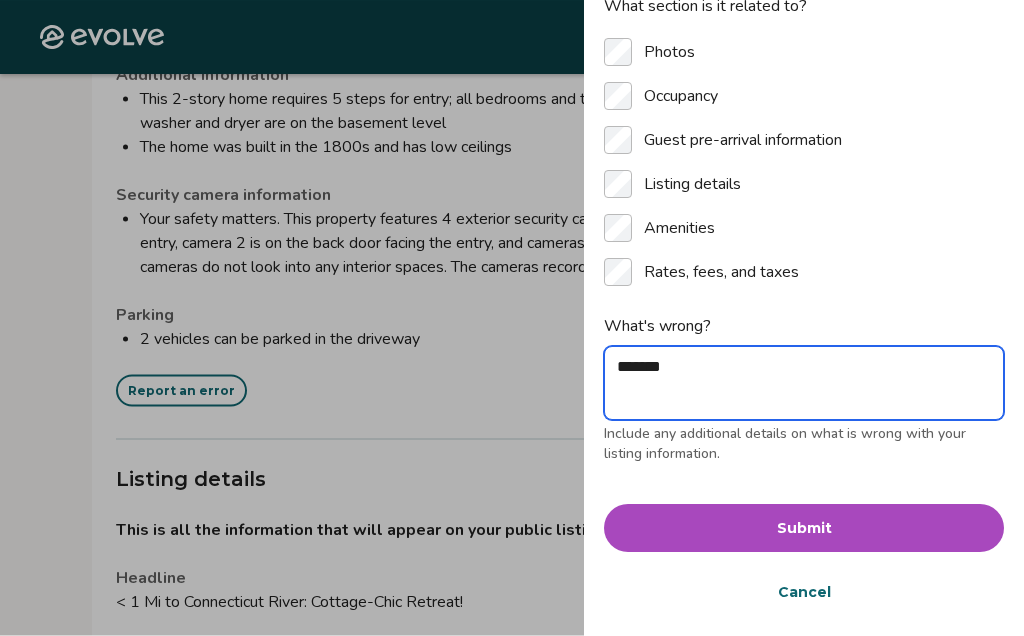 type on "********" 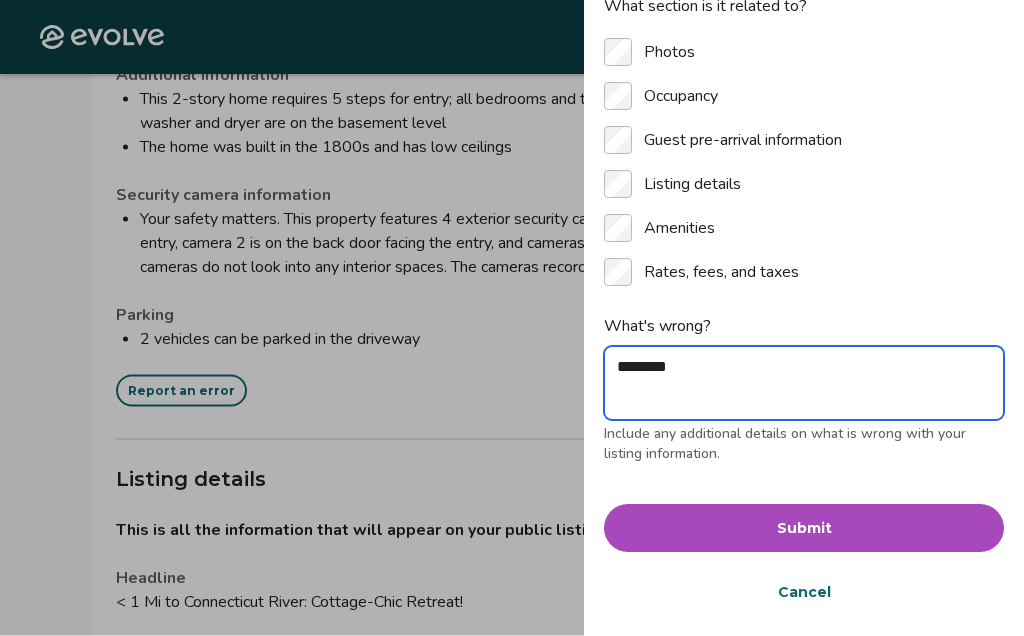 type on "********" 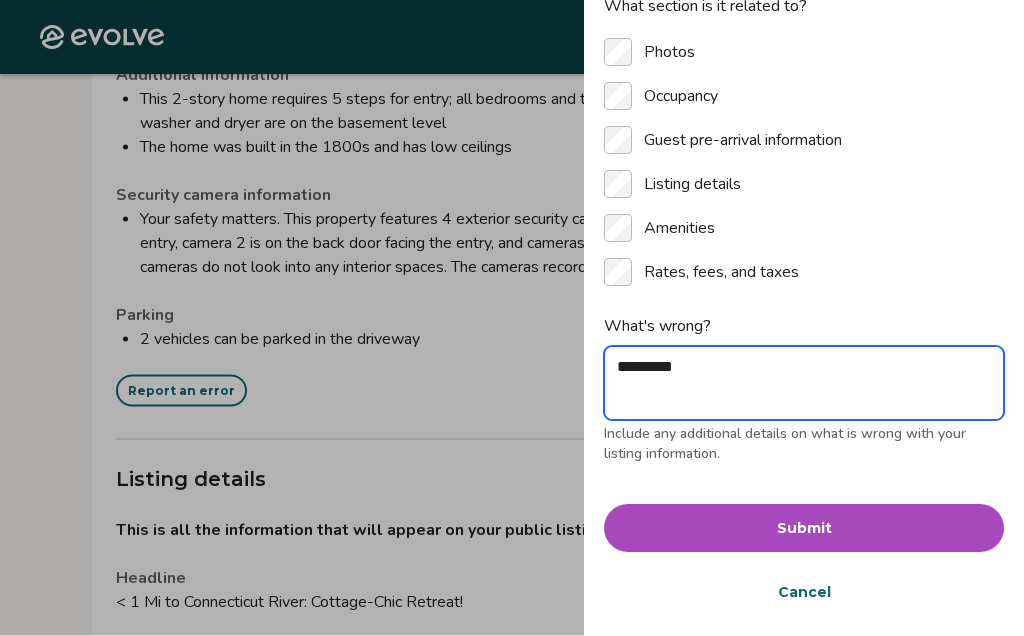 type on "**********" 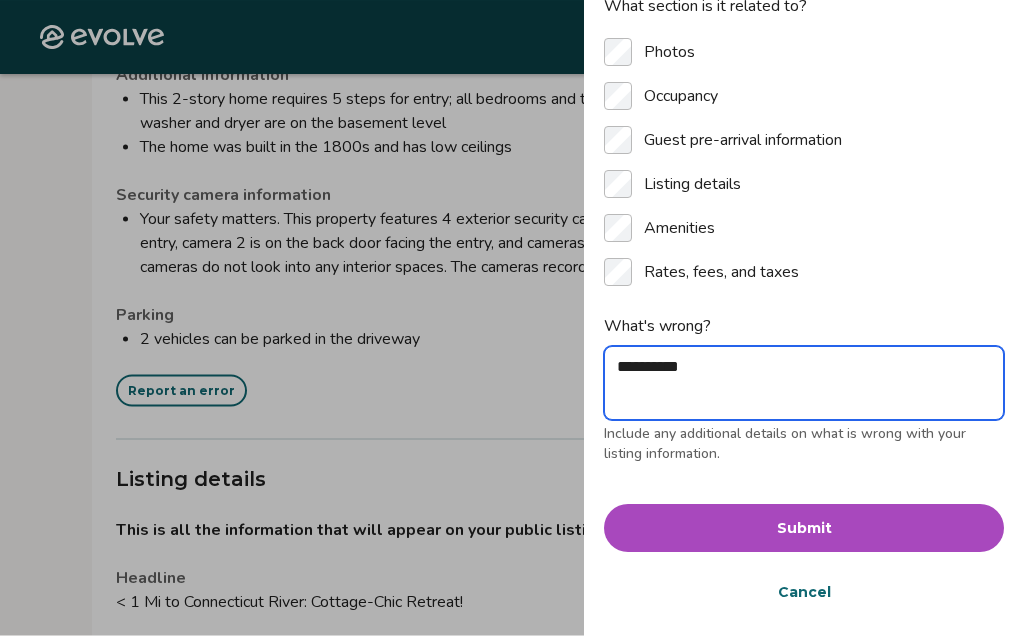type on "**********" 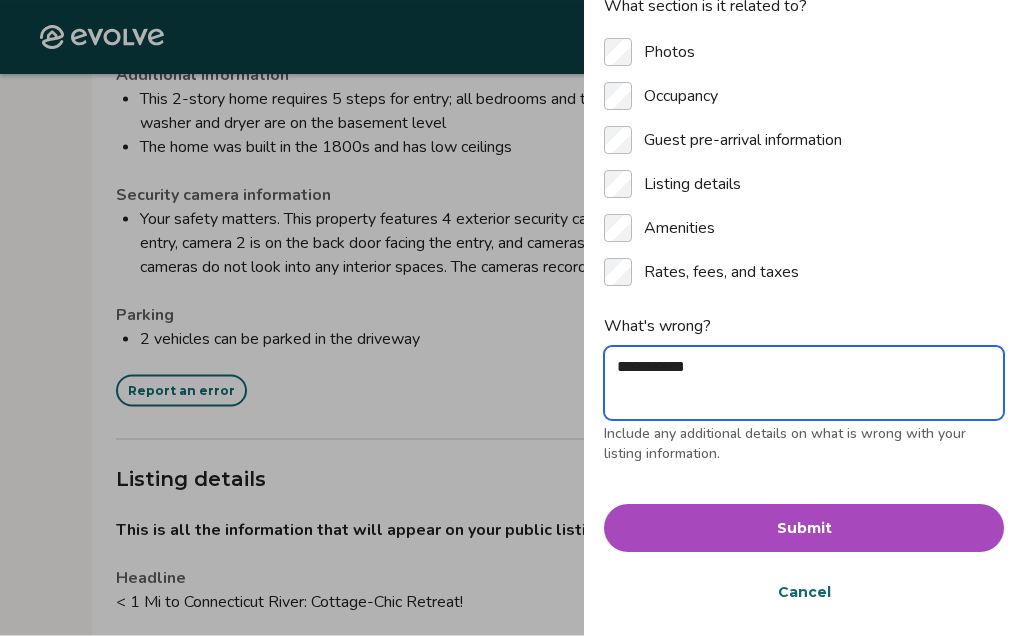 type on "*" 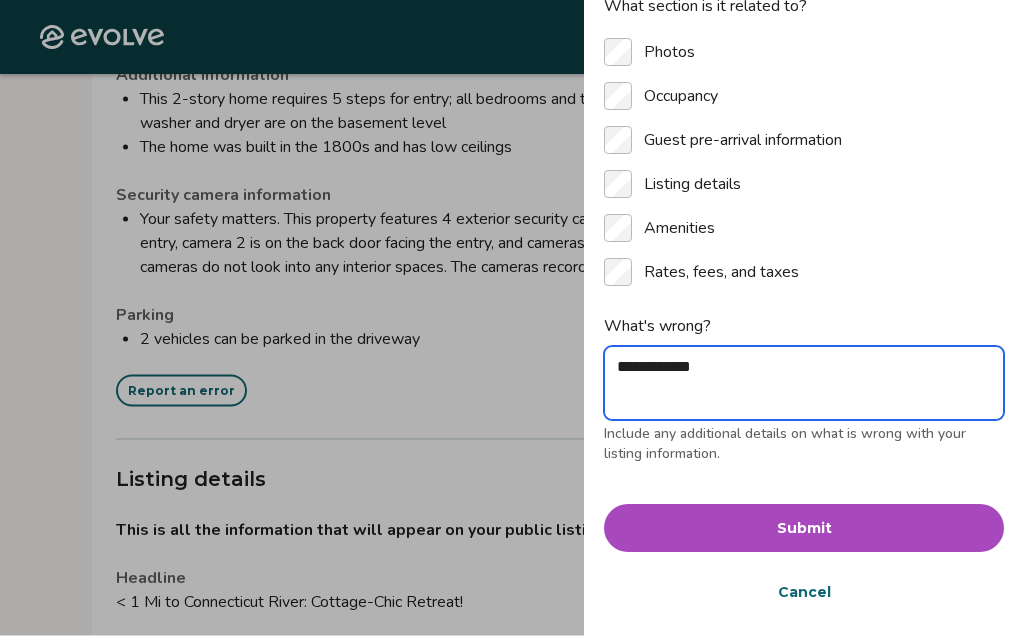 type on "**********" 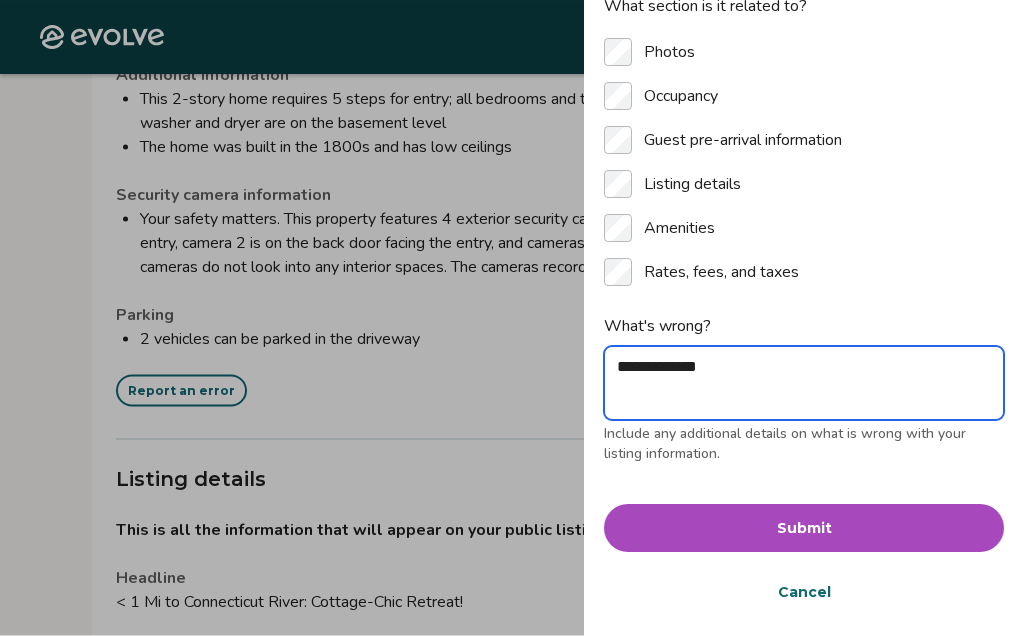 type on "**********" 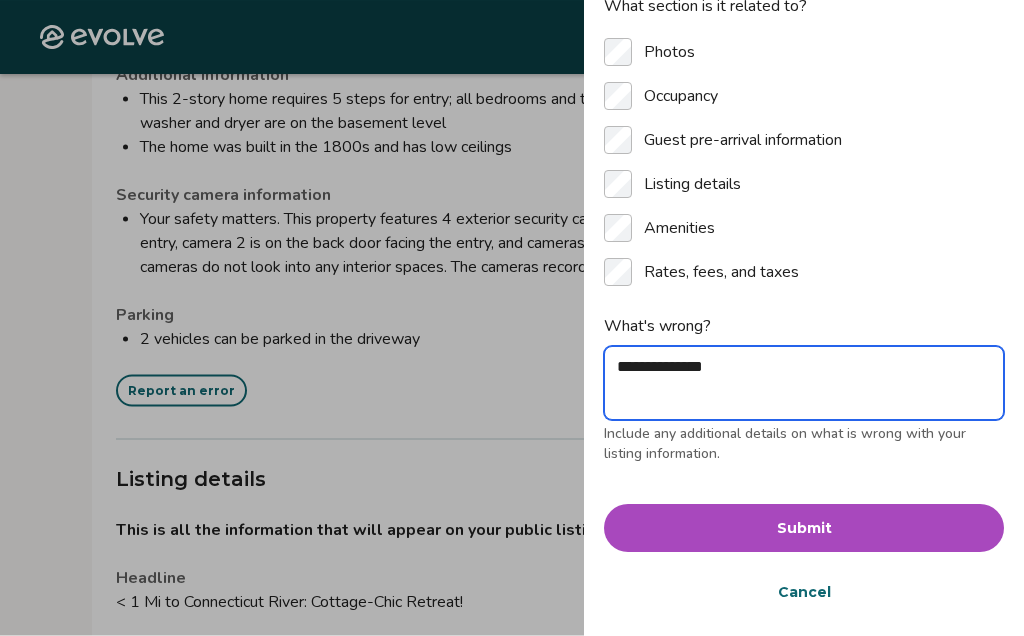type on "*" 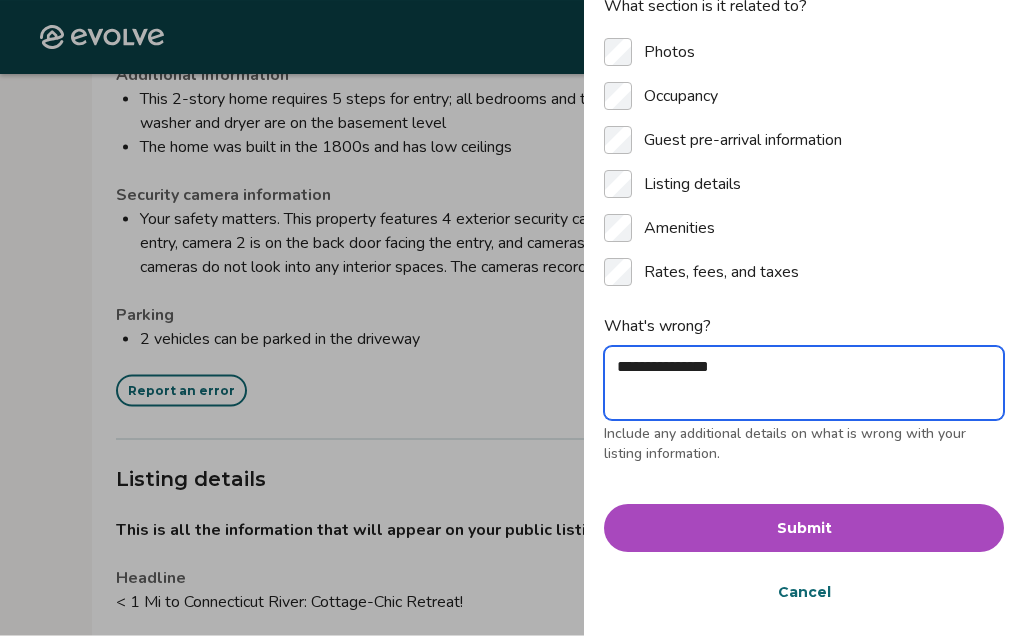 type on "**********" 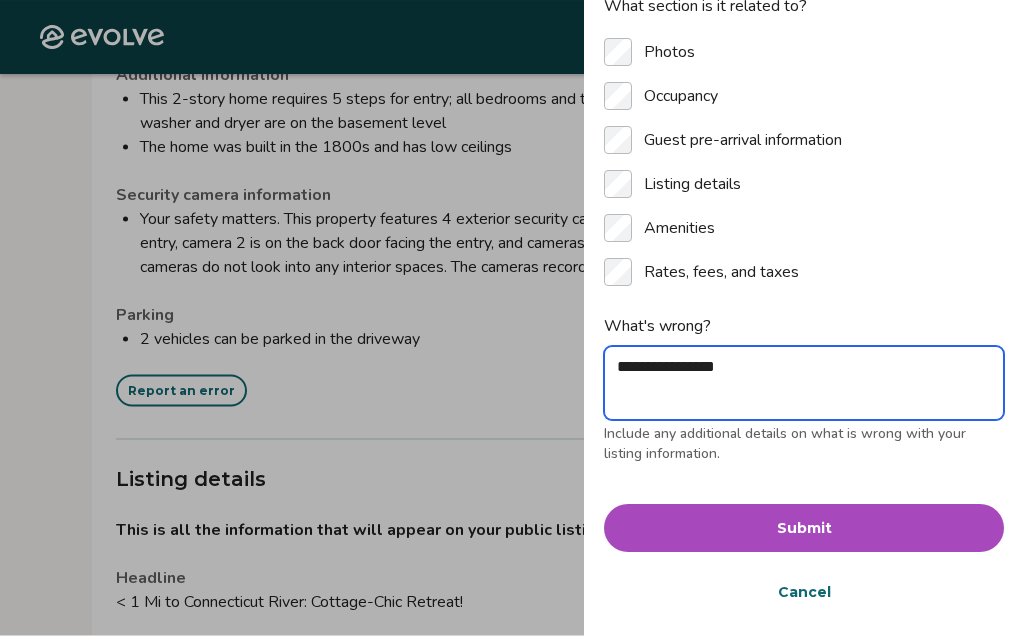 type on "**********" 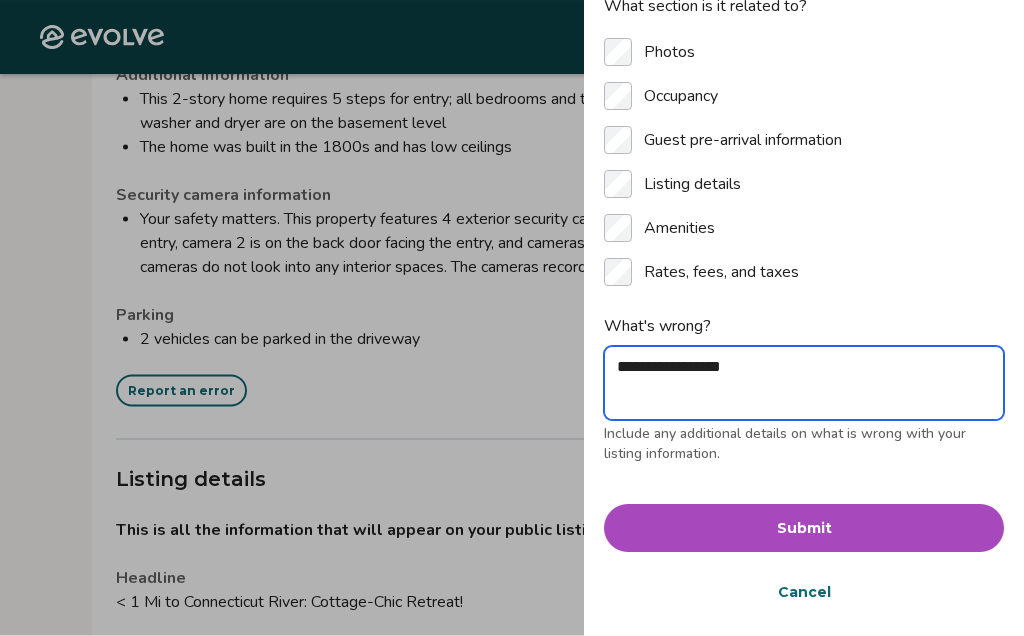 type on "**********" 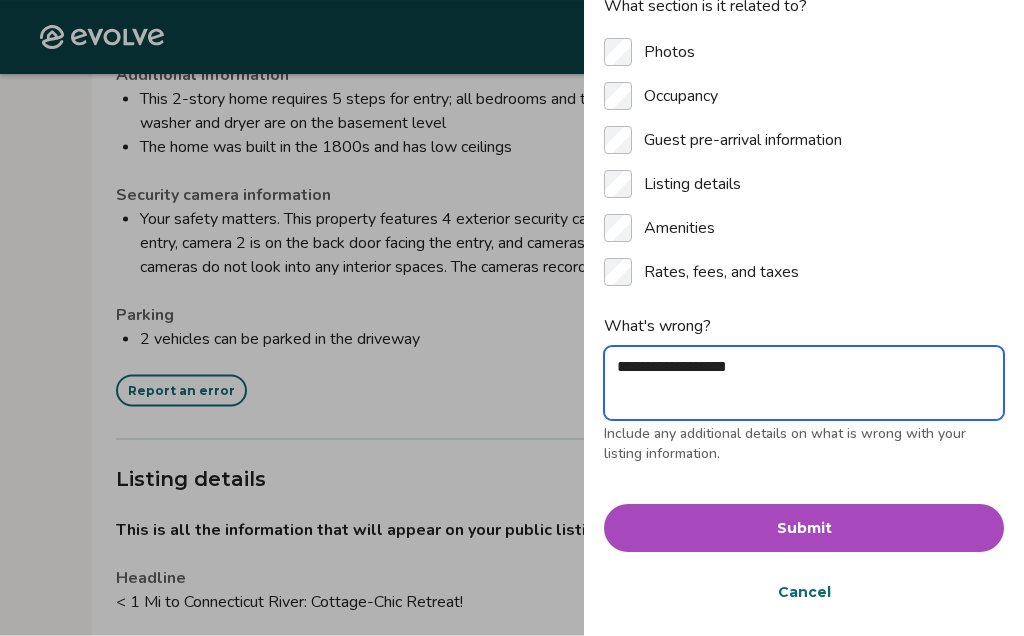 type on "**********" 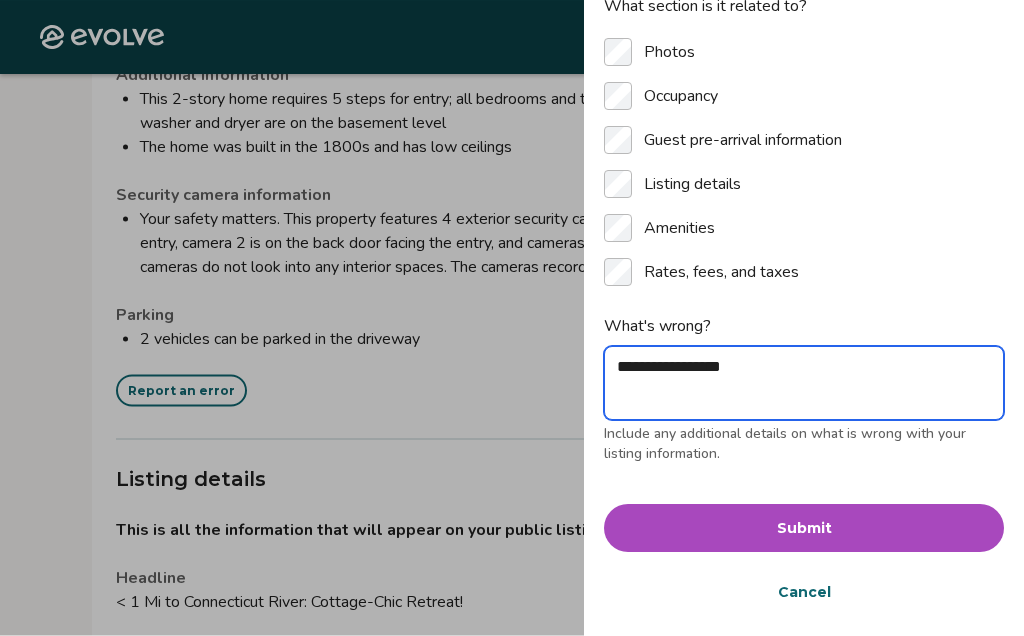 type on "**********" 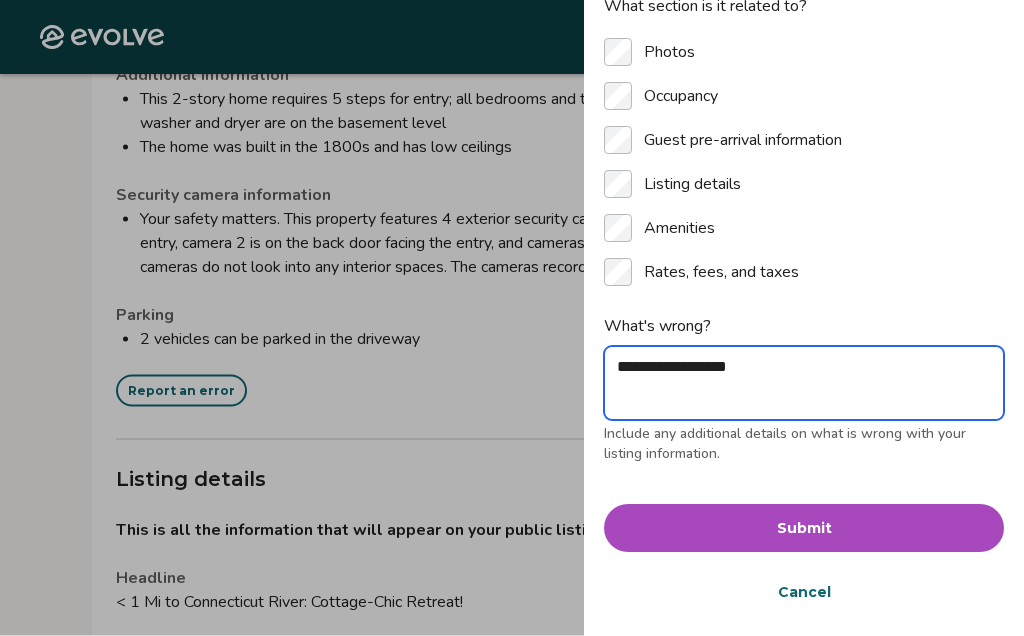 type on "**********" 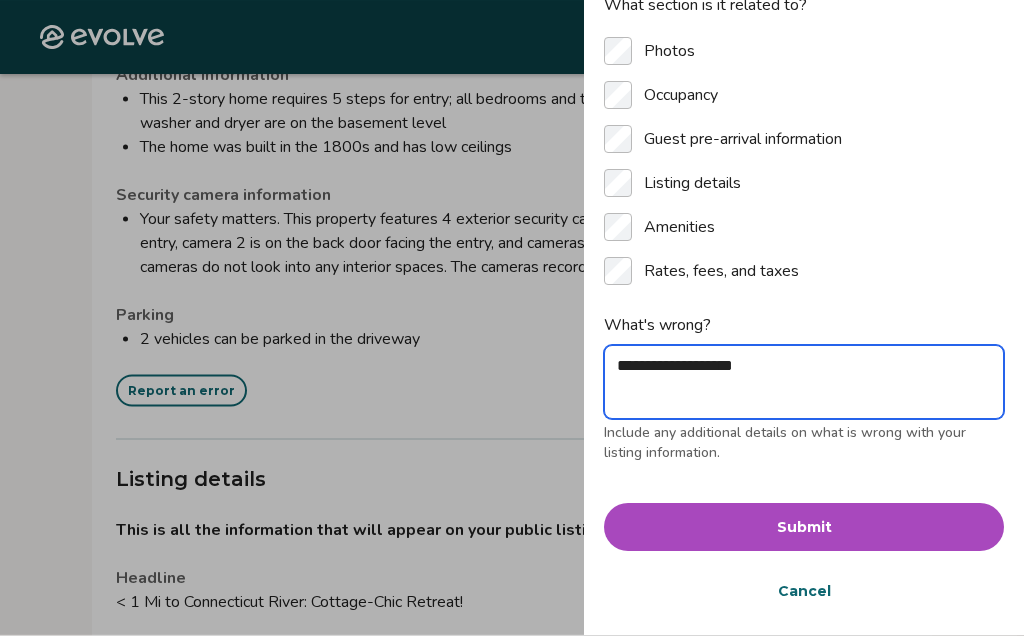 scroll, scrollTop: 189, scrollLeft: 0, axis: vertical 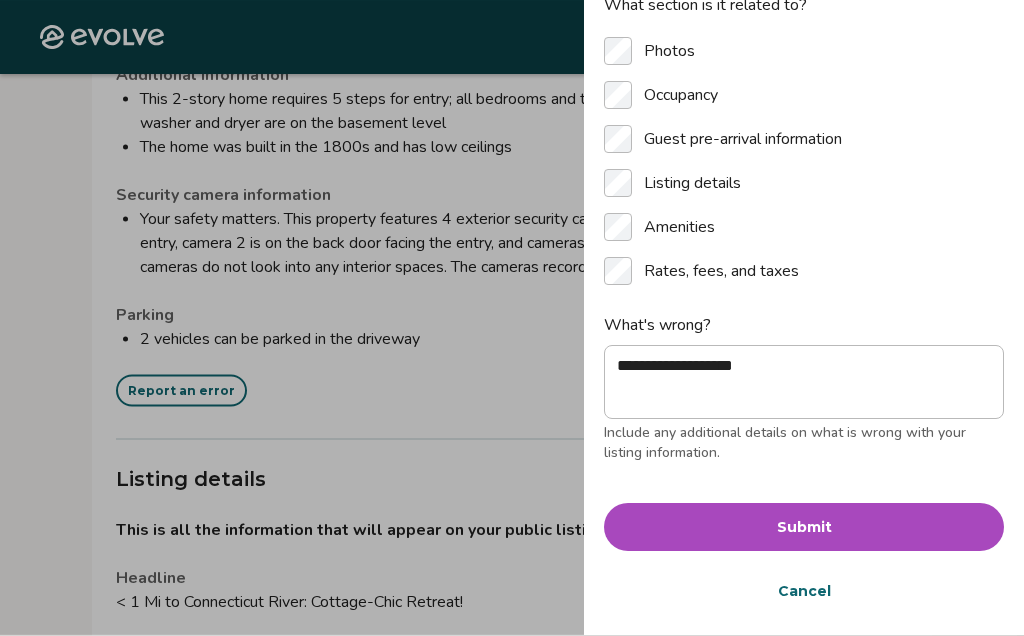 click on "Make sure to focus on any inaccurate information as it’s important to provide guests an accurate view of what you’ll offer. What section is it related to?   Photos Occupancy Guest pre-arrival information Listing details Amenities Rates, fees, and taxes What's wrong?   [REDACTED] Include any additional details on what is wrong with your listing information. Submit Cancel" at bounding box center (804, 259) 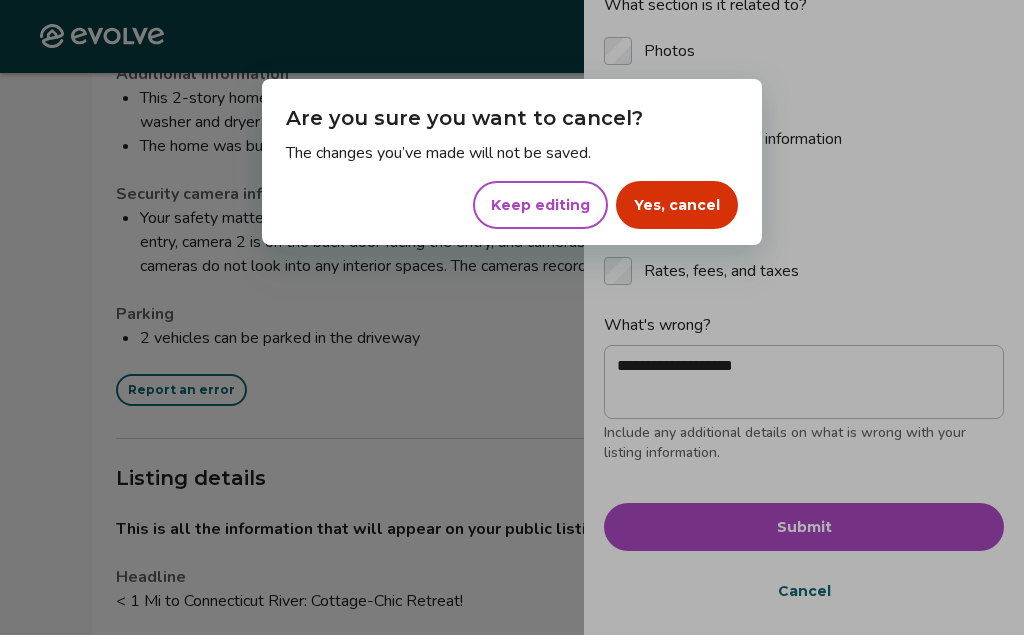 click on "Keep editing" at bounding box center [540, 206] 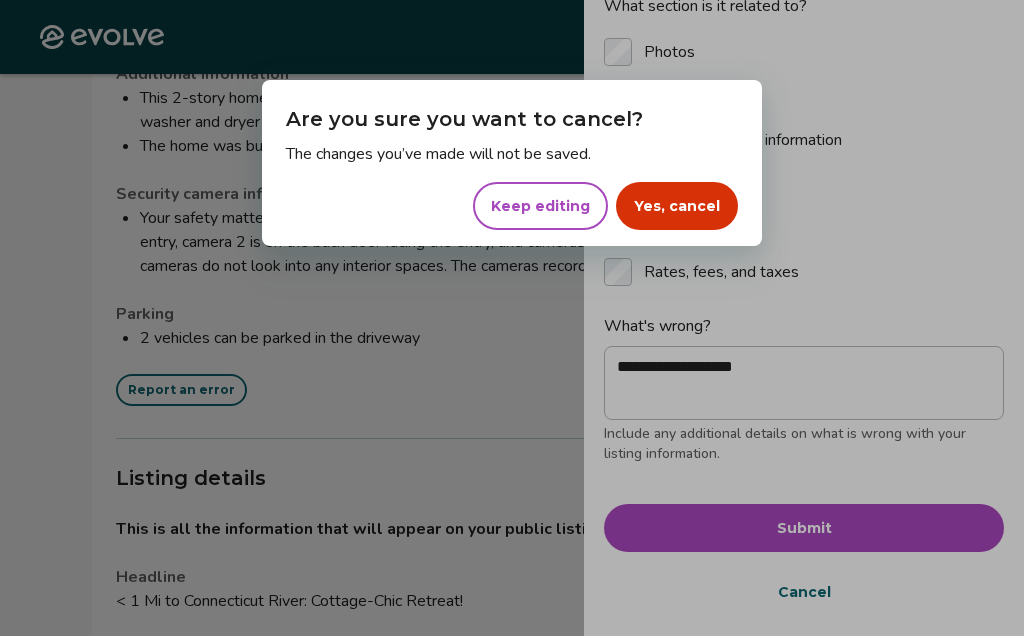click on "Keep editing" at bounding box center [540, 206] 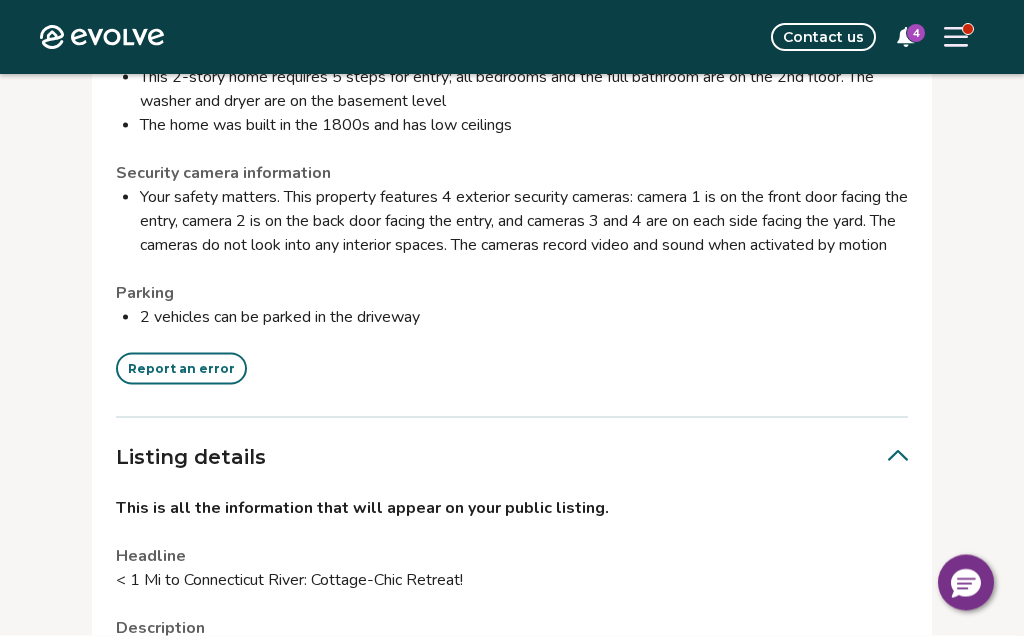 scroll, scrollTop: 2320, scrollLeft: 0, axis: vertical 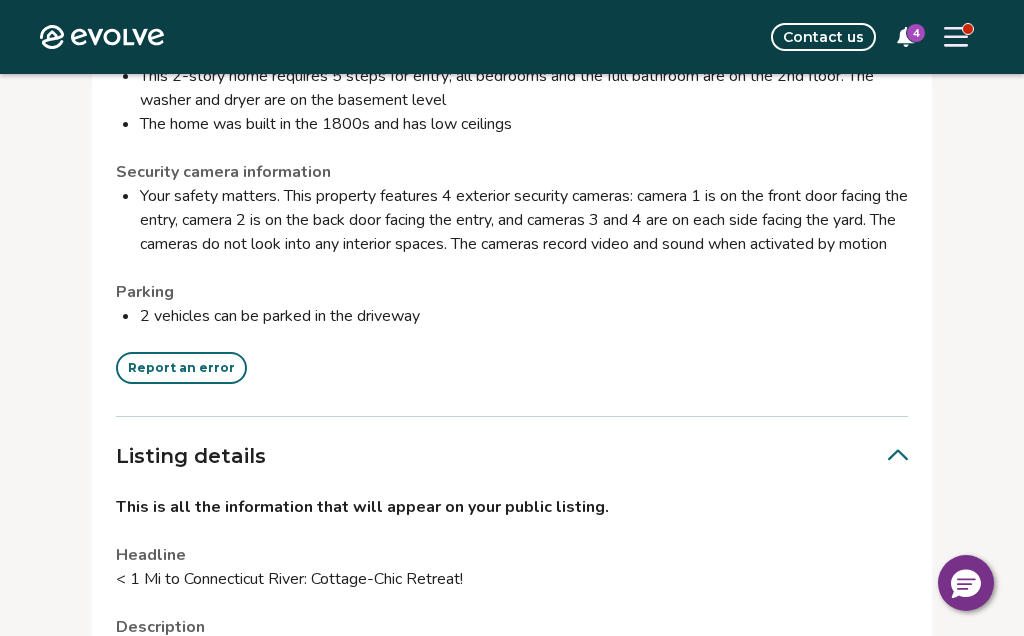click on "Report an error" at bounding box center (181, 368) 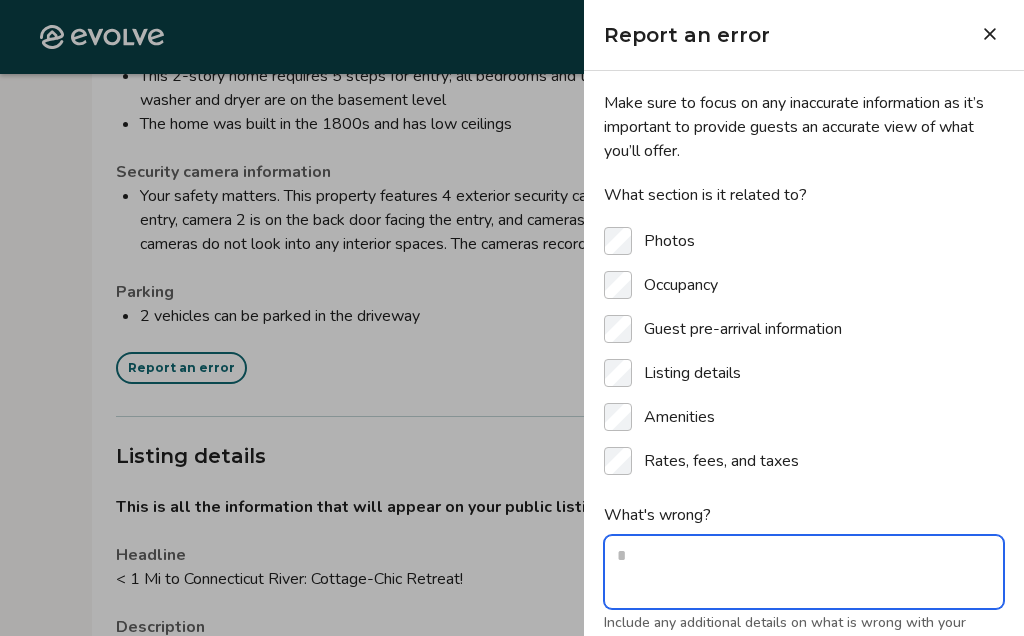 click on "What's wrong?" at bounding box center (804, 572) 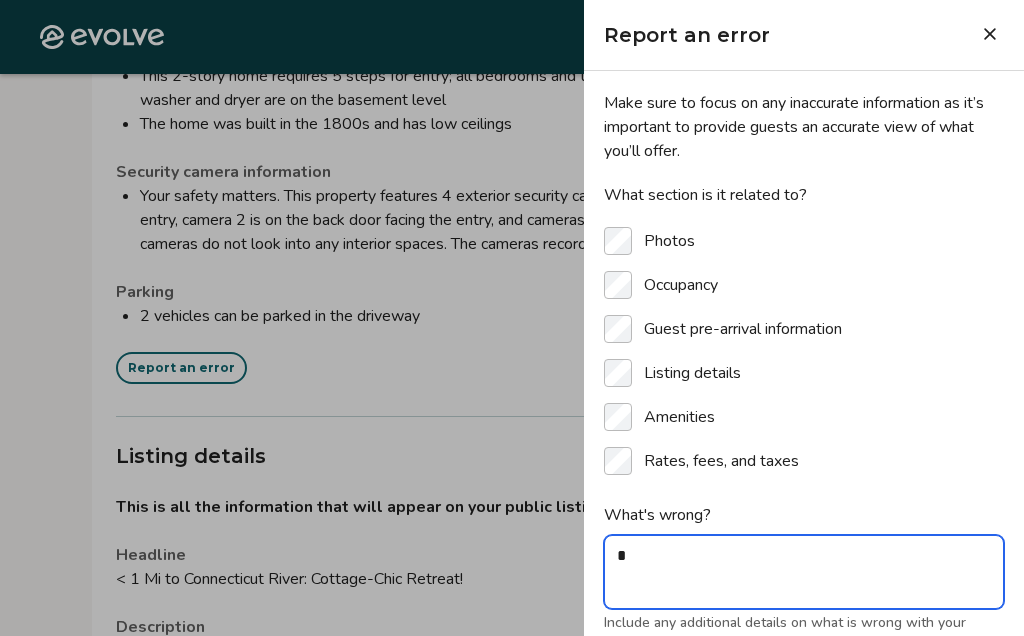 type on "*" 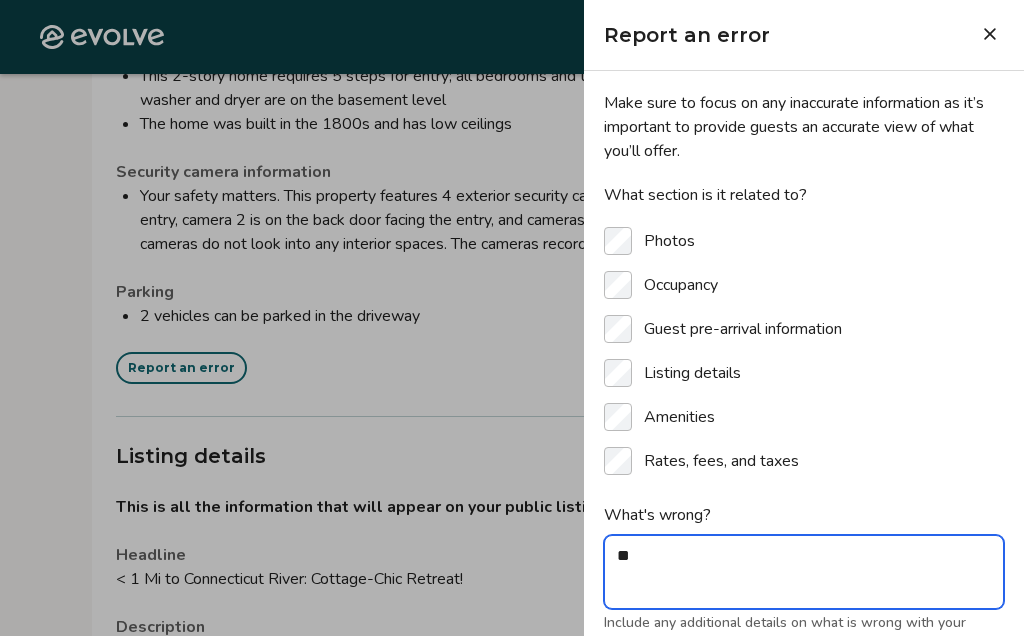 type on "*" 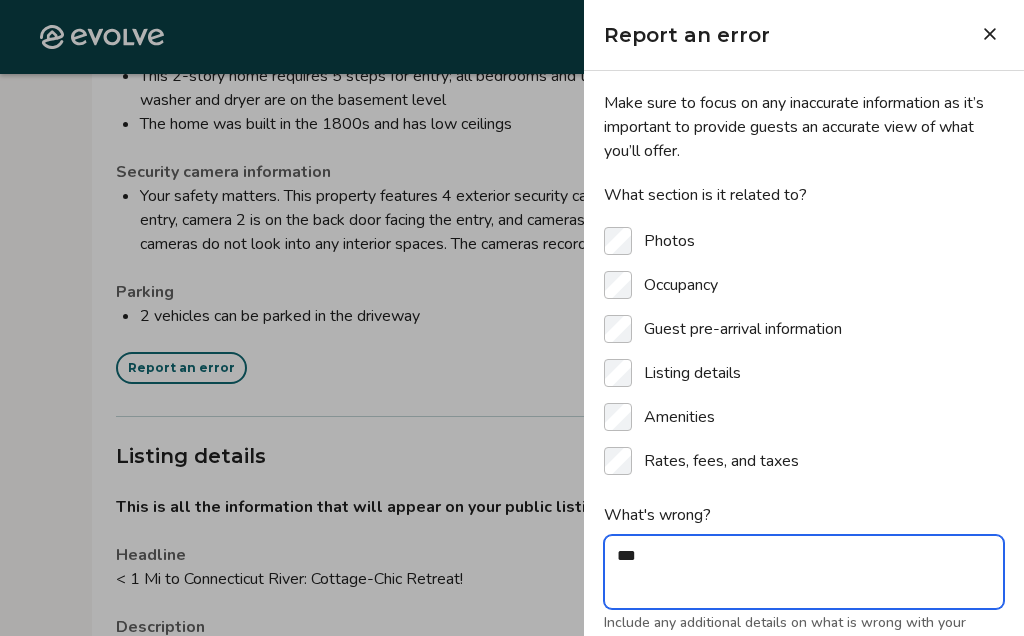 type on "*" 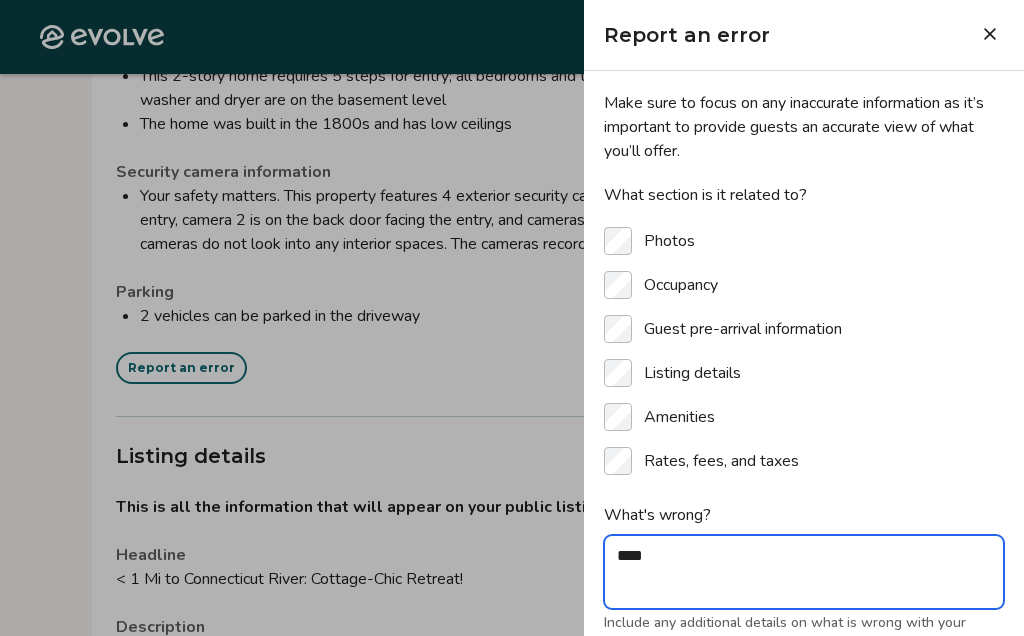 type on "*" 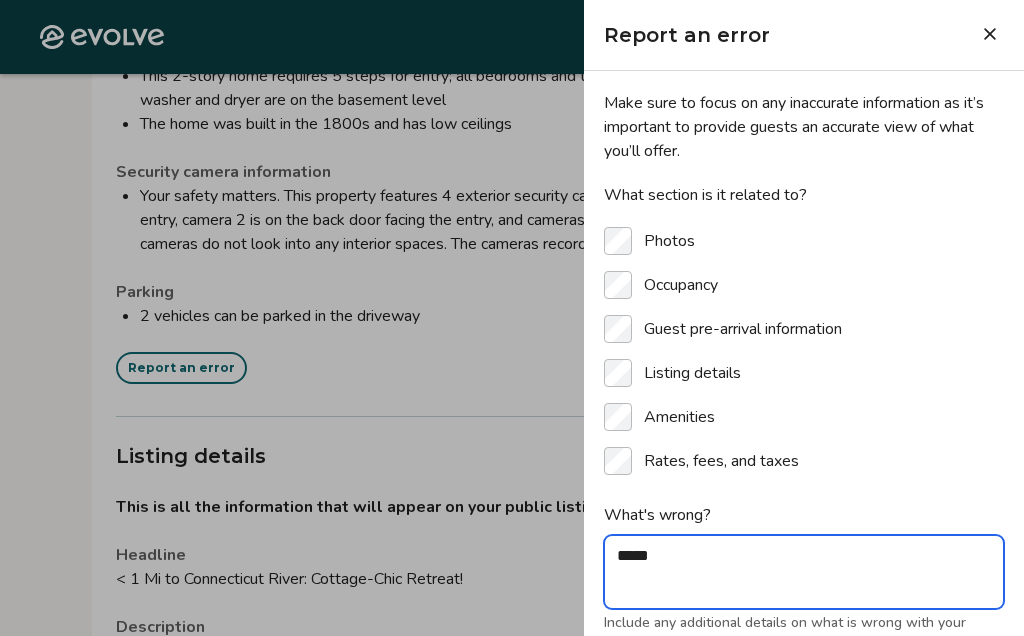 type on "*" 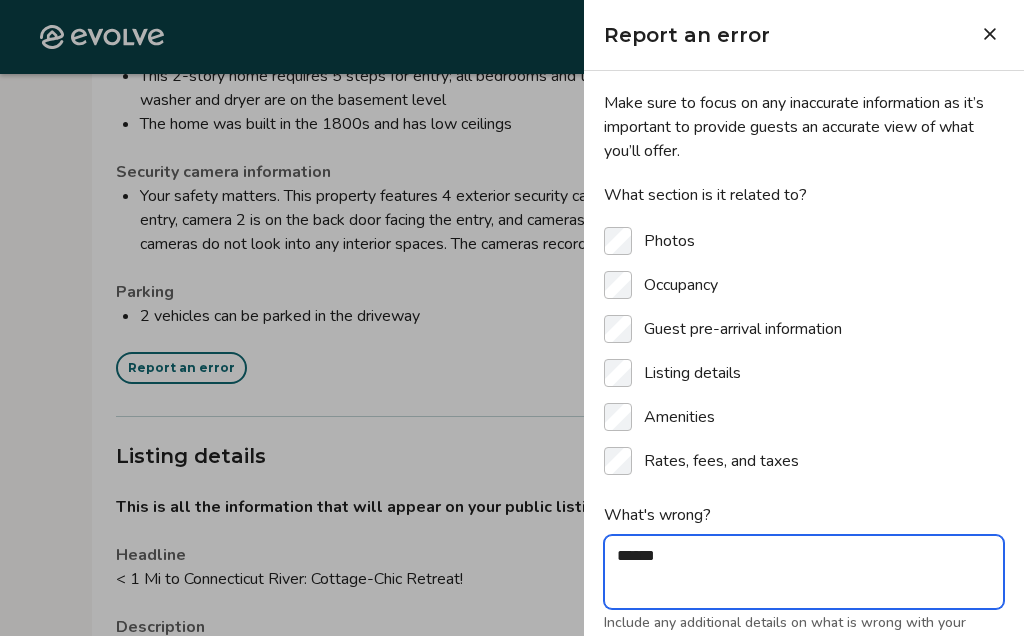type on "*" 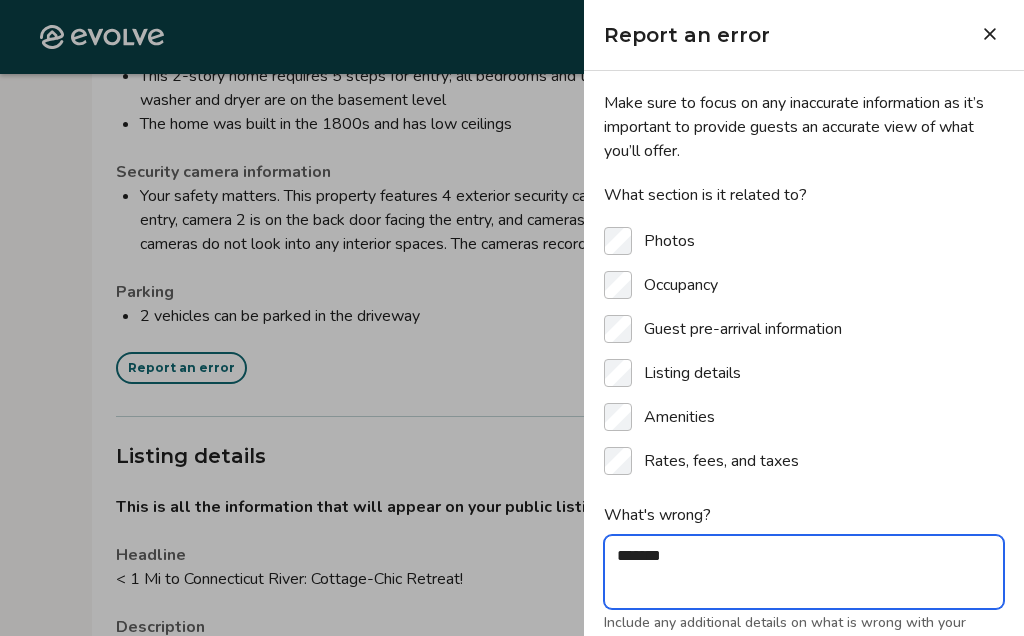 type on "*" 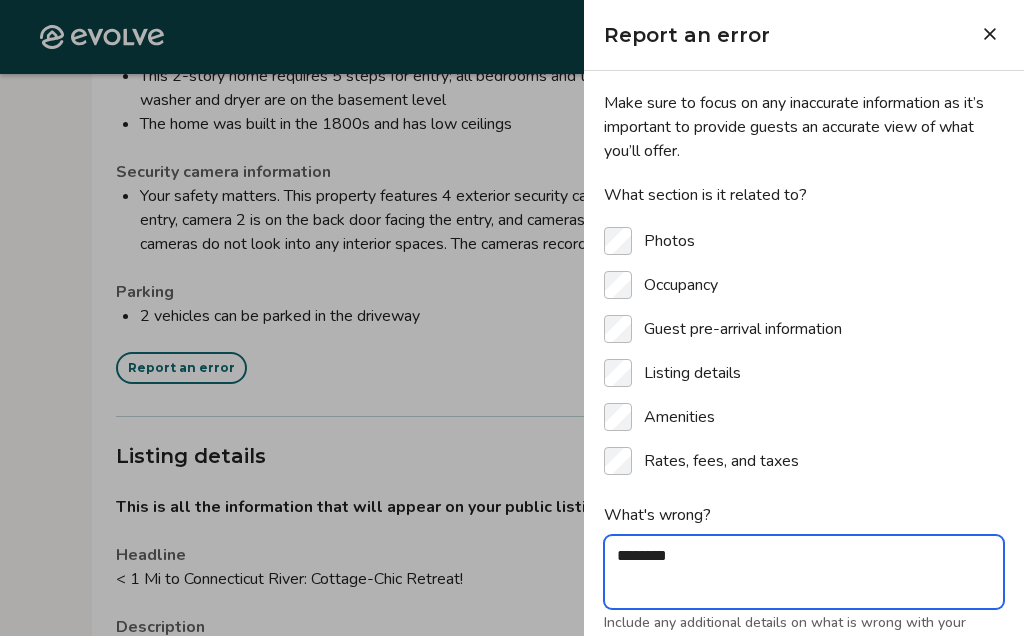 type on "*" 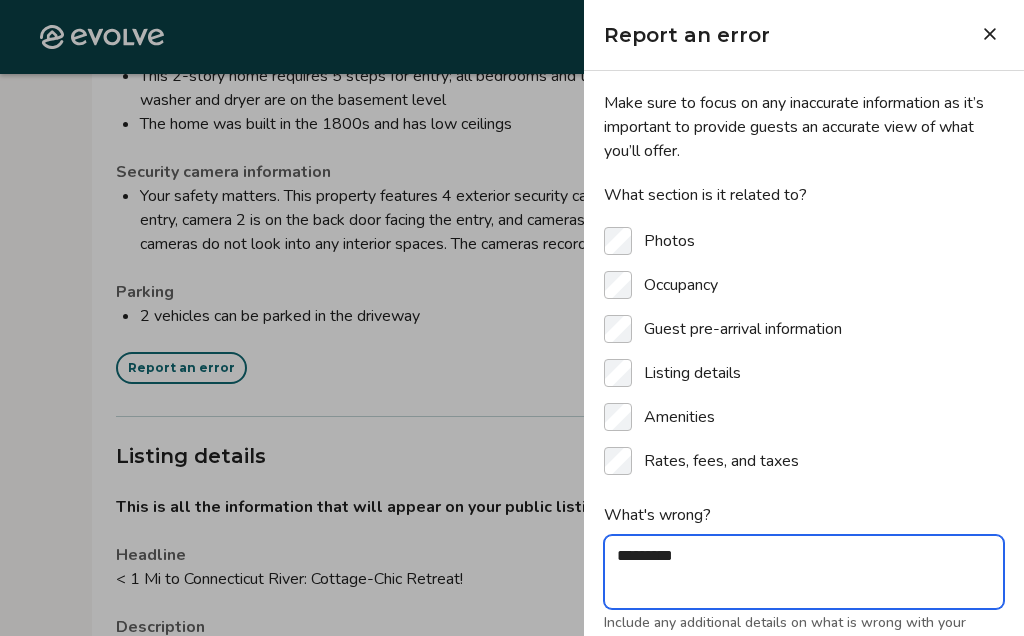 type on "*" 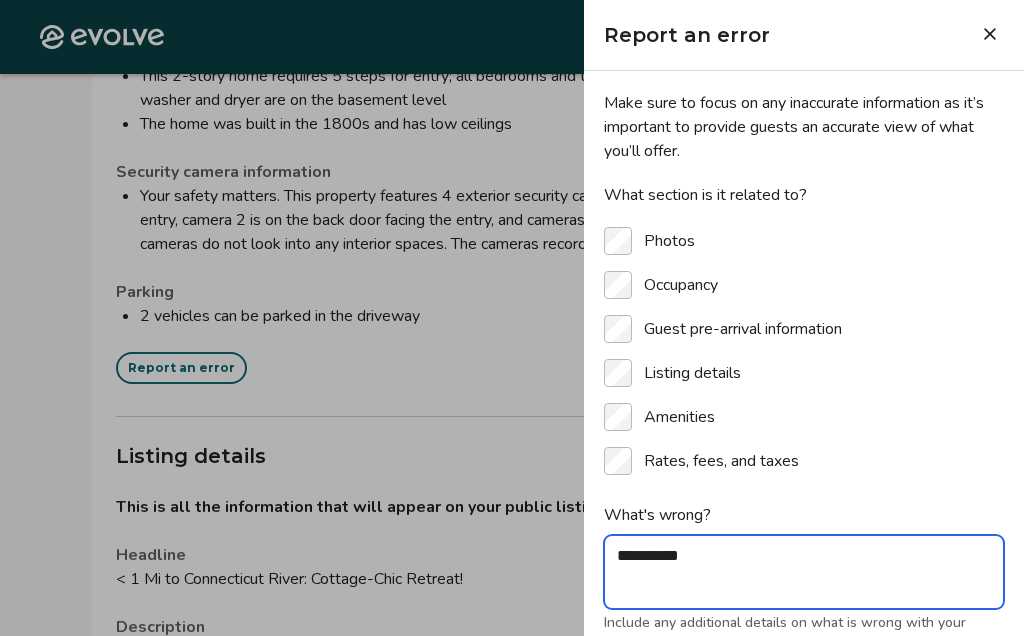 type on "*" 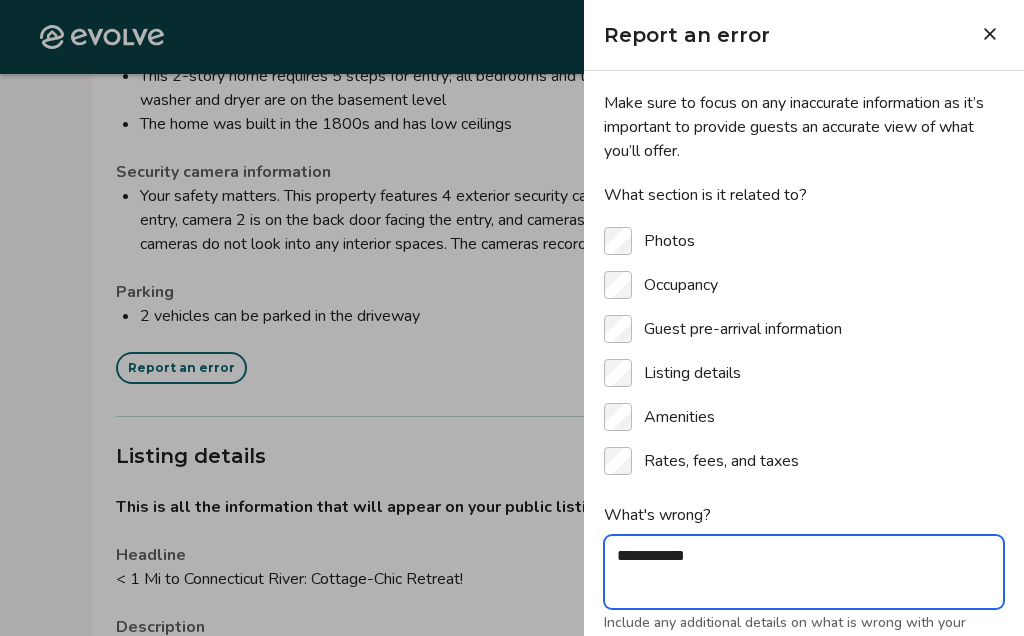 type on "*" 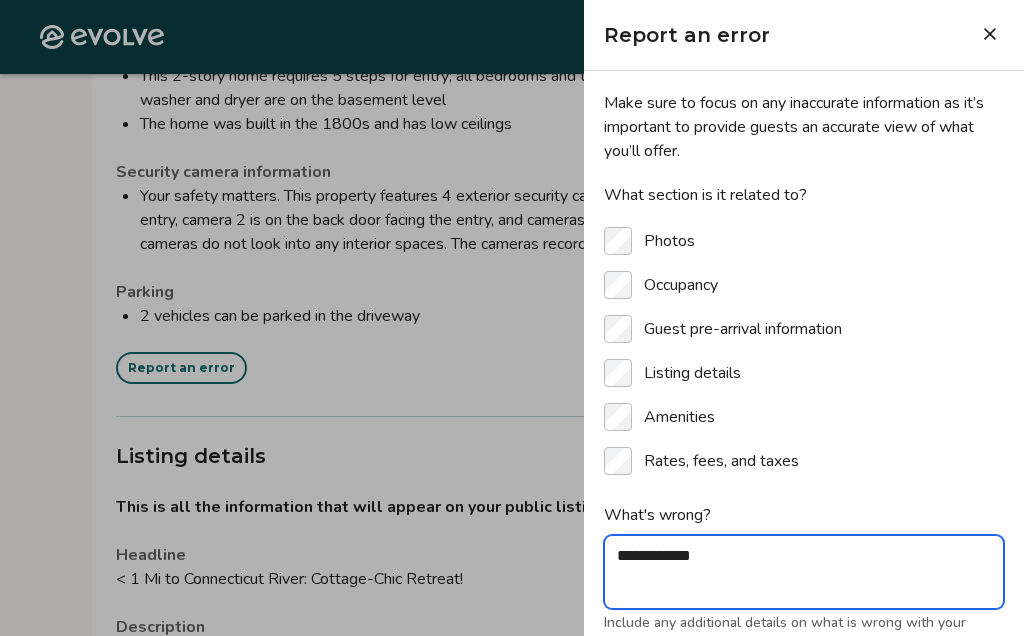 type on "*" 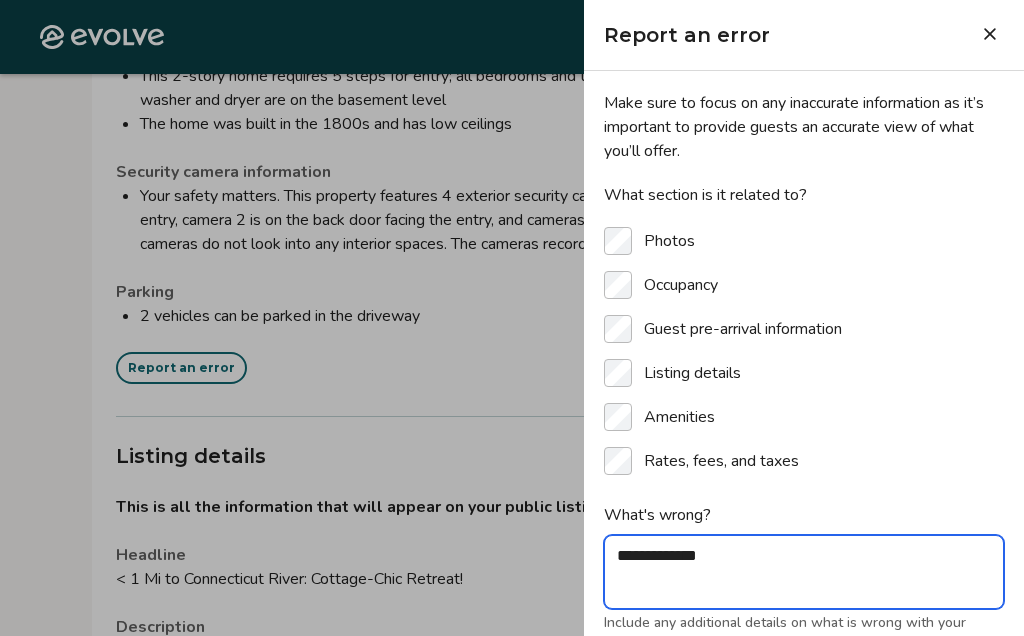 type on "*" 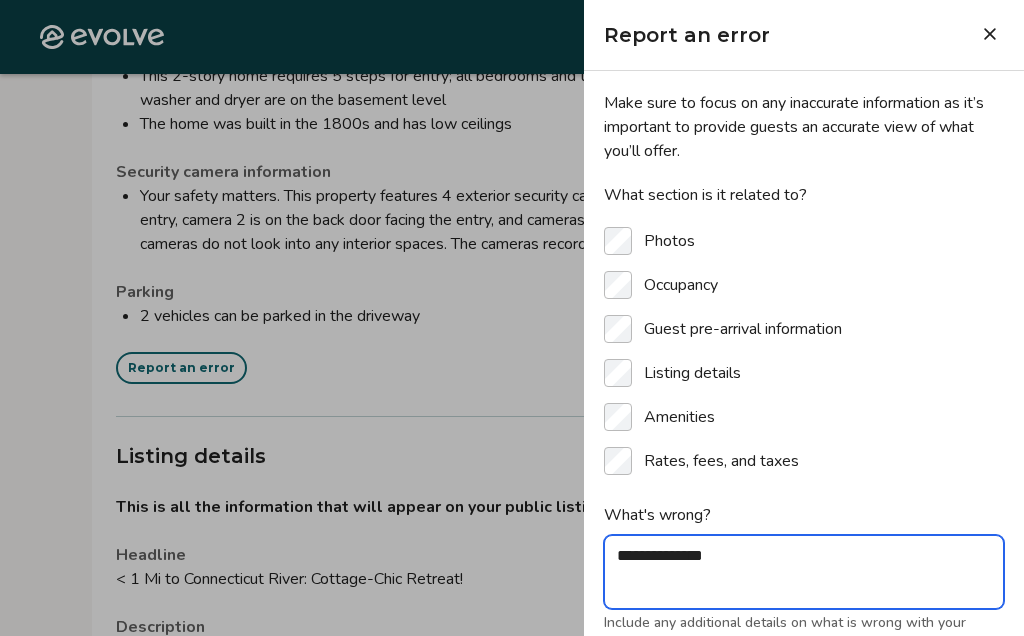type on "*" 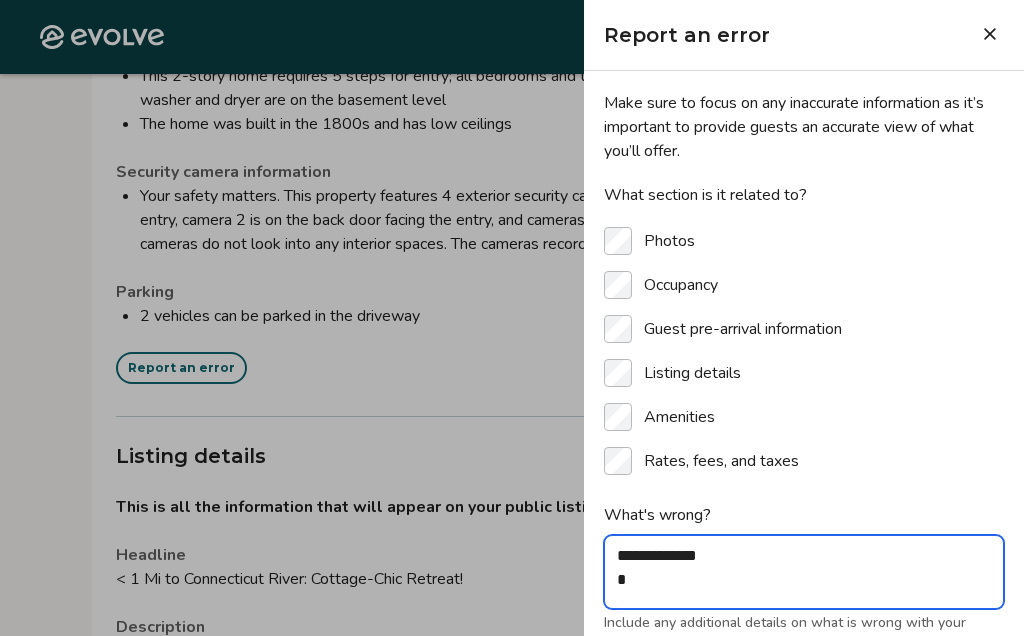 type on "*" 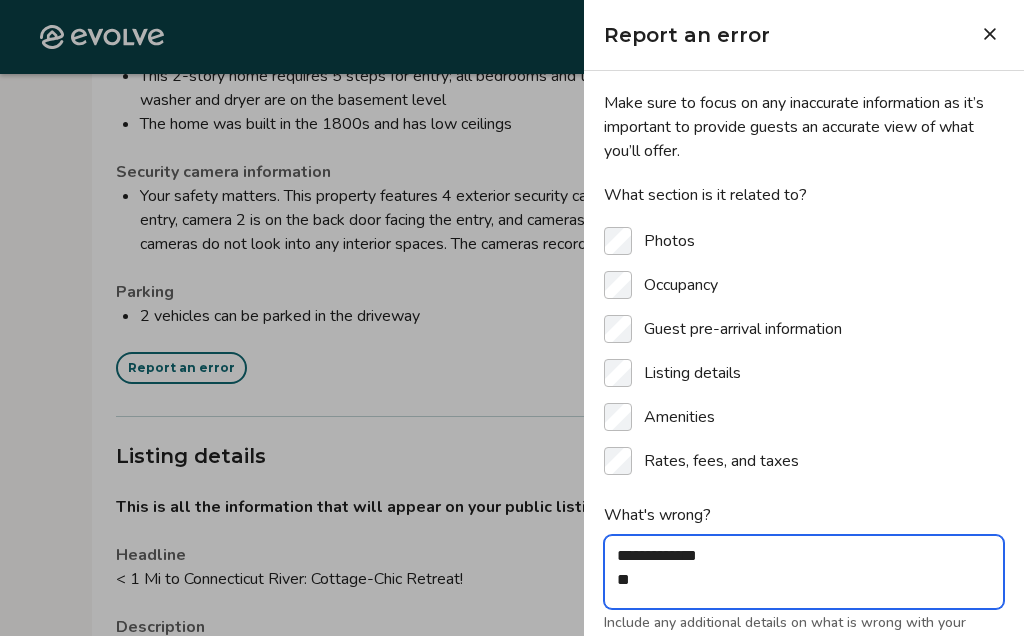 type on "*" 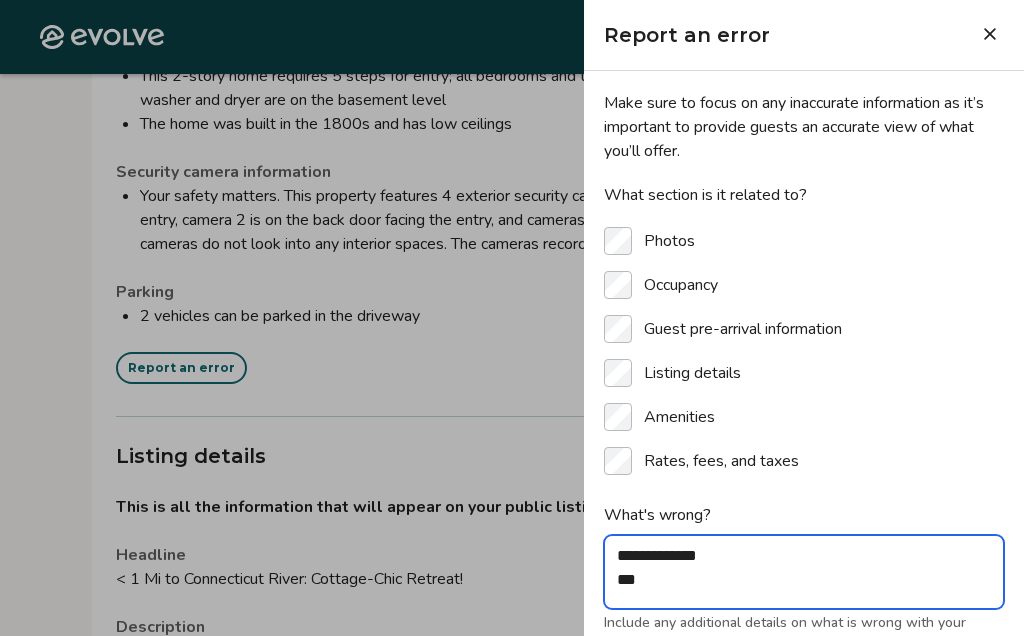 type on "*" 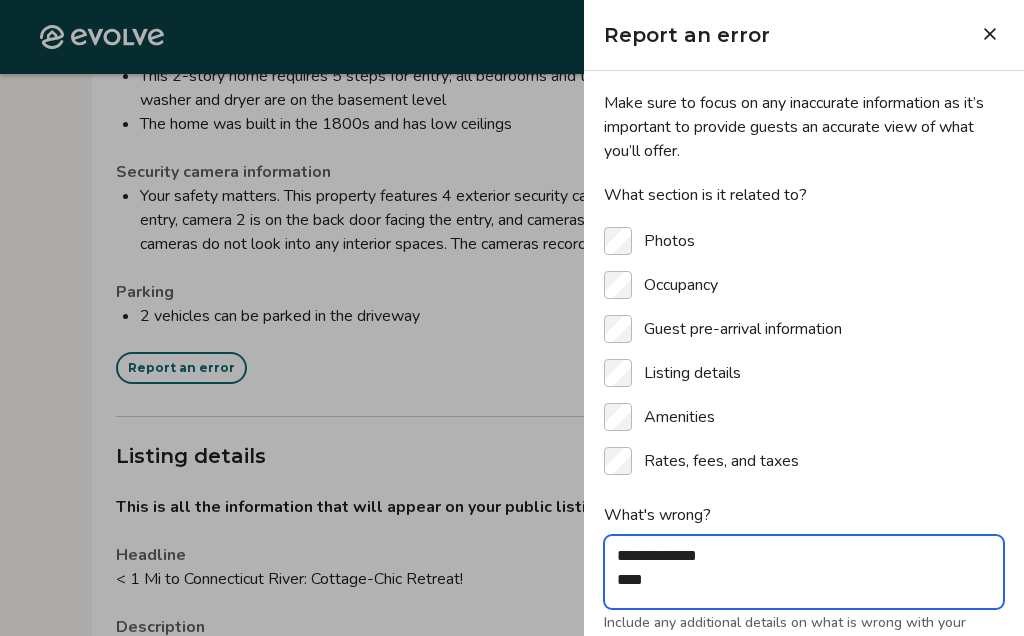 type on "*" 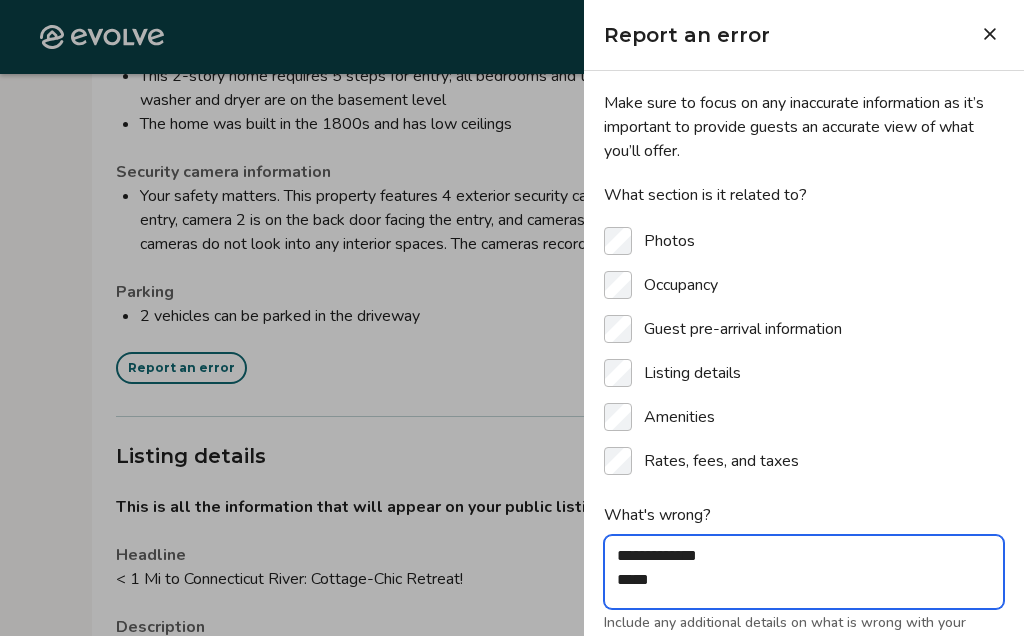 type on "*" 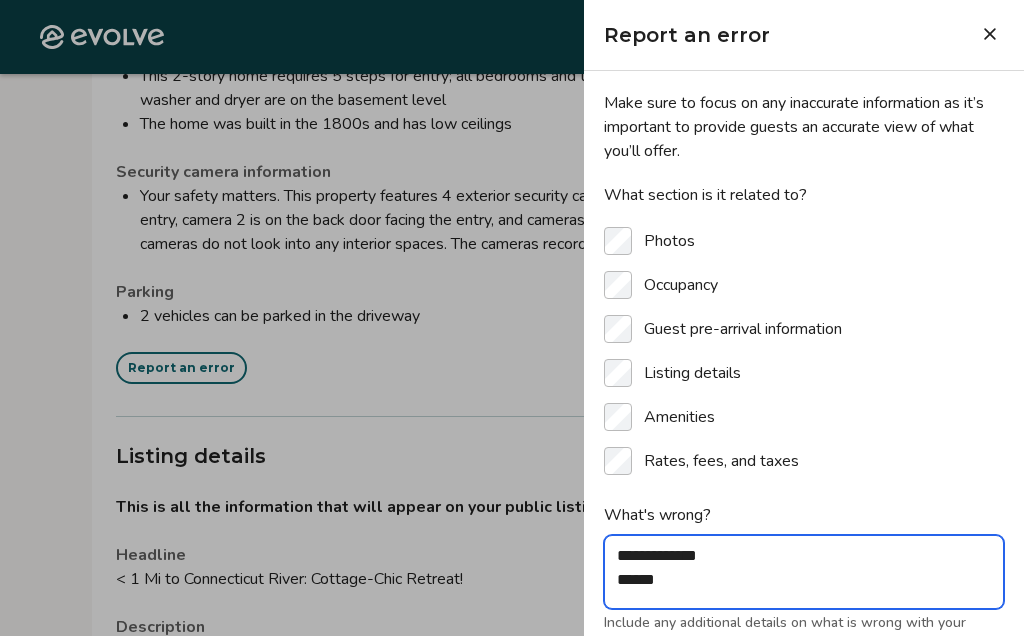 type on "*" 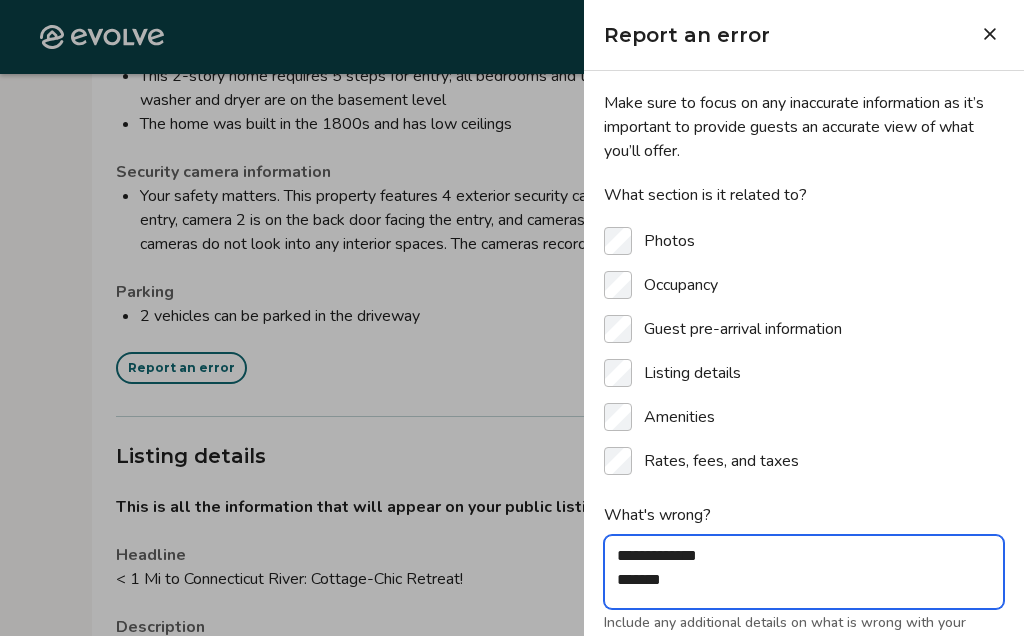 type on "**********" 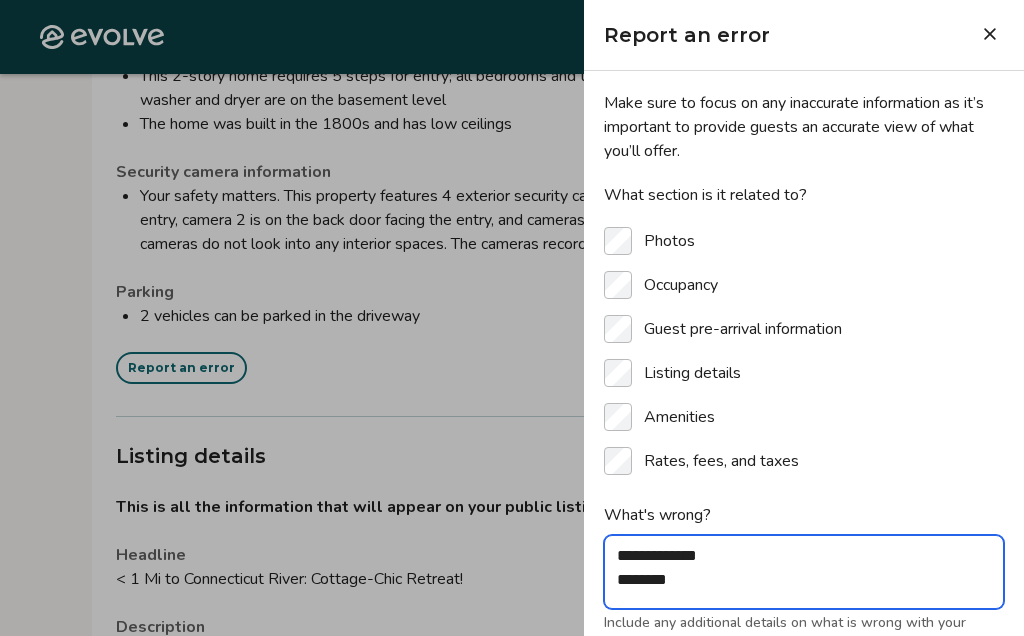 type on "*" 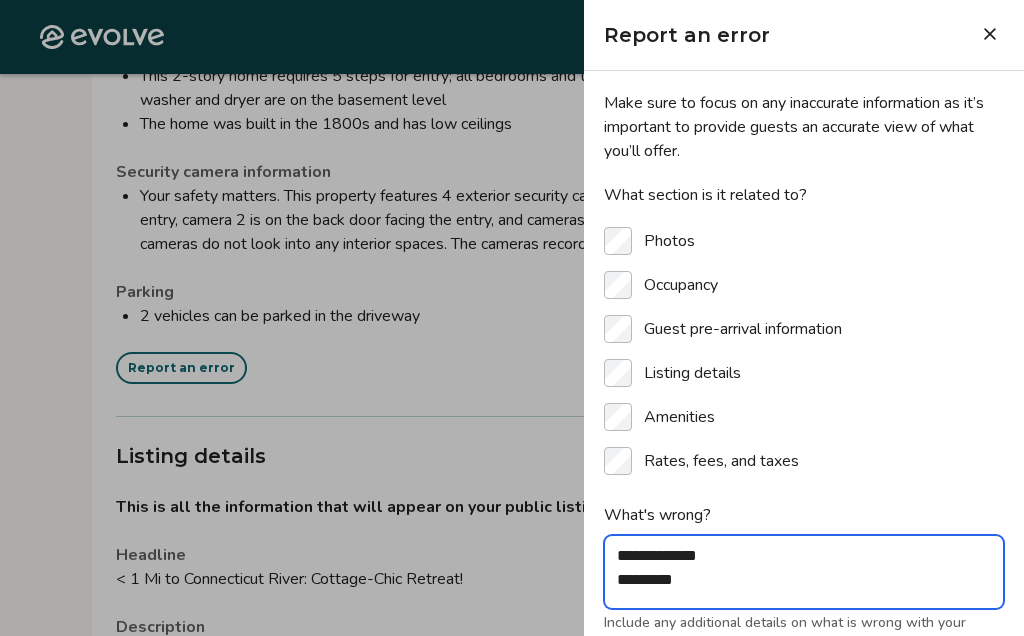 type on "*" 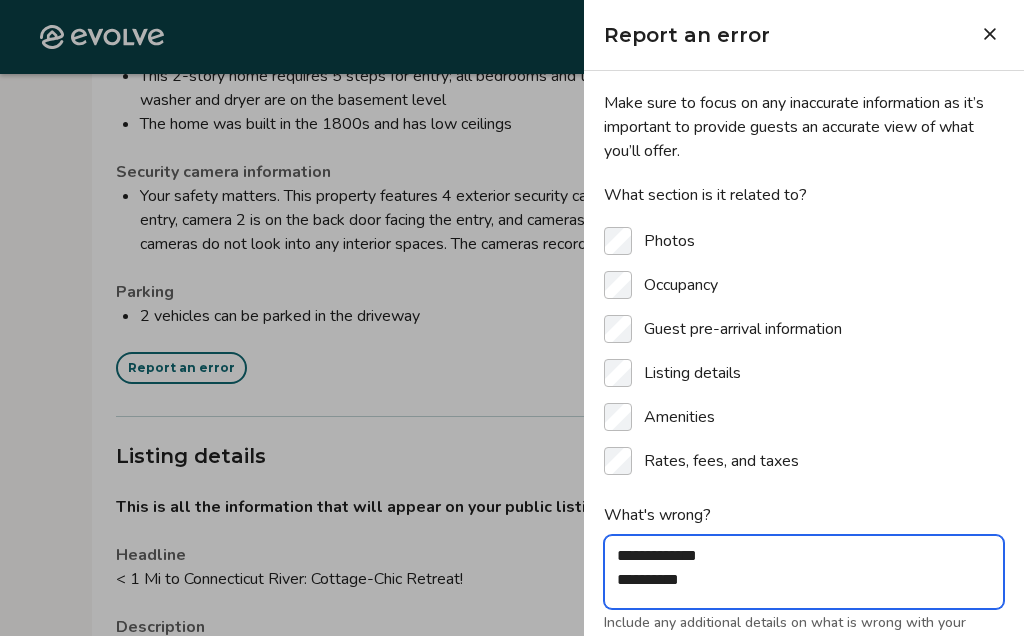 type on "*" 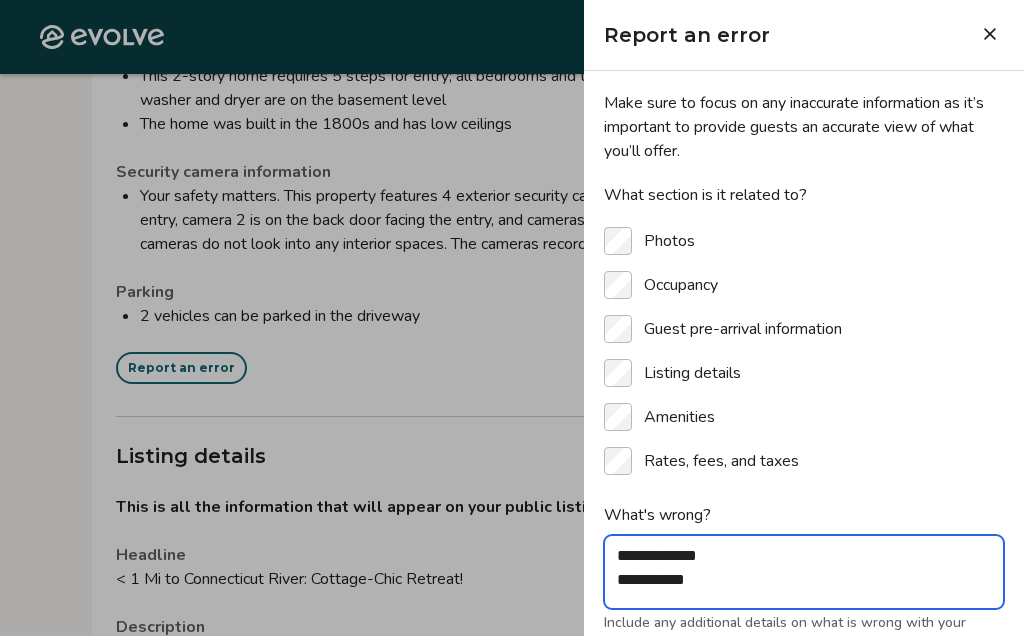 type on "*" 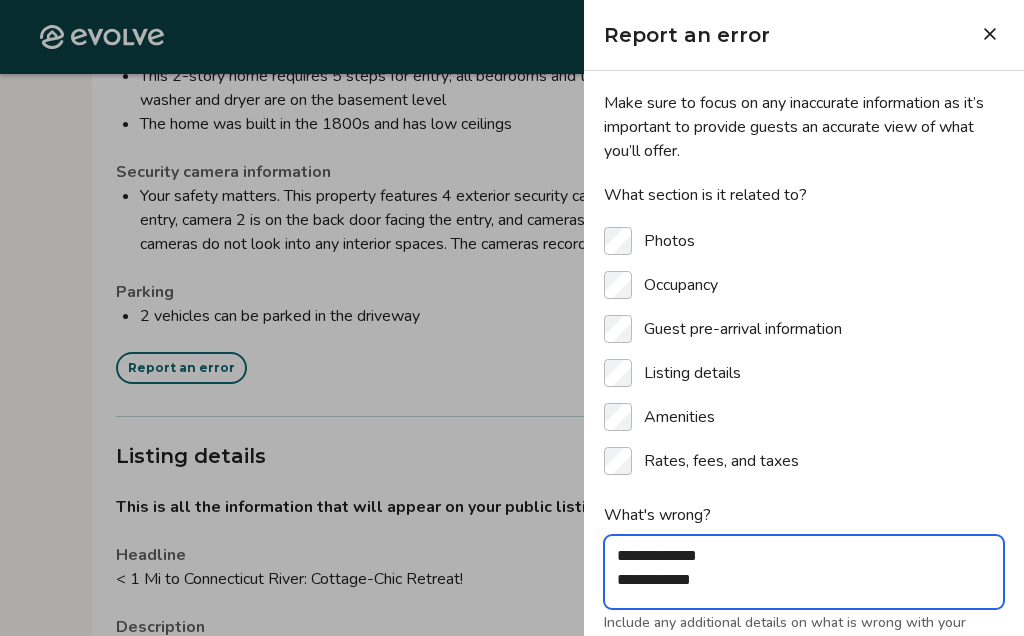 type on "*" 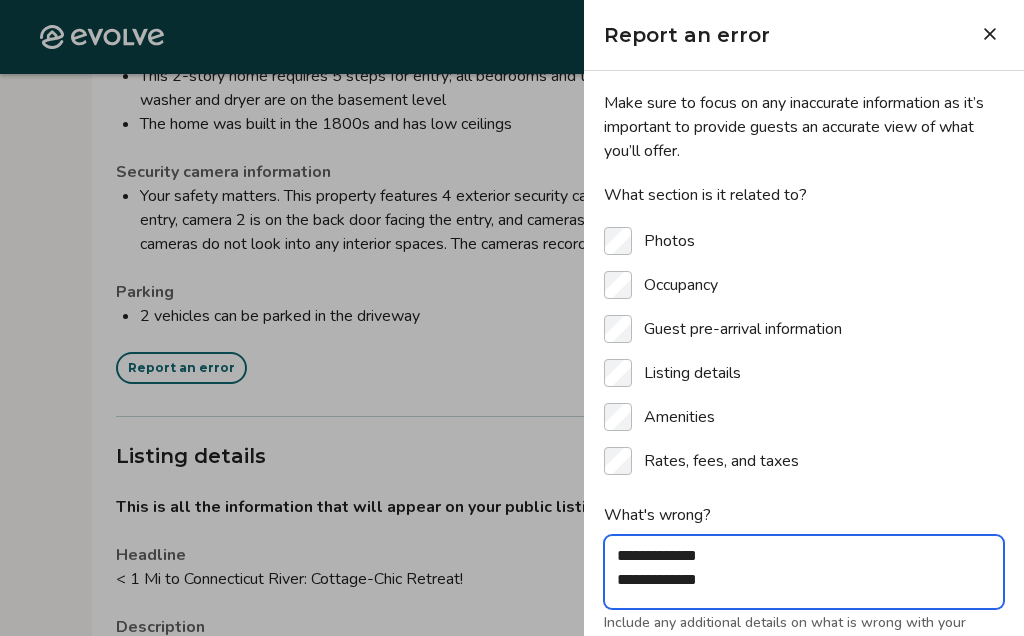 type on "*" 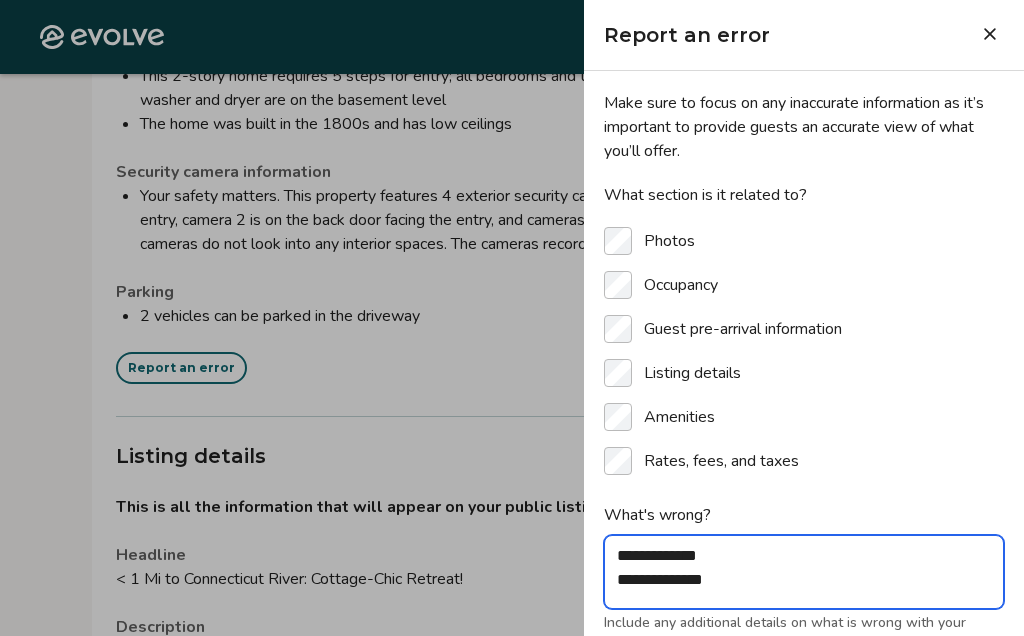 type on "*" 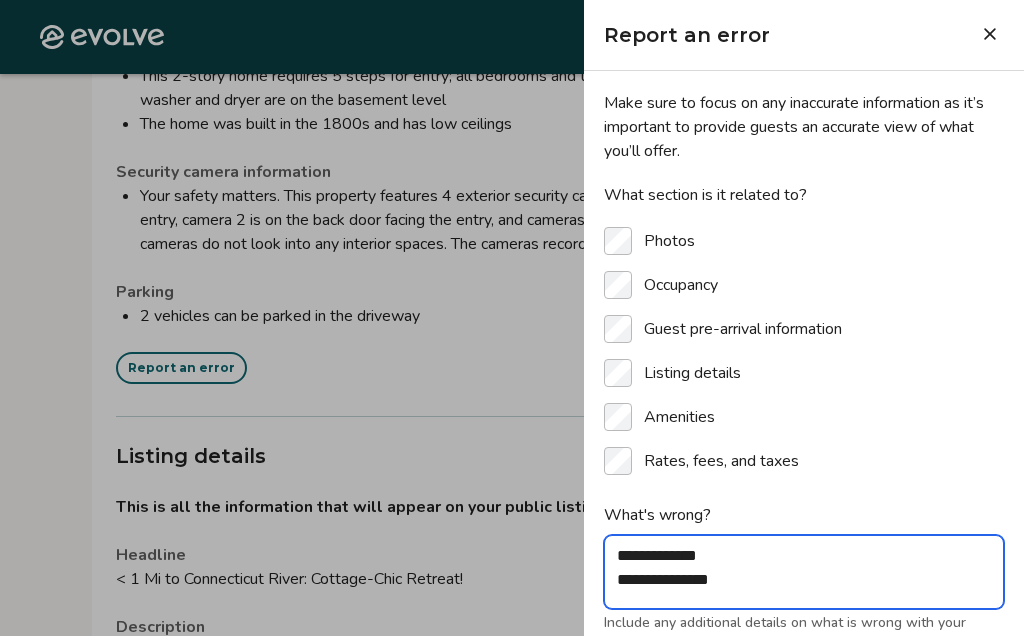 type on "*" 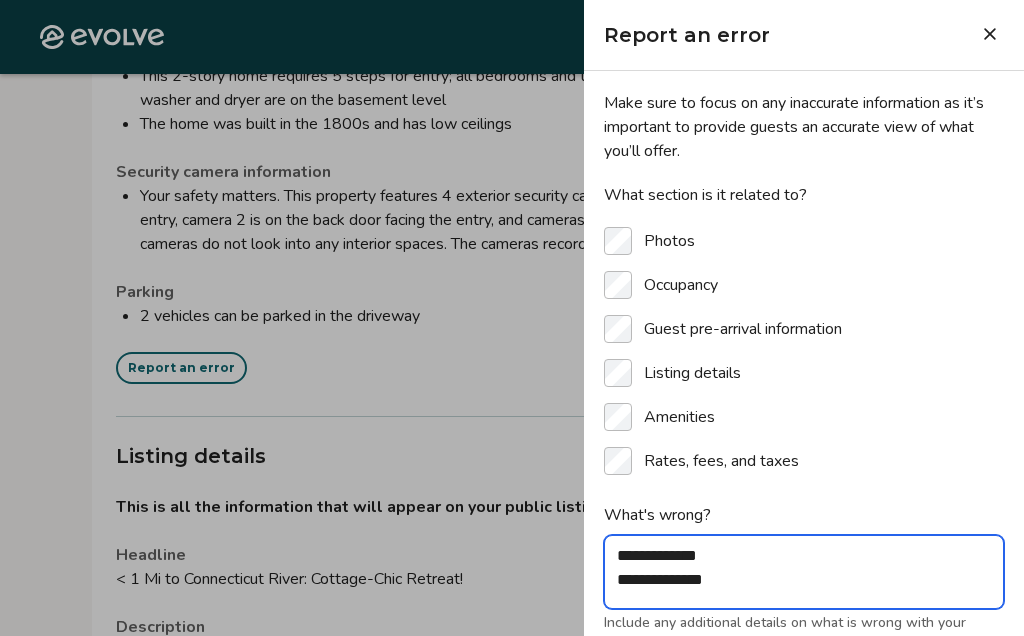 type on "*" 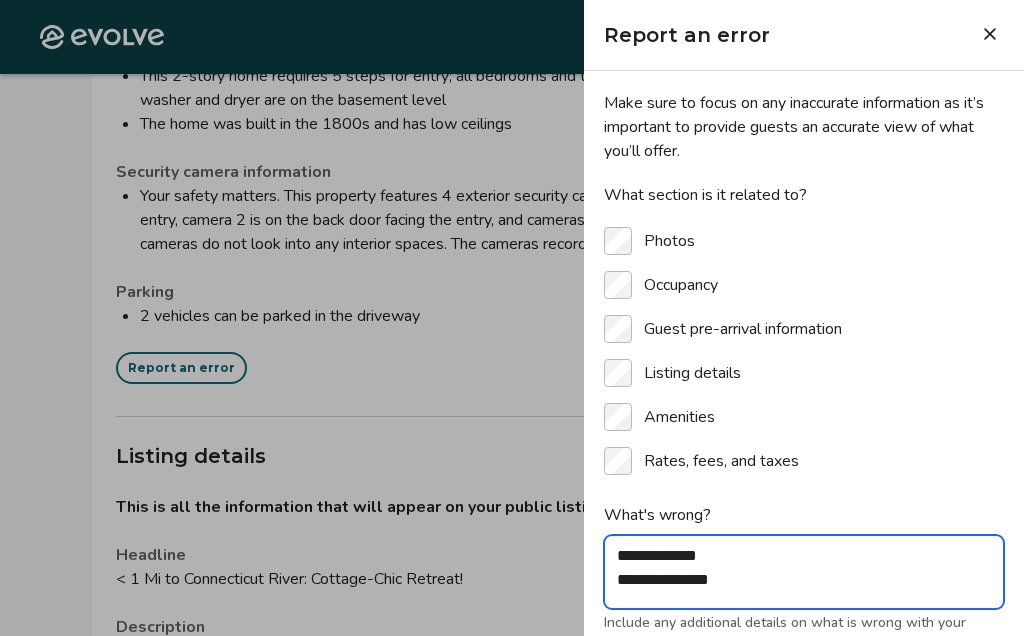 type on "*" 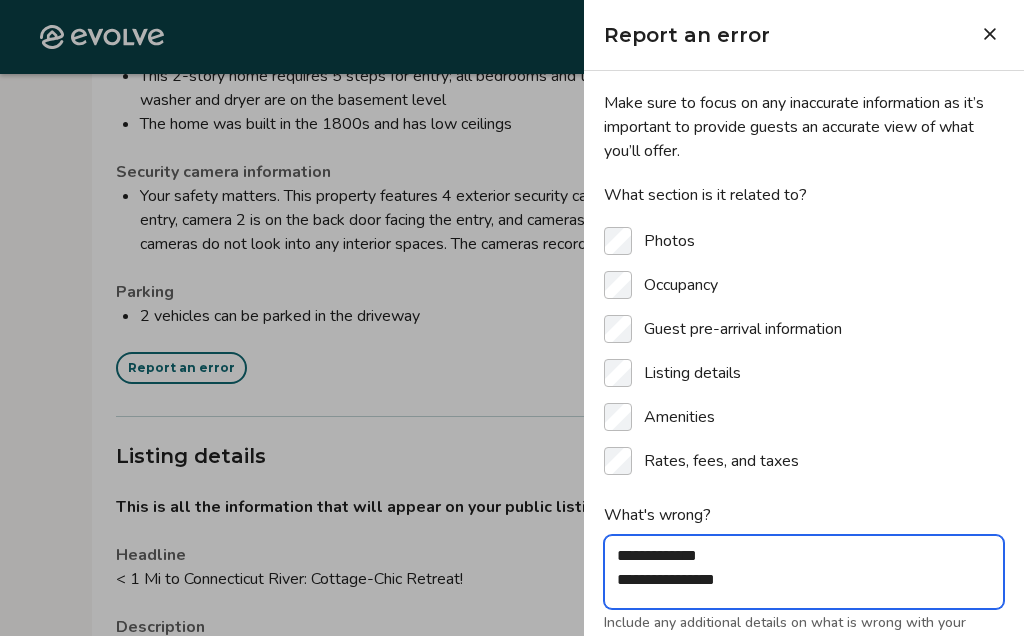 type on "*" 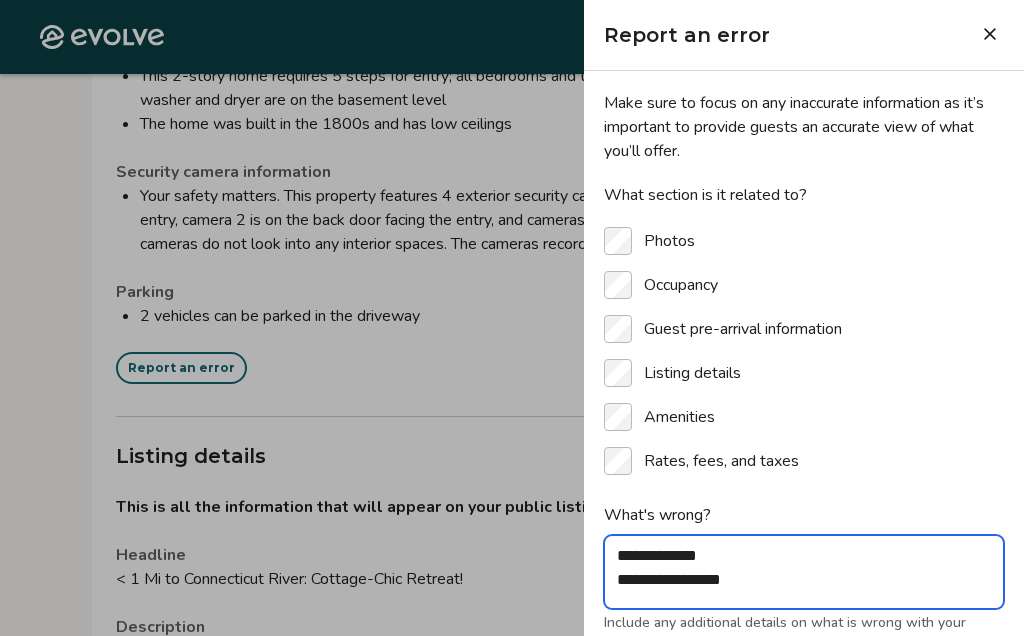 type on "*" 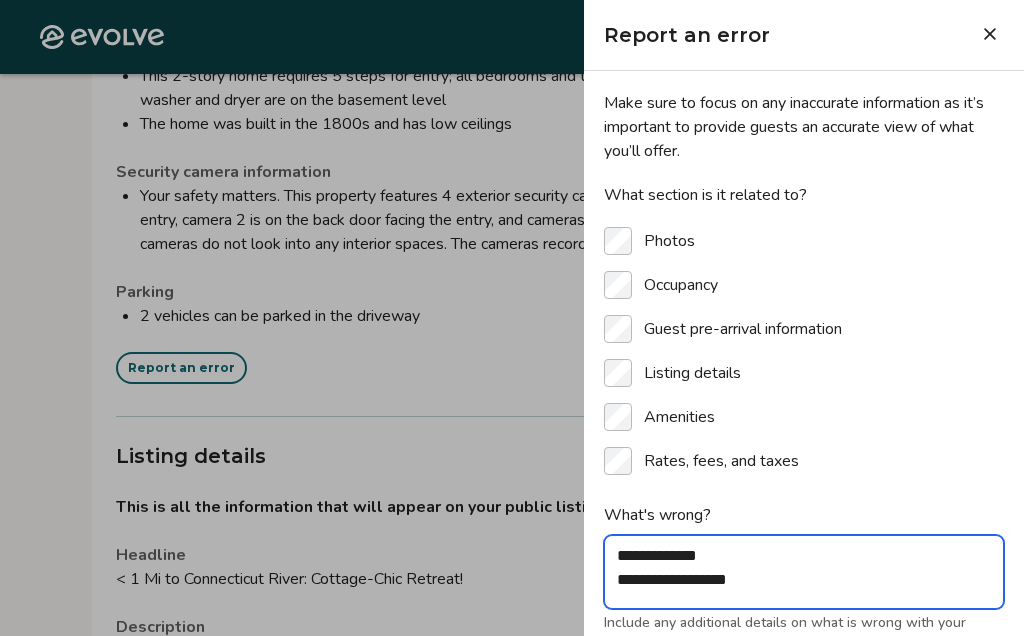 type on "*" 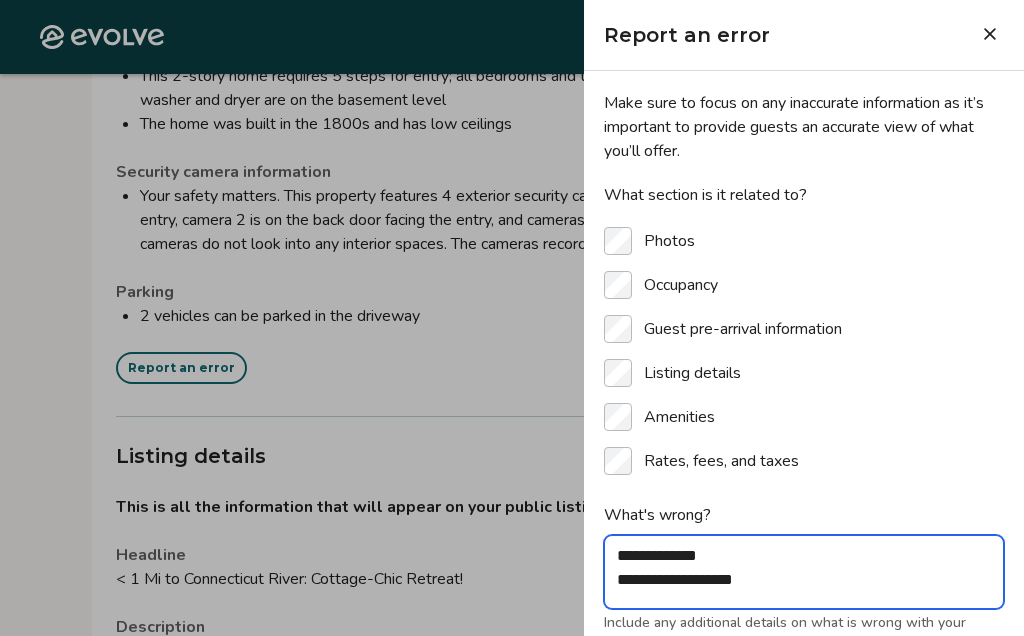 type on "*" 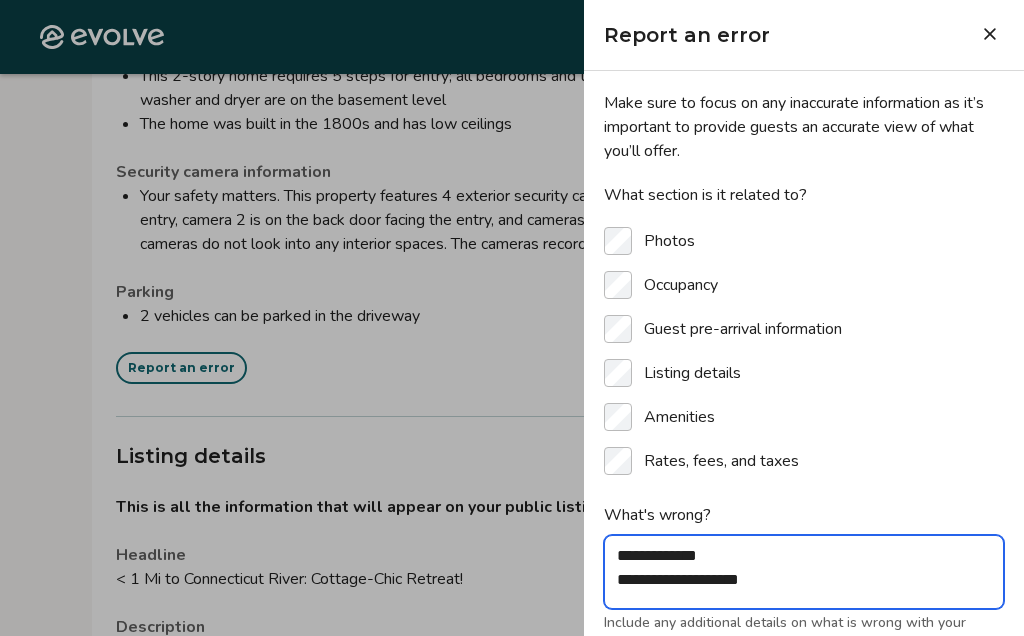 type on "*" 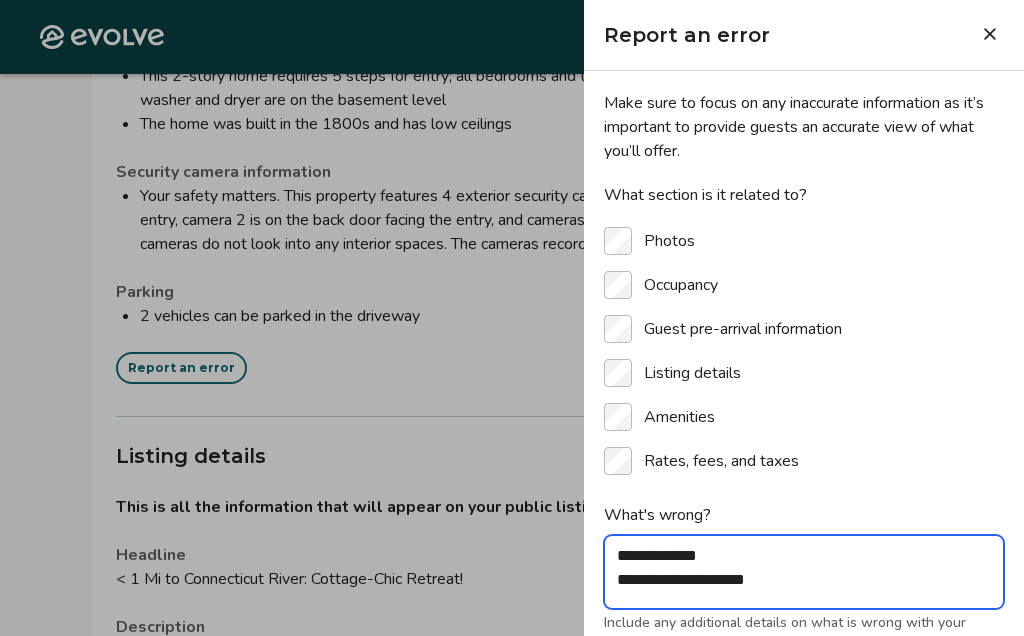 scroll, scrollTop: 7, scrollLeft: 0, axis: vertical 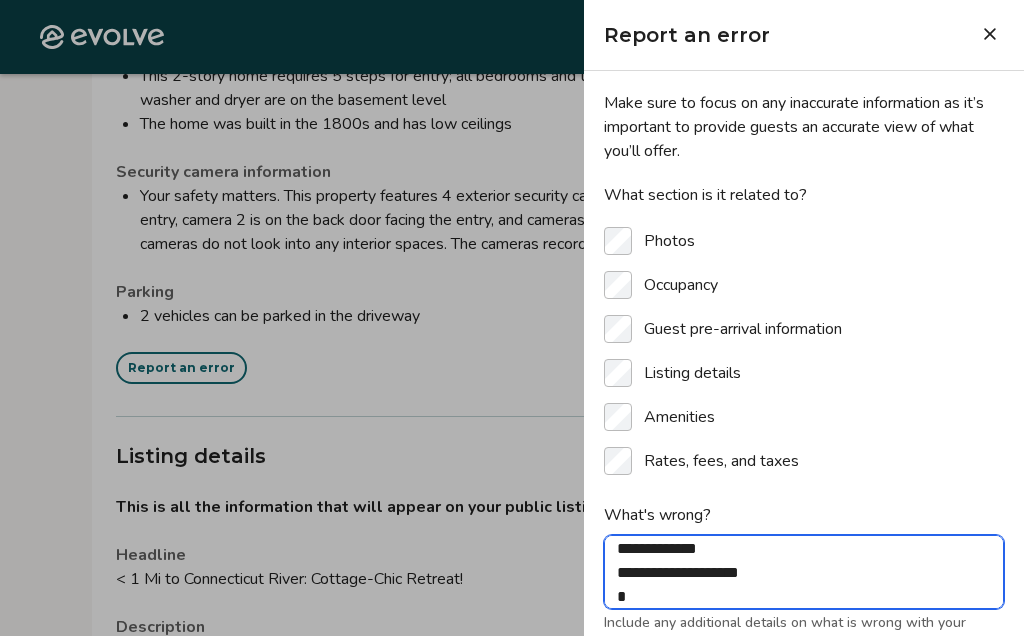 type on "*" 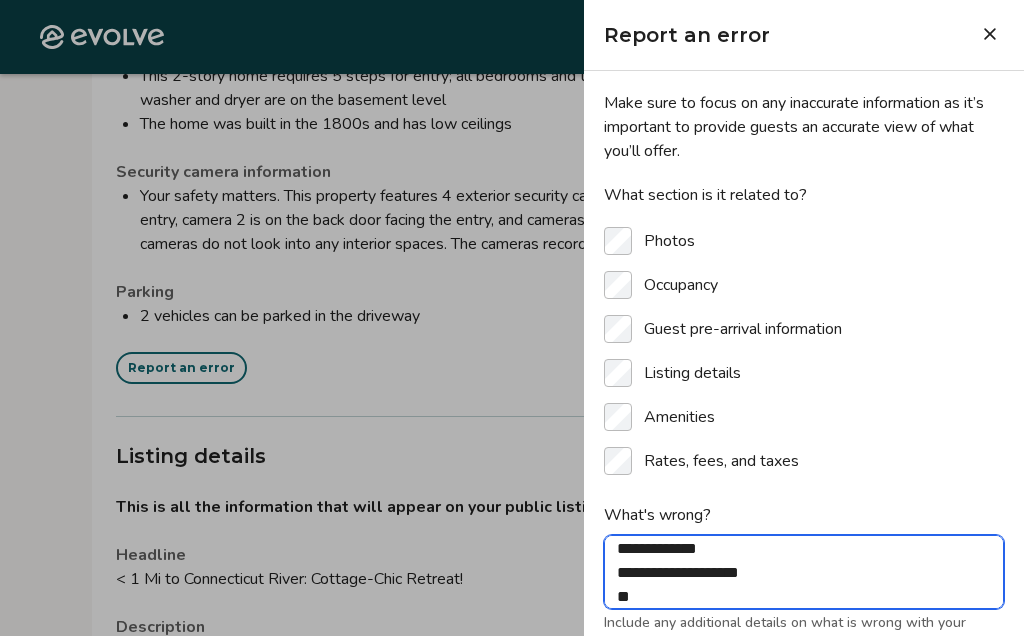 type on "*" 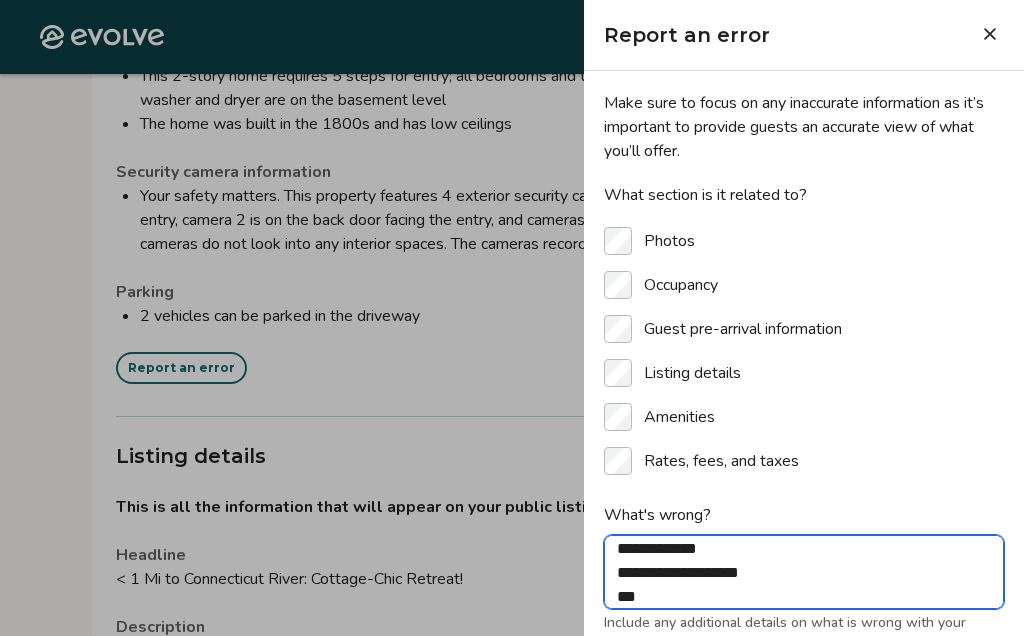 type on "*" 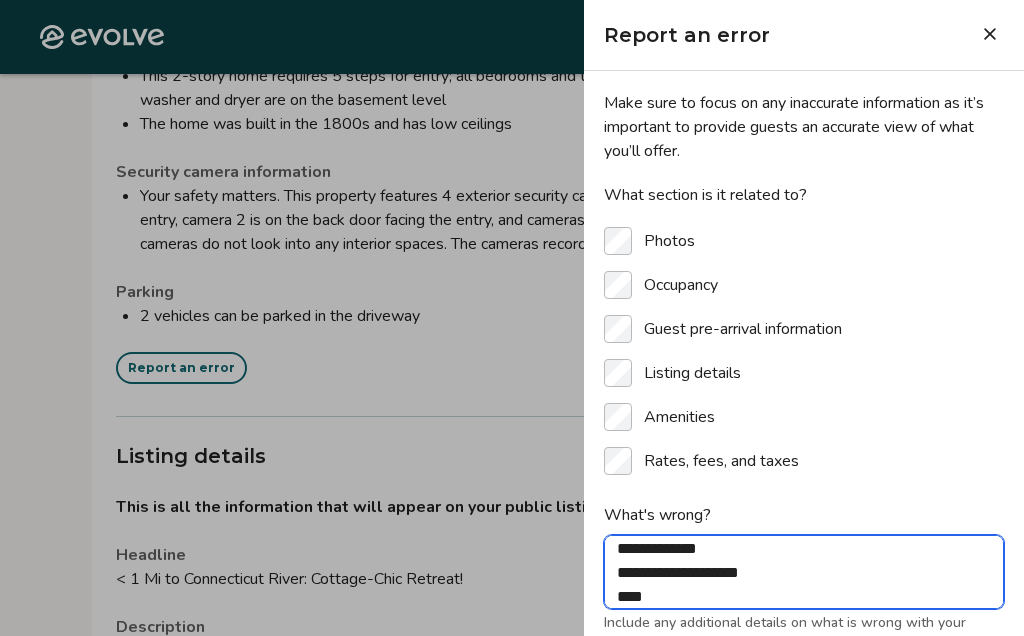 type on "*" 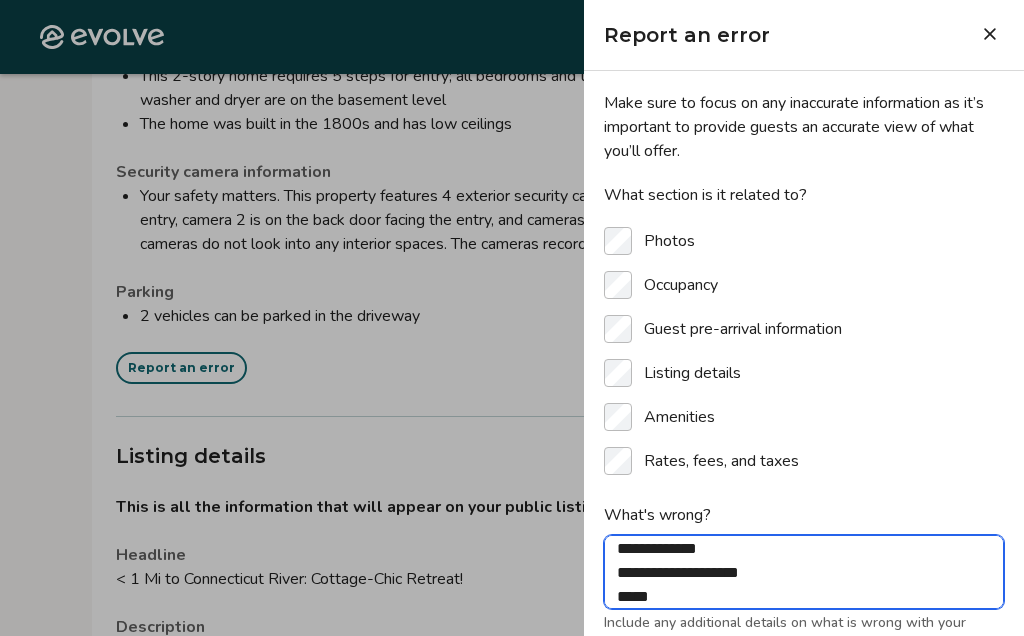type on "*" 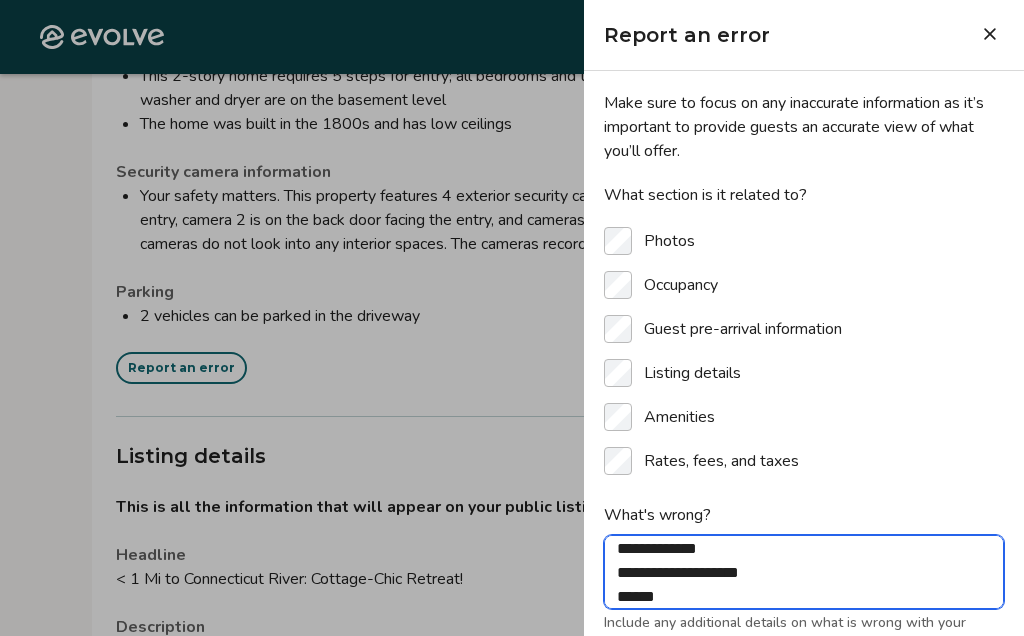type on "*" 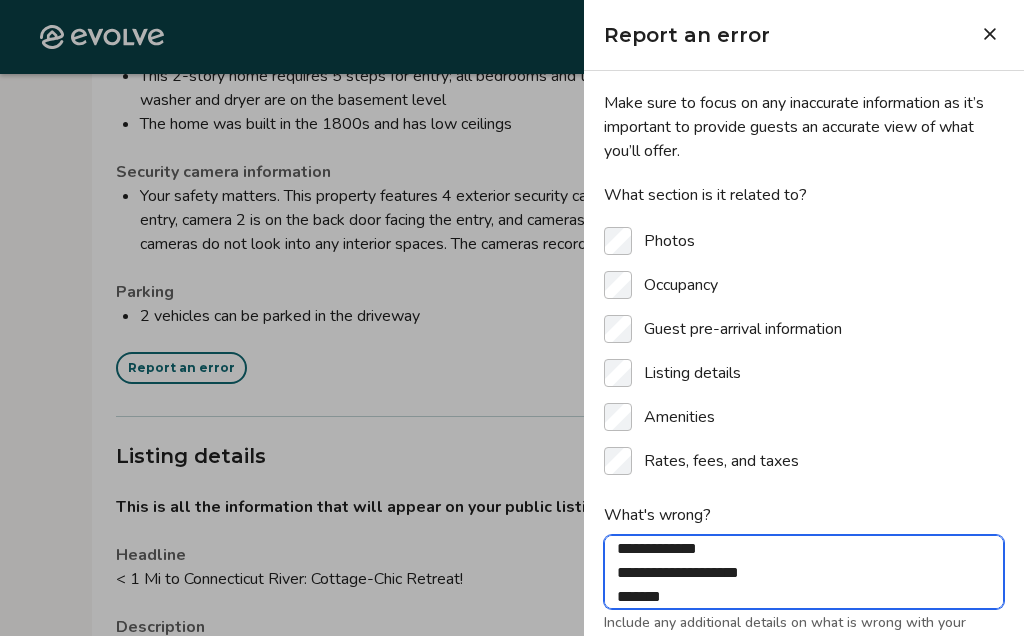 type on "[REDACTED]" 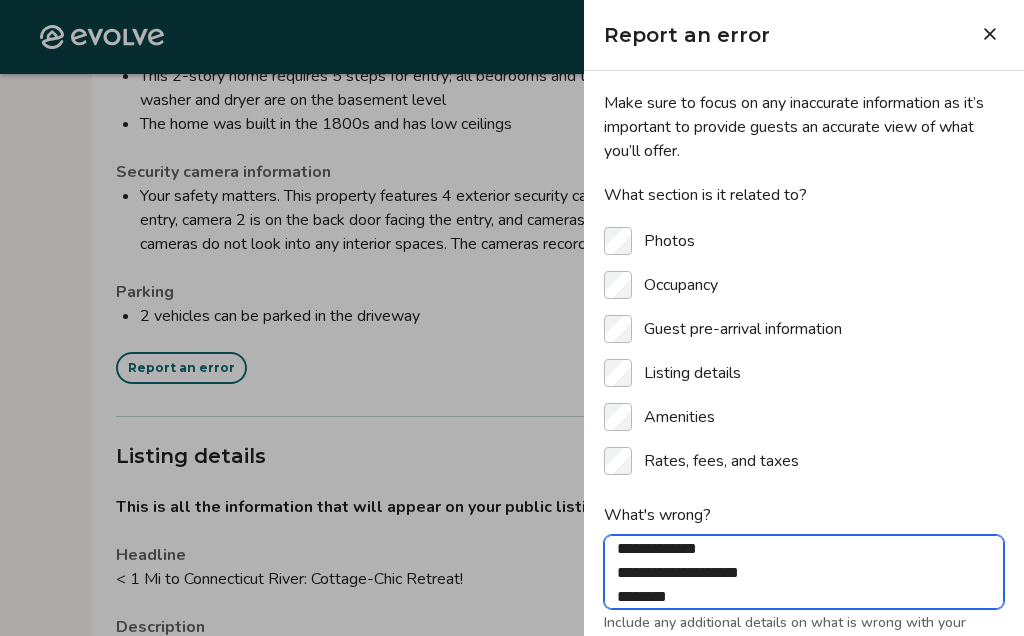 type on "*" 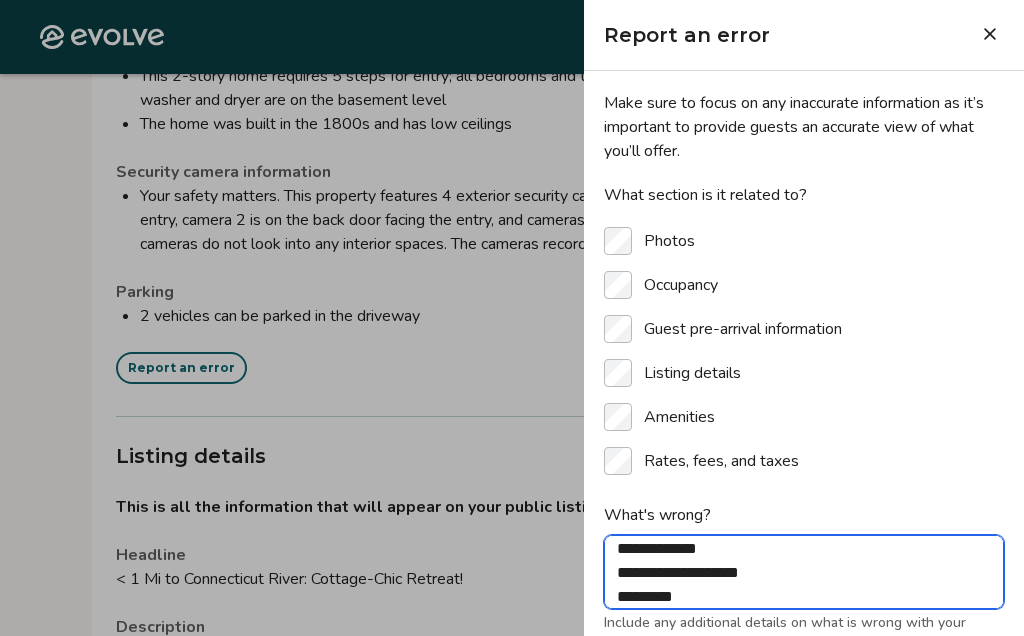 type on "*" 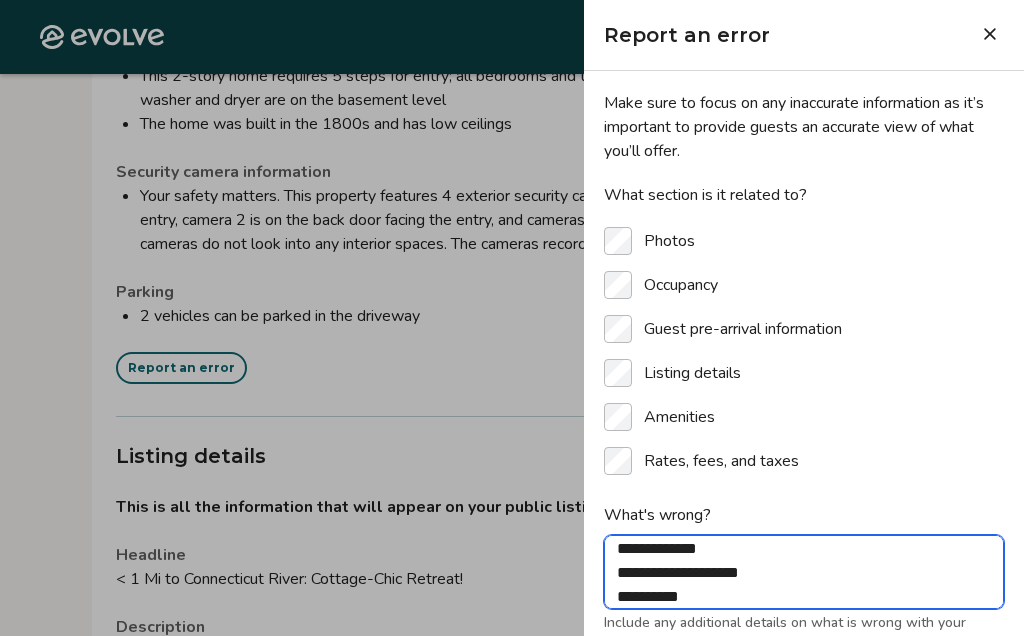 type on "*" 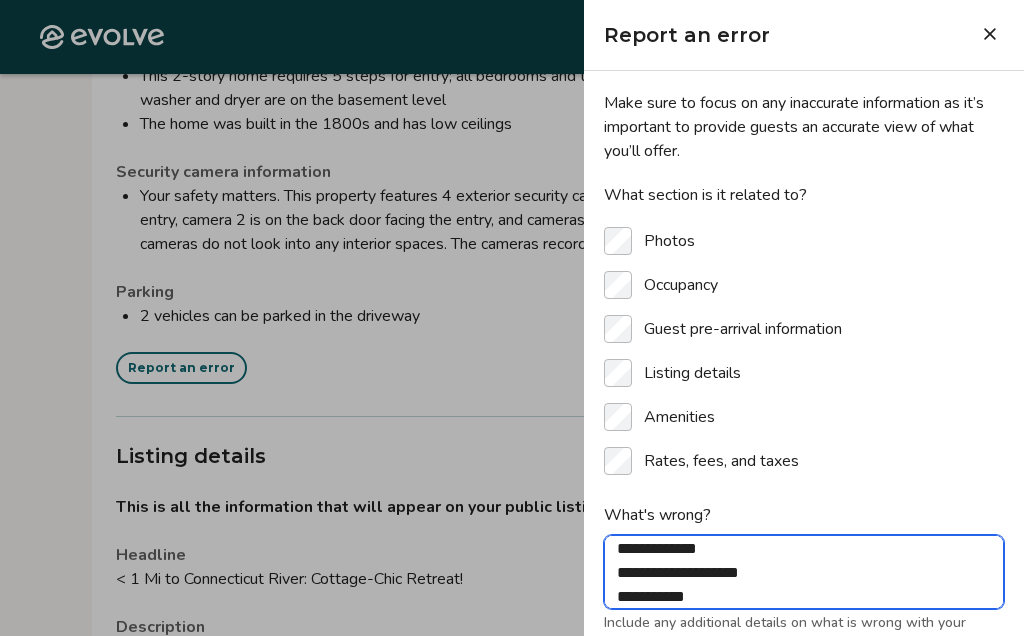type on "*" 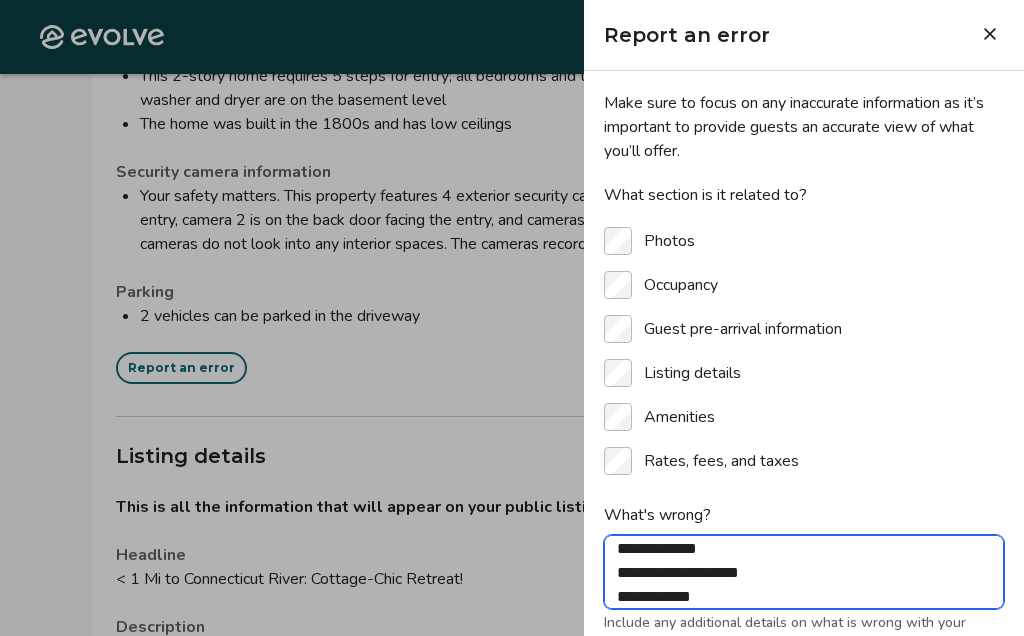 type on "*" 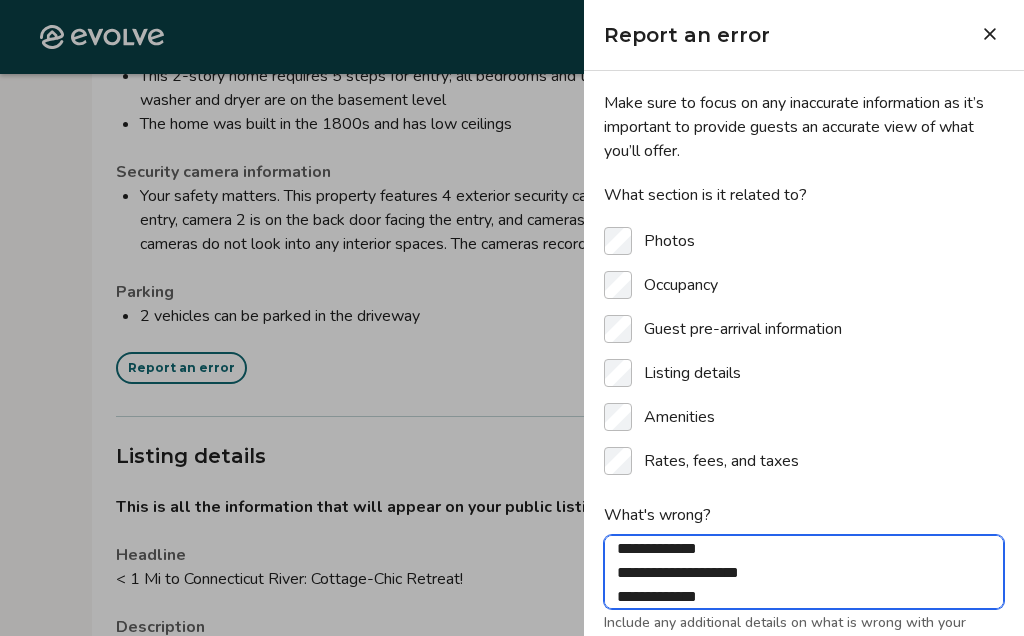 type on "*" 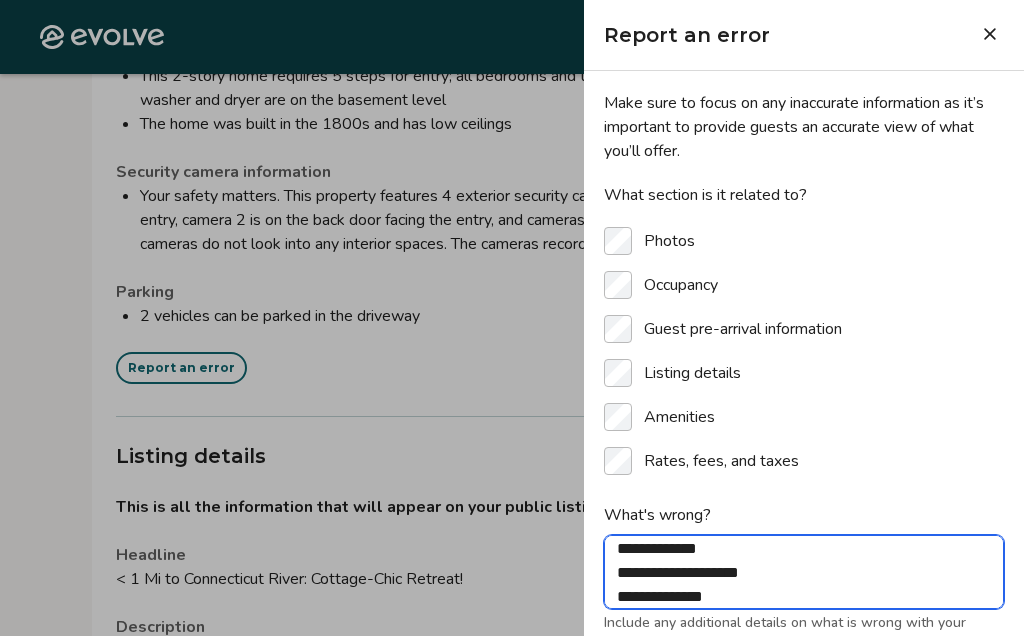 type on "*" 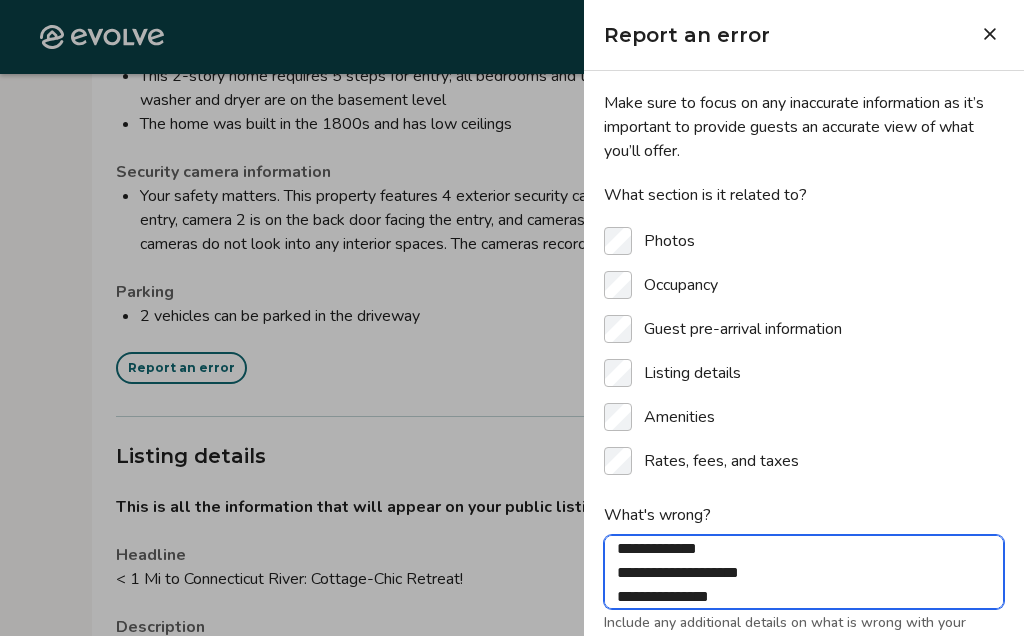 type on "*" 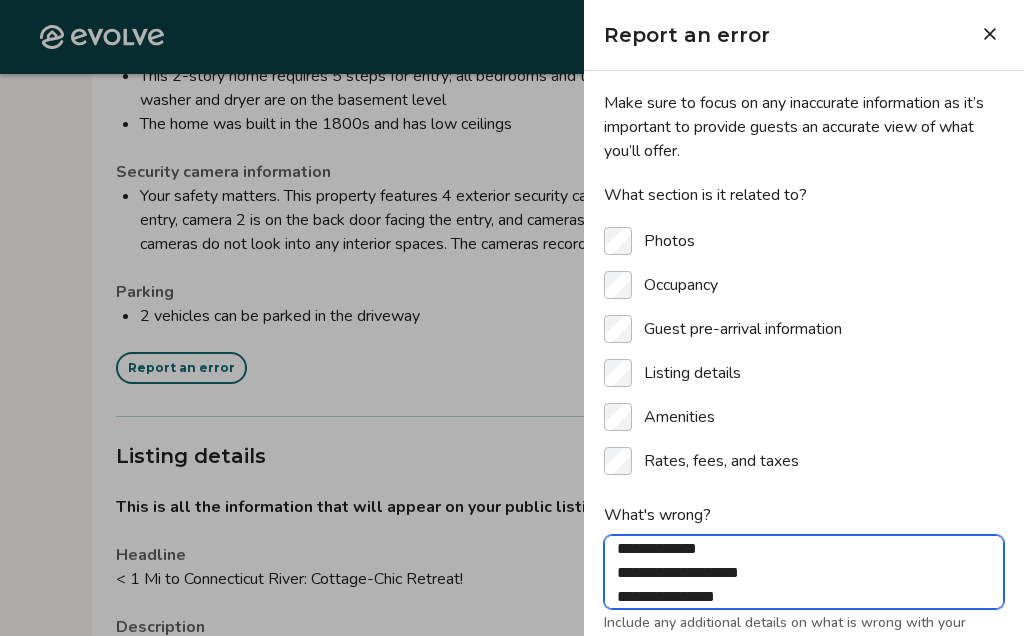 type on "*" 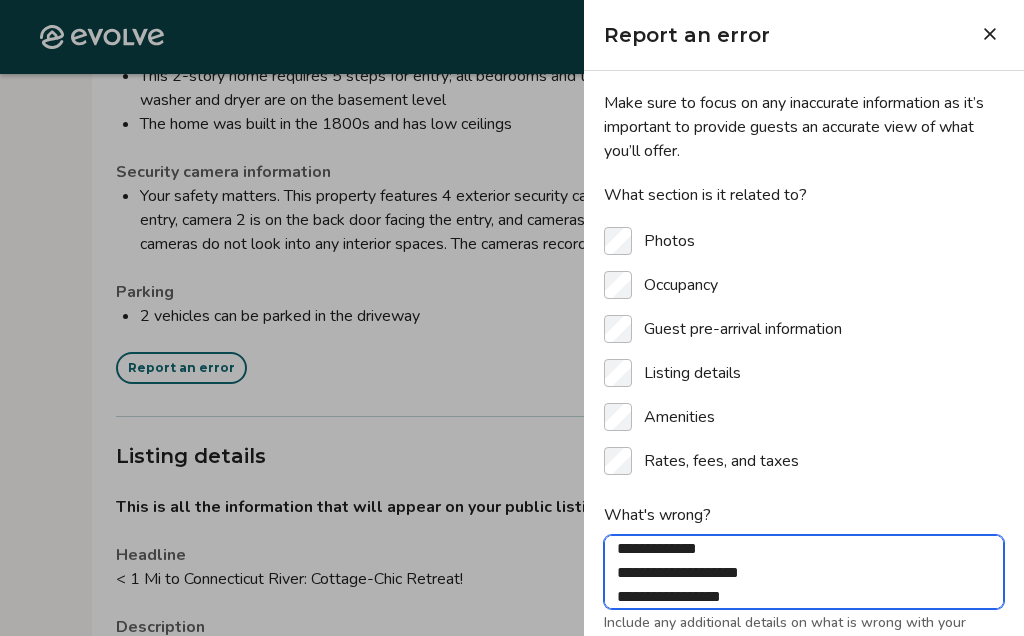 type on "*" 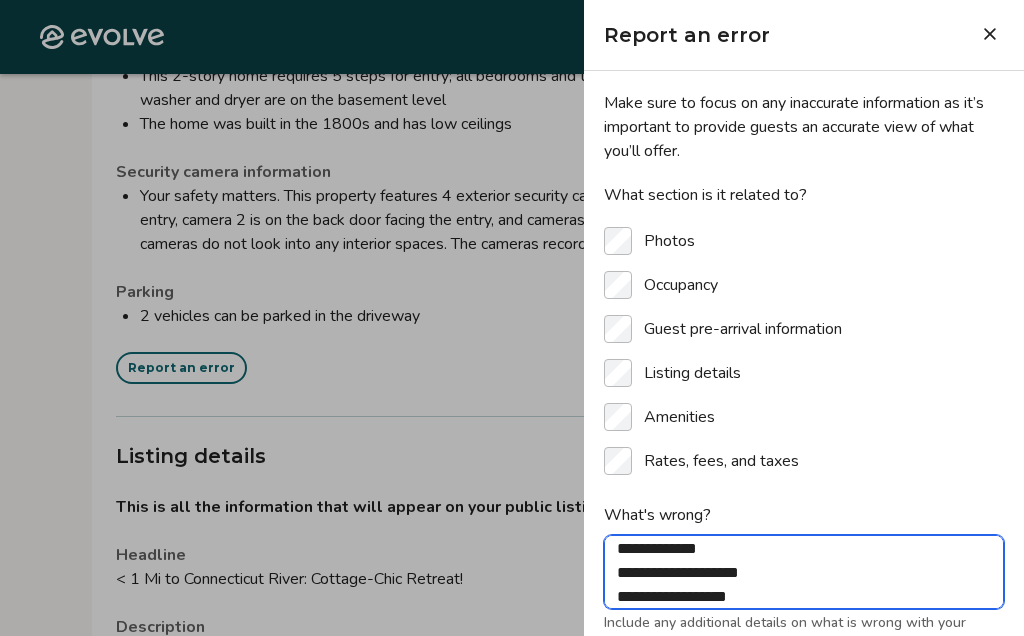 type on "*" 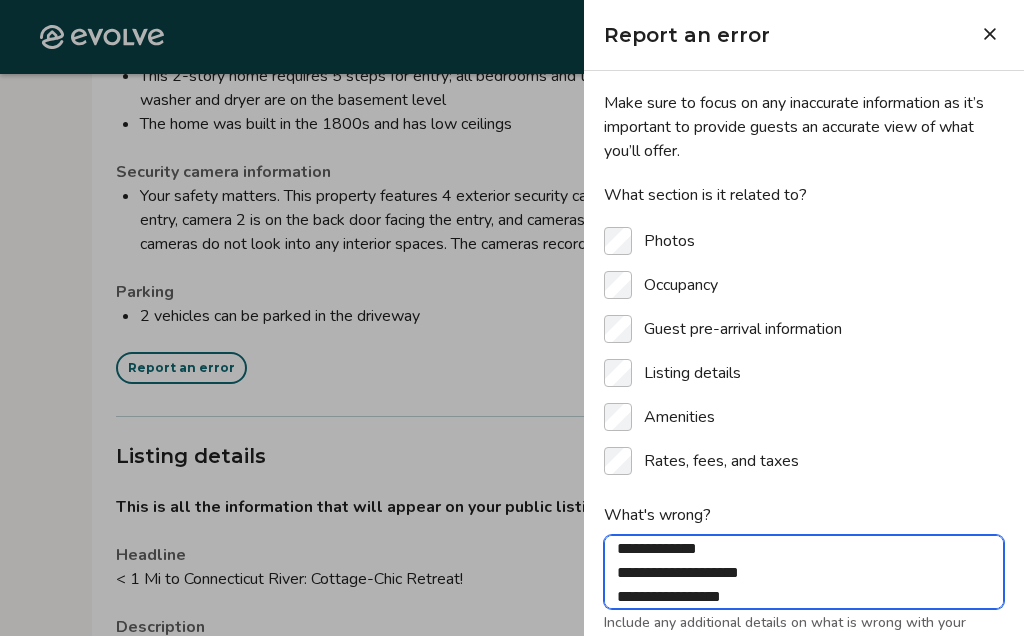 type on "*" 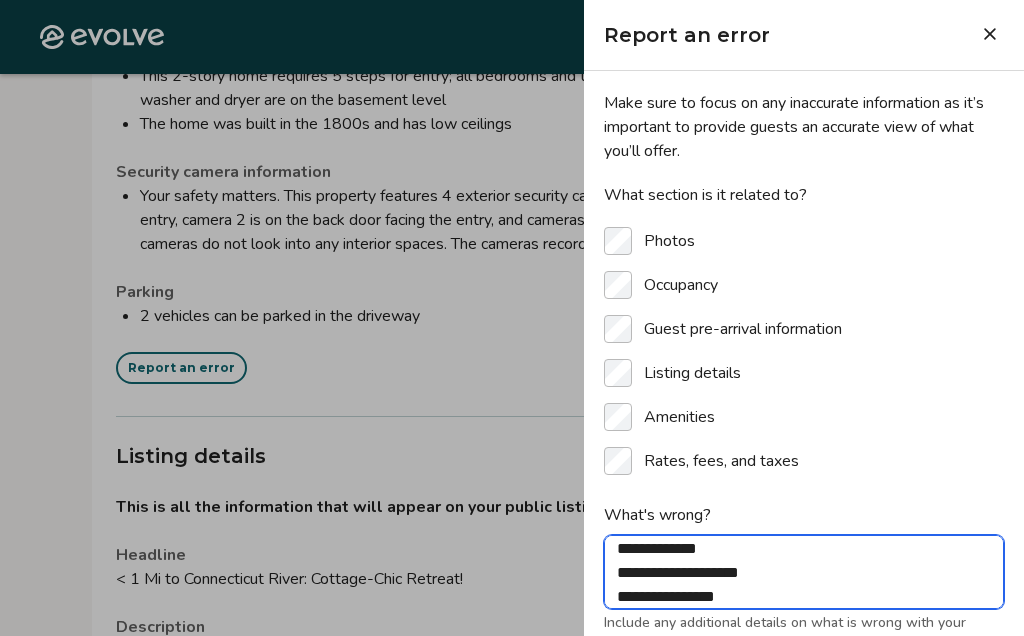 type on "*" 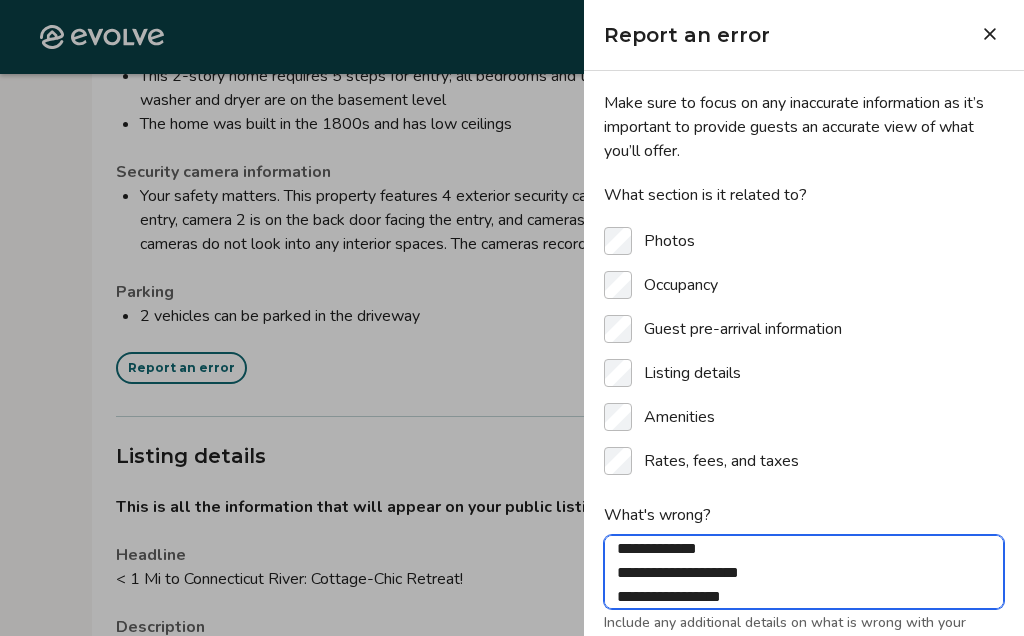 type on "*" 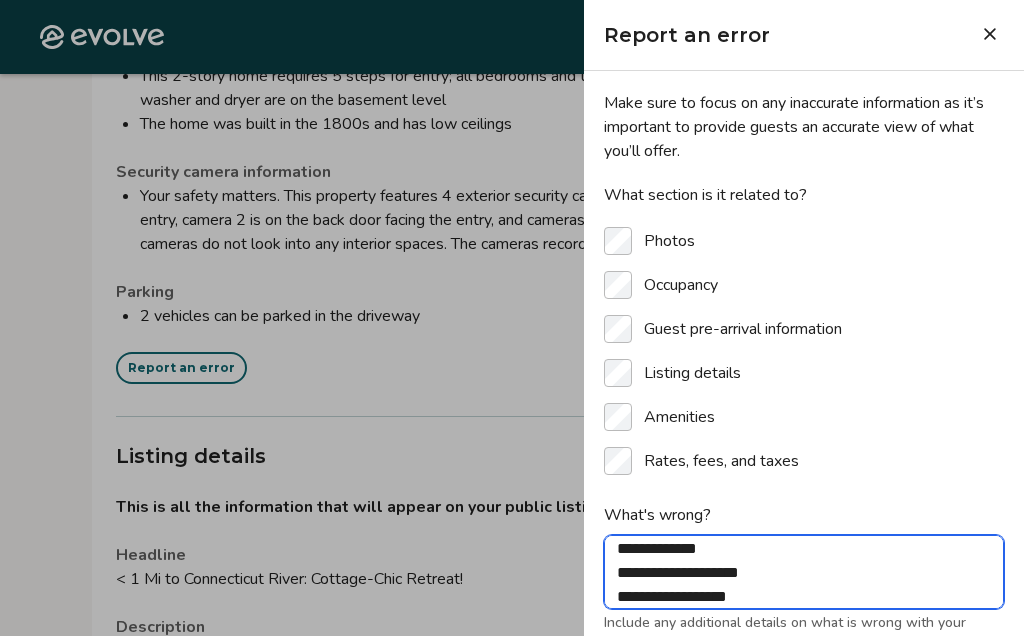 type on "*" 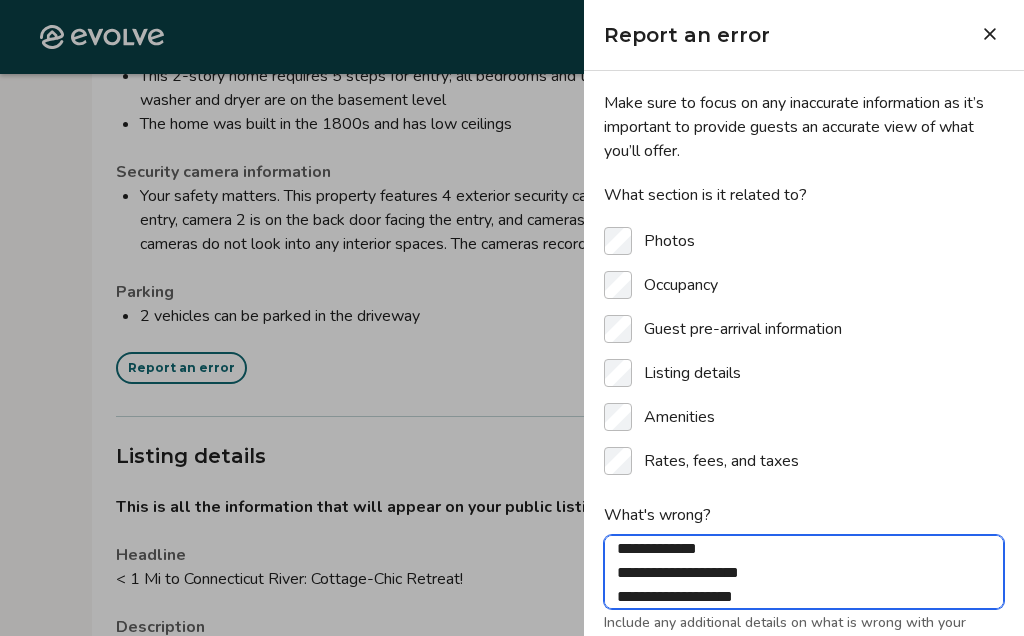 type on "*" 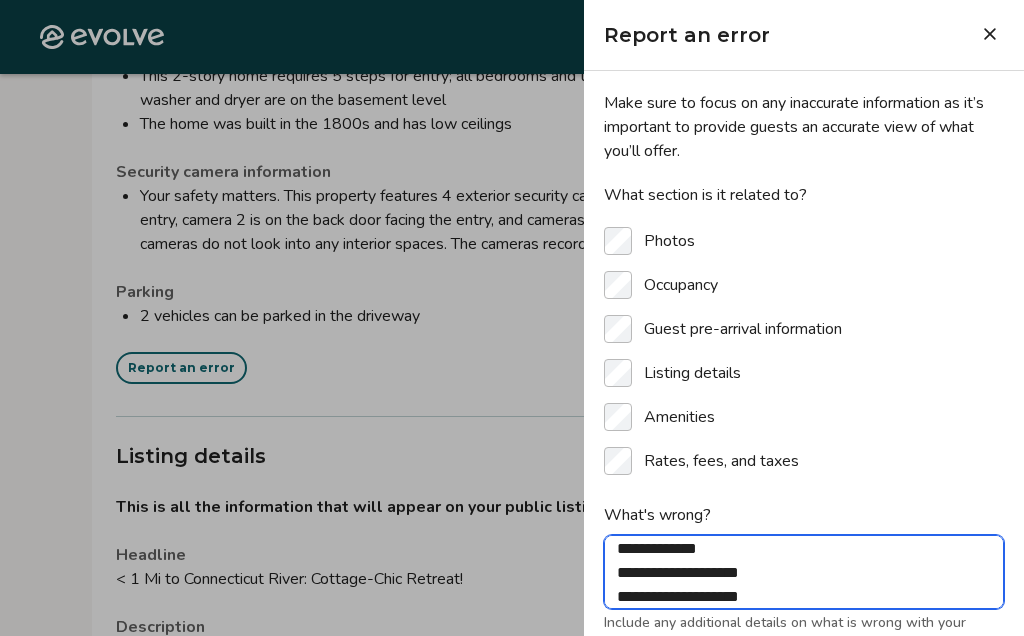 type on "*" 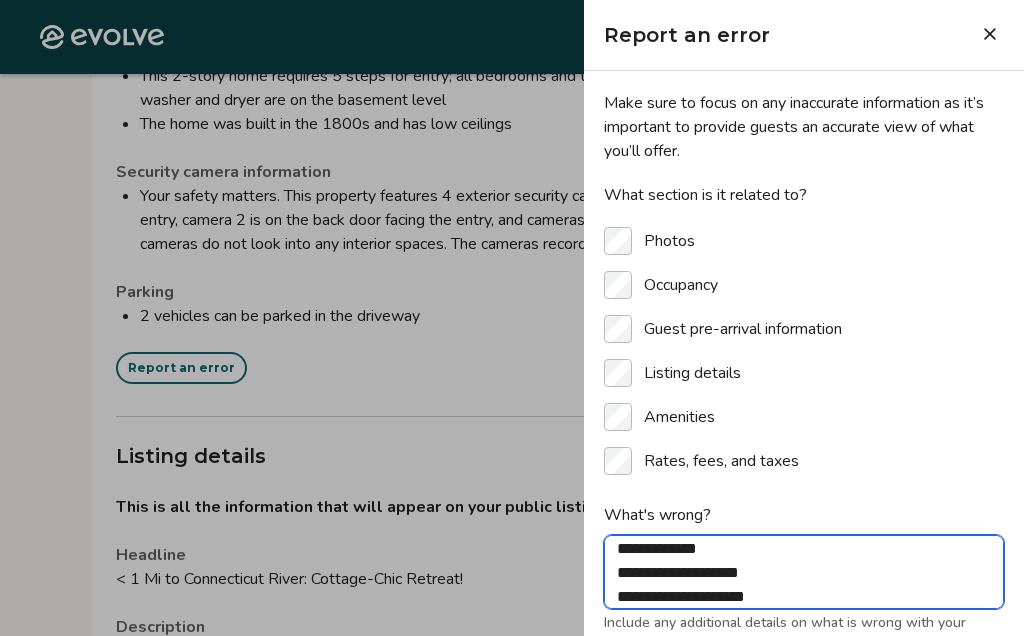 type on "*" 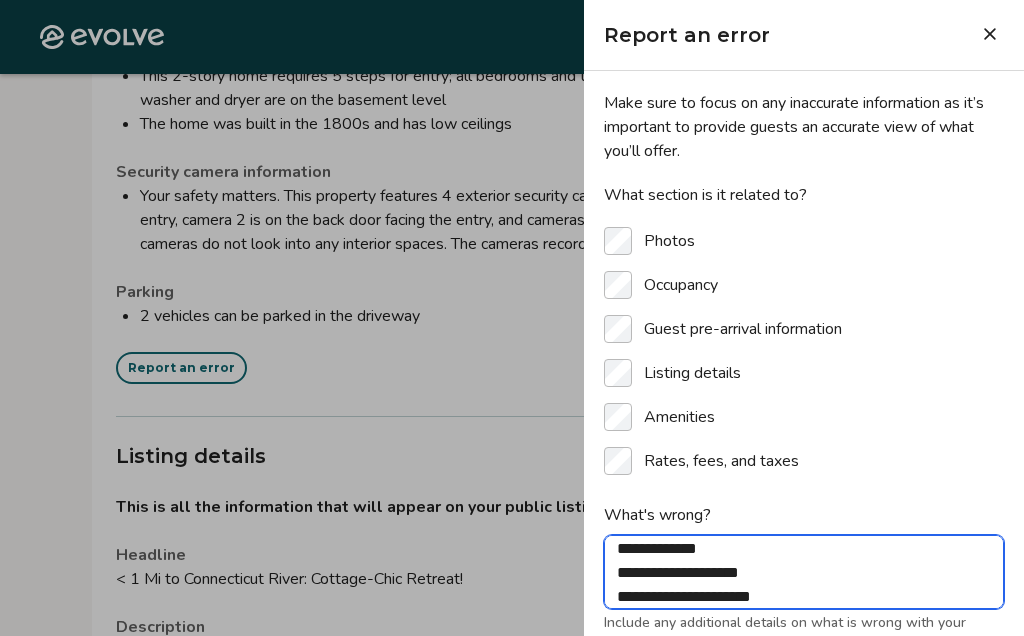 type on "*" 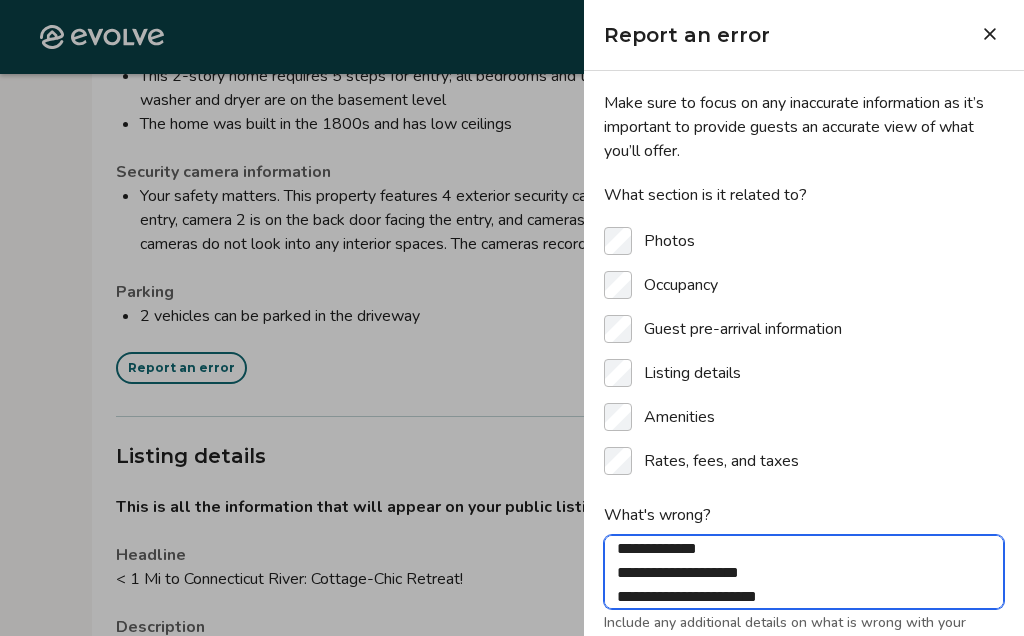 type on "*" 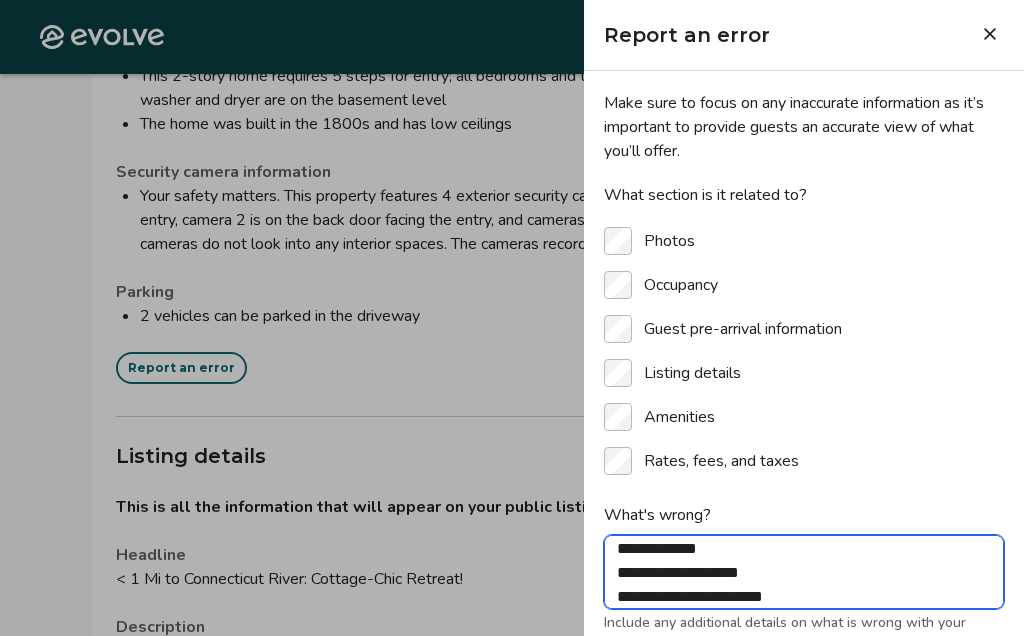 type on "*" 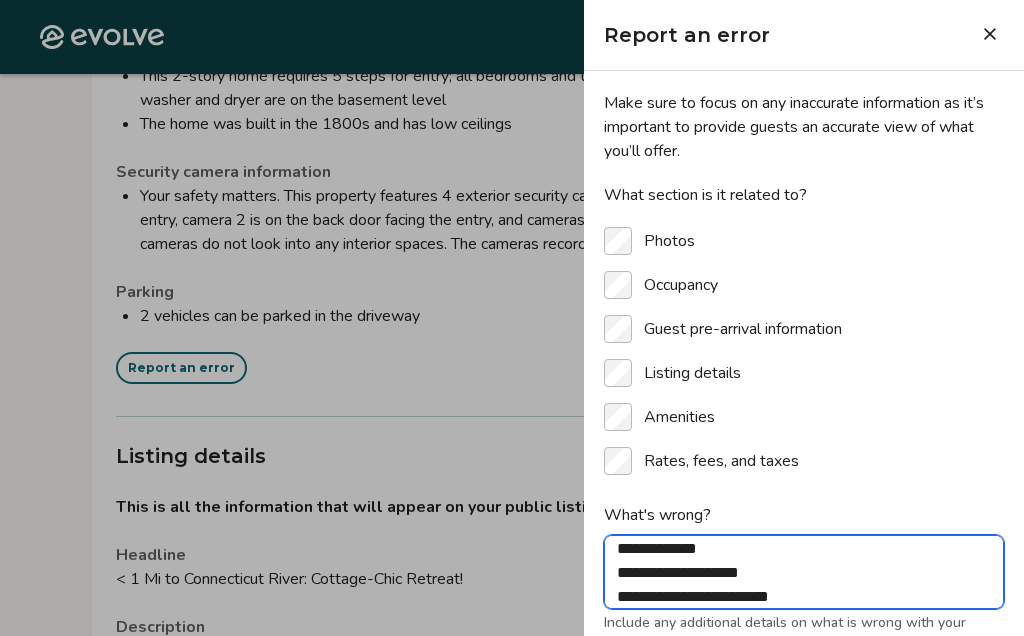 type on "*" 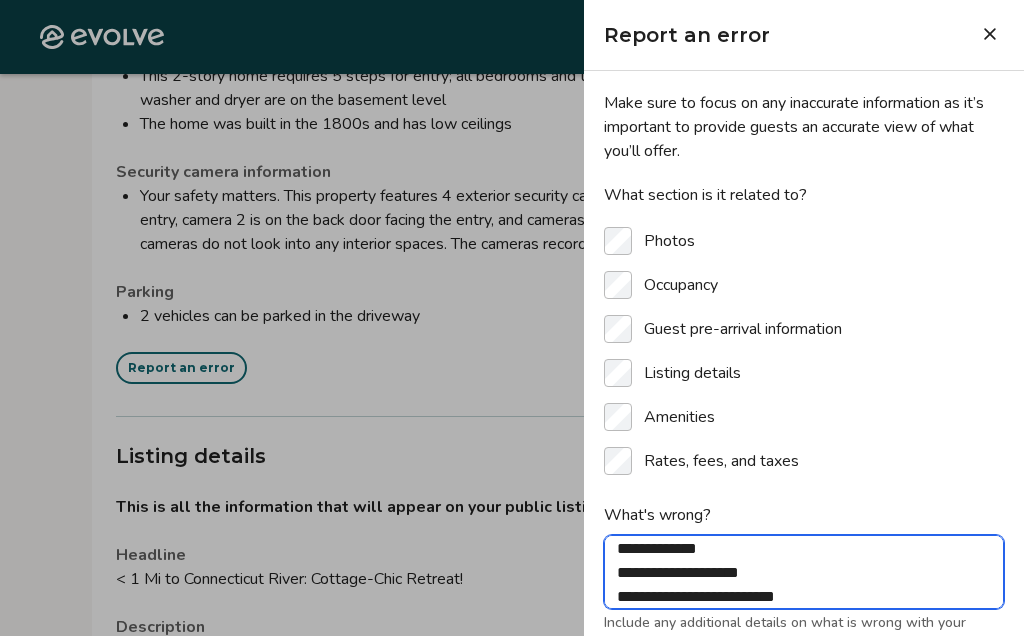 type on "*" 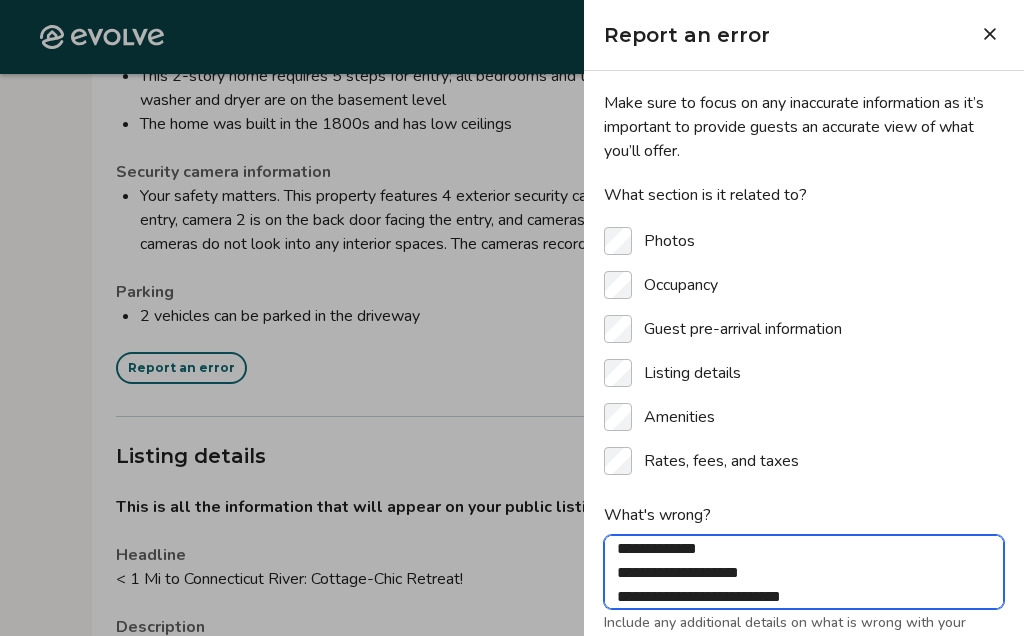 type on "*" 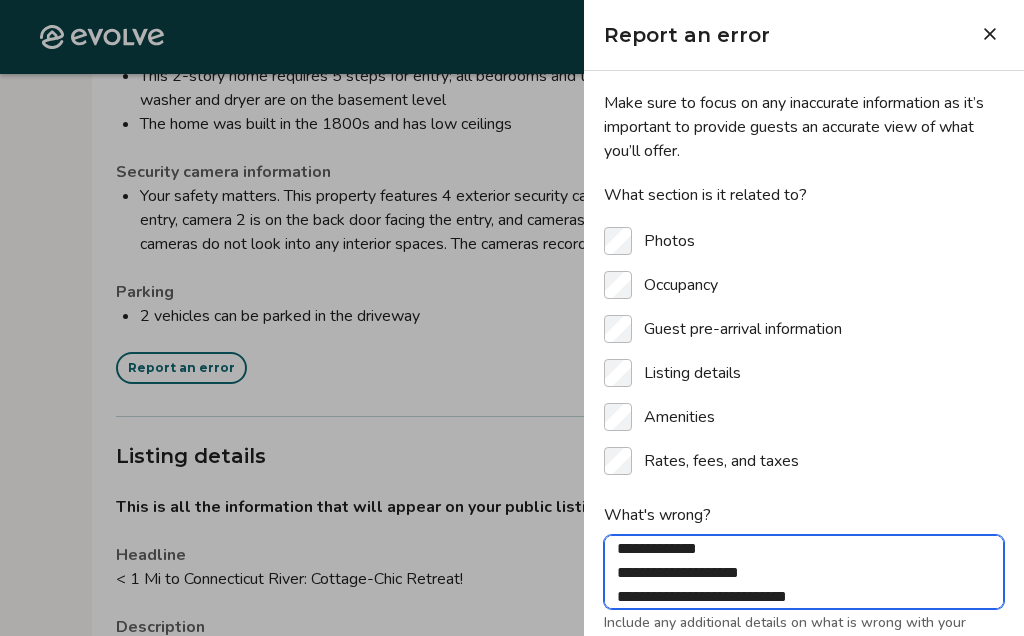 type on "*" 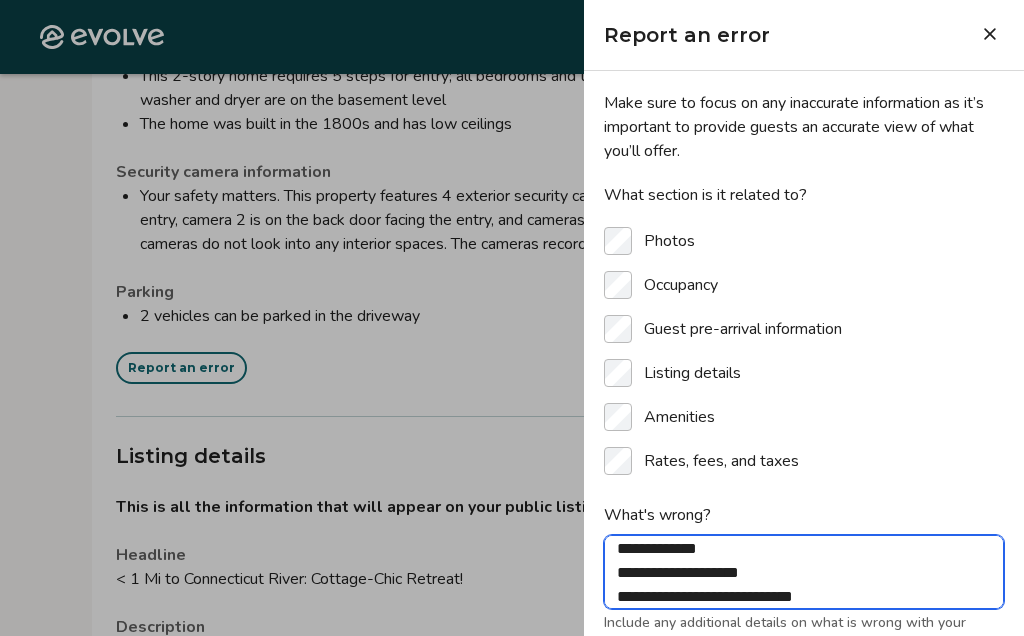 type on "*" 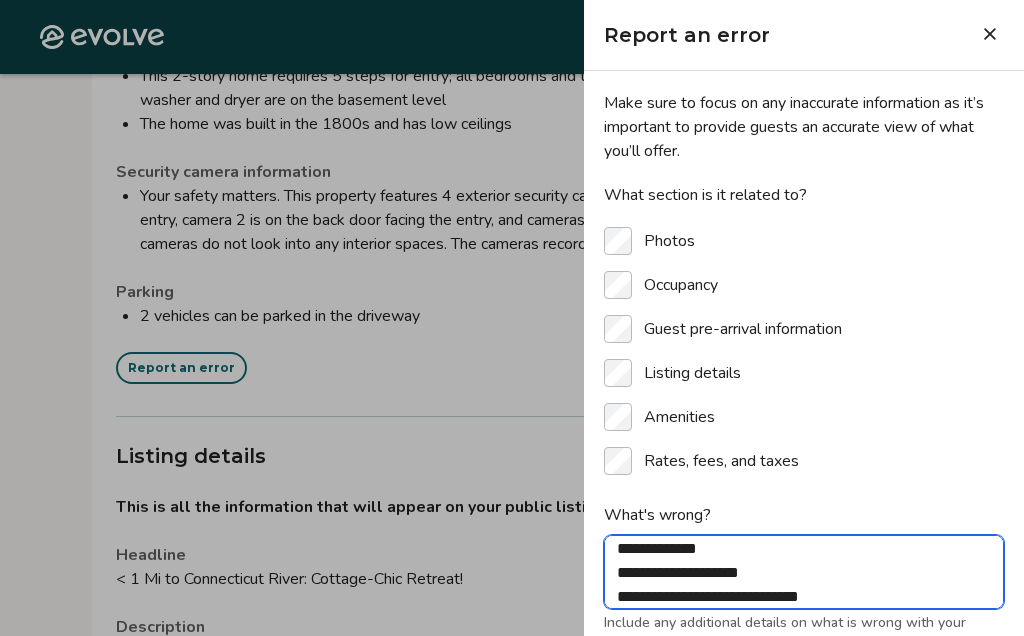 type on "*" 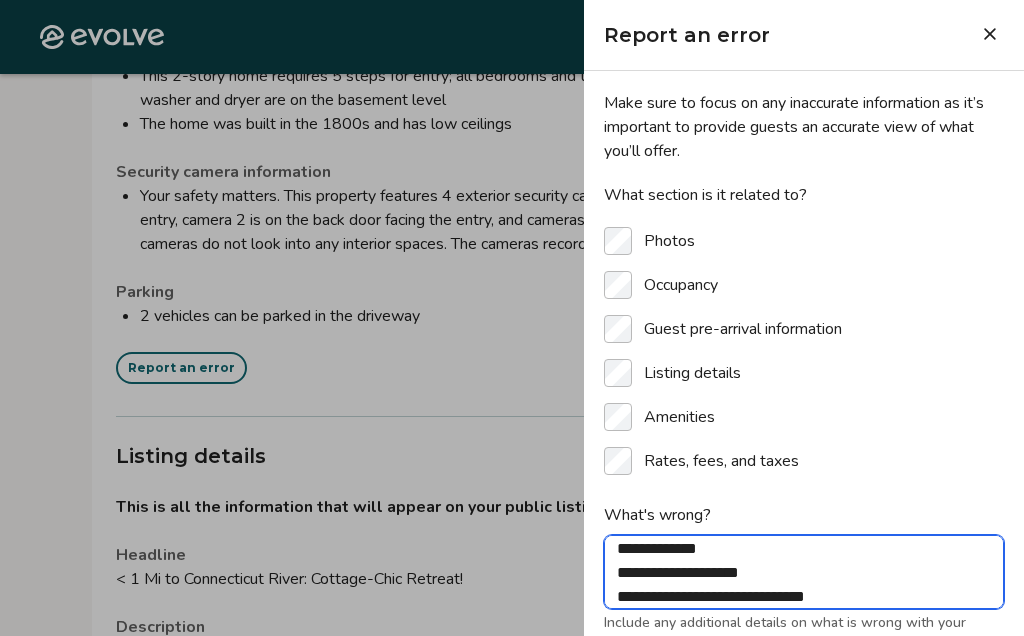 type on "*" 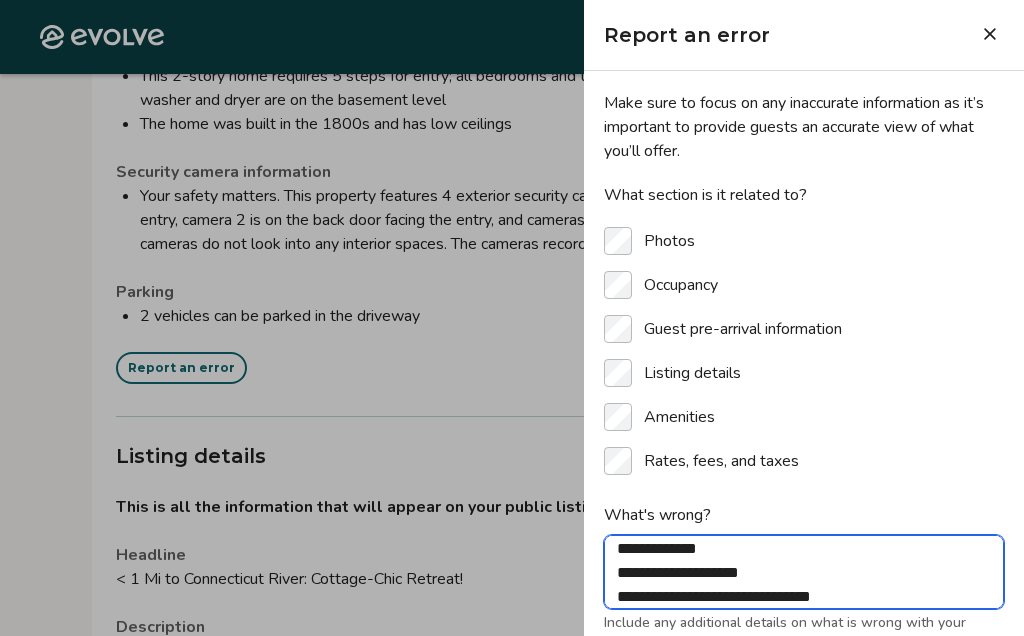 type on "[REDACTED]" 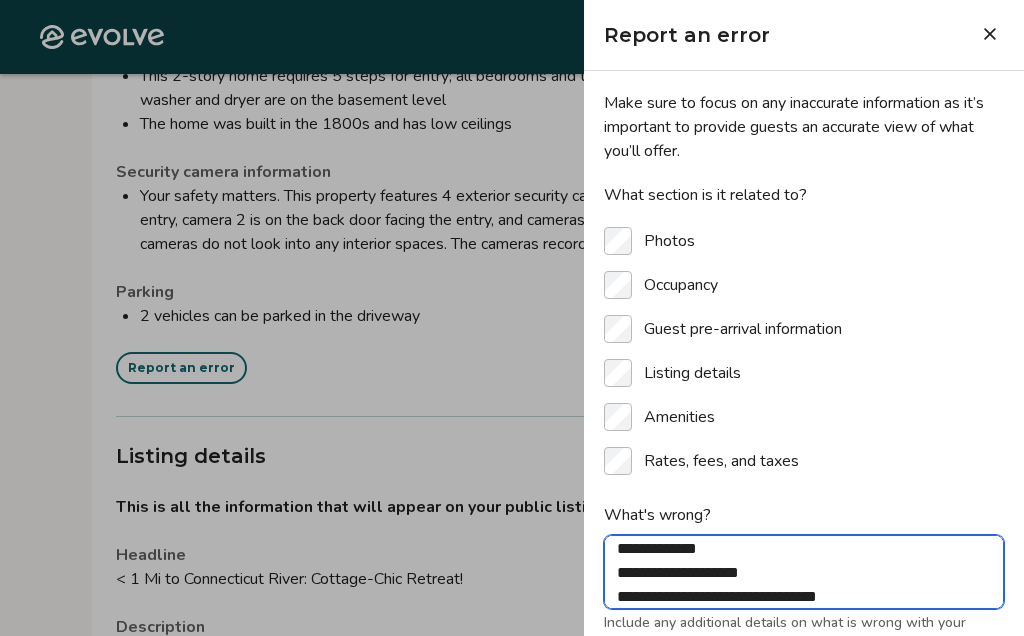 type on "*" 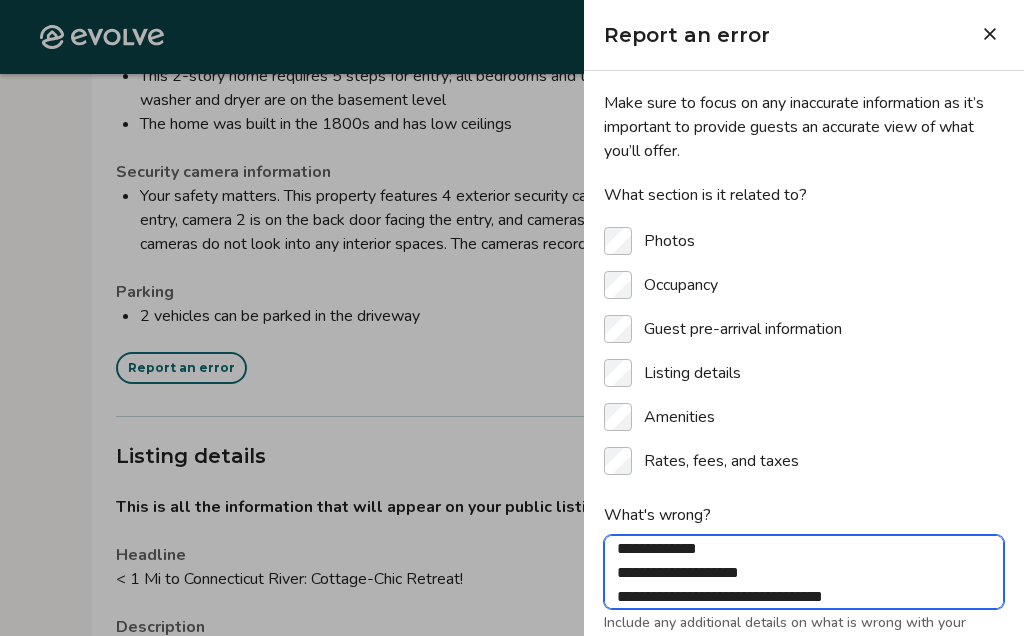 type on "*" 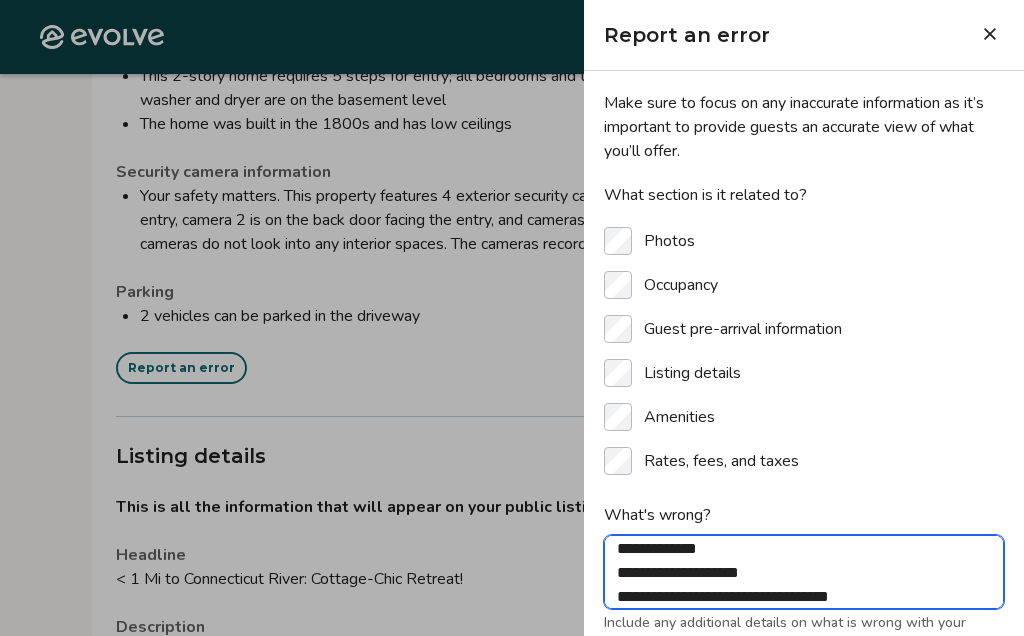 type on "*" 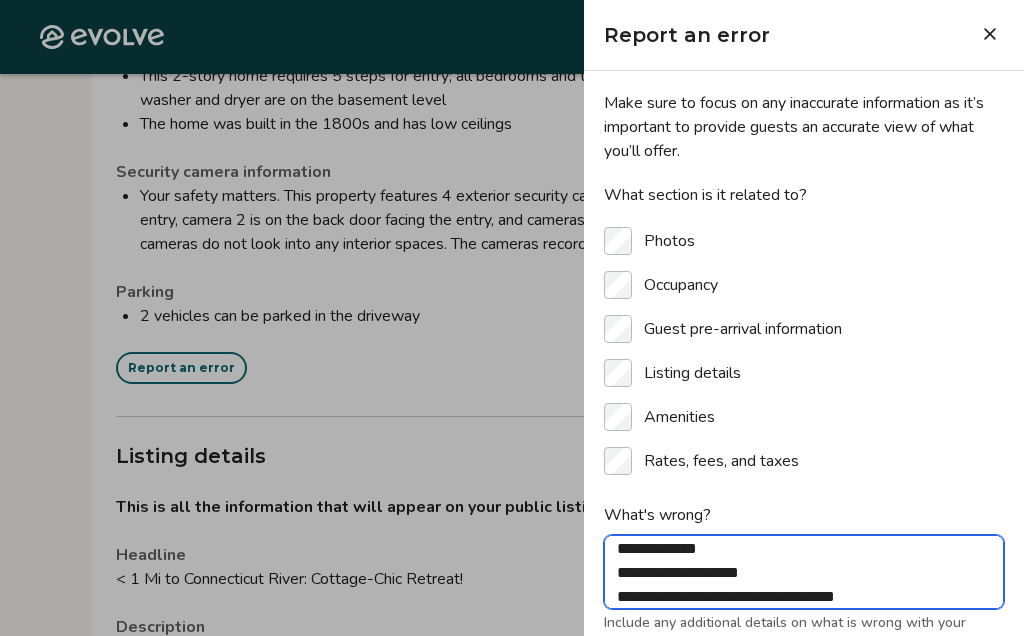 type on "*" 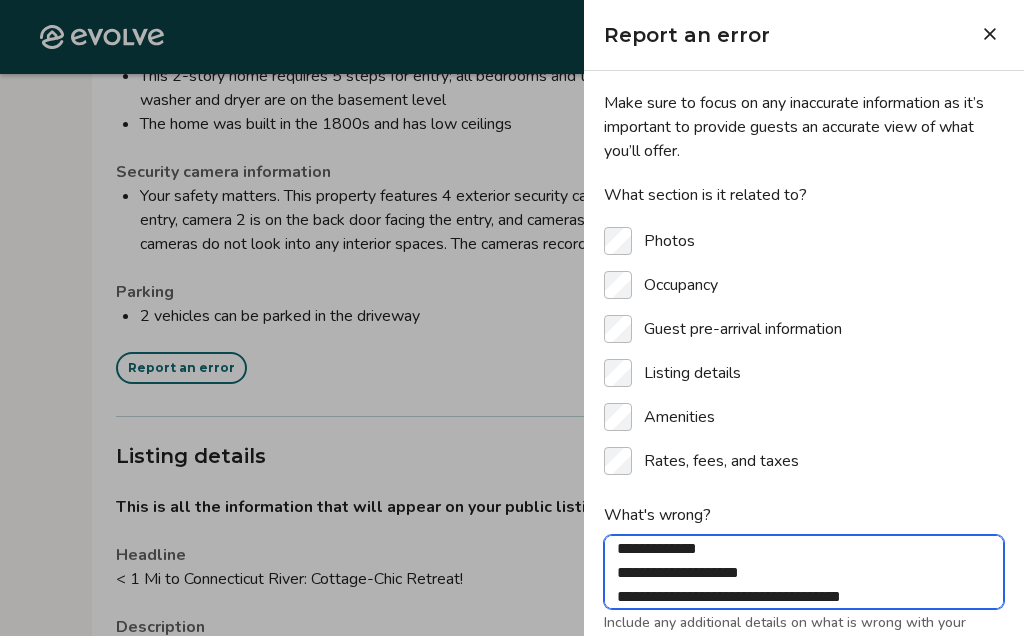 type on "*" 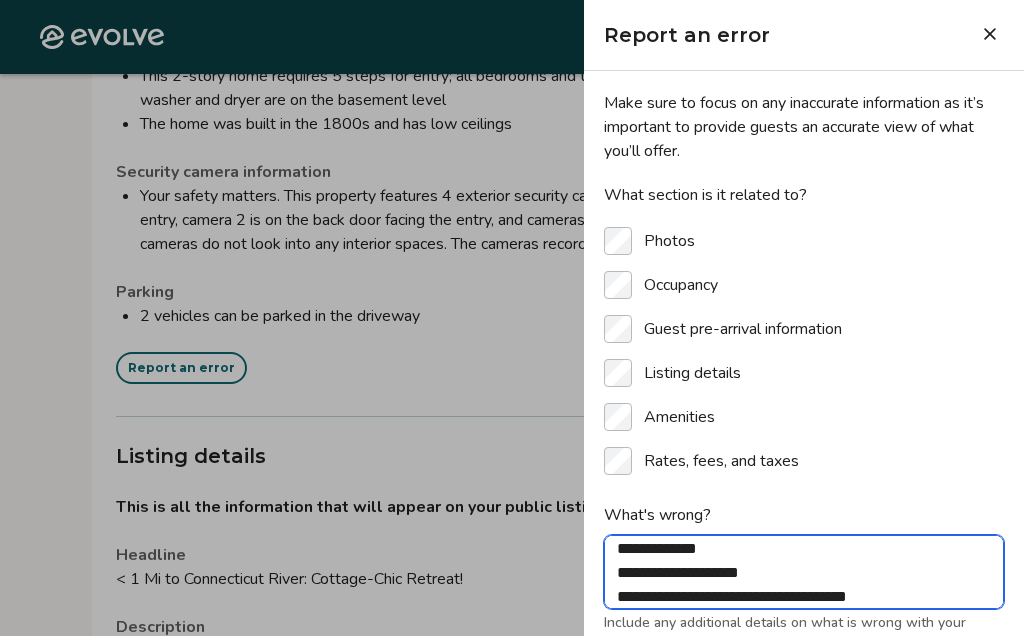 type on "*" 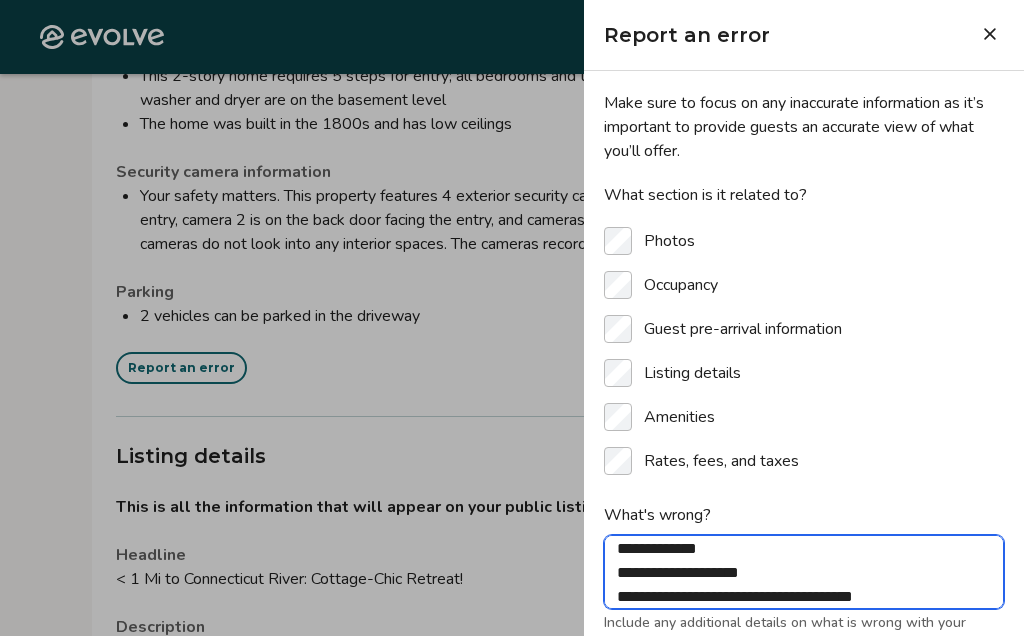 type 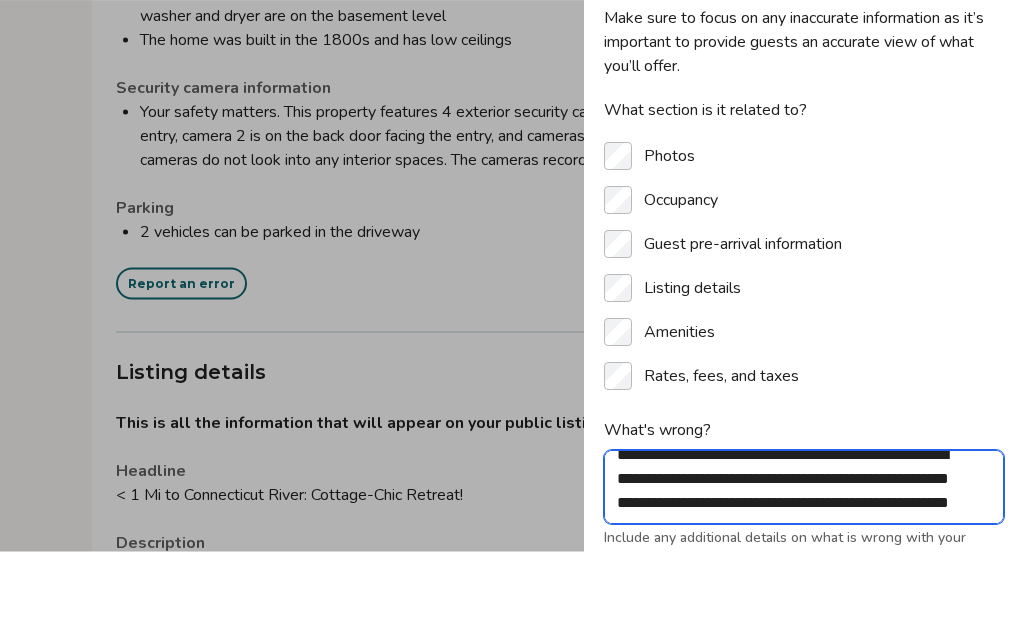 scroll, scrollTop: 304, scrollLeft: 0, axis: vertical 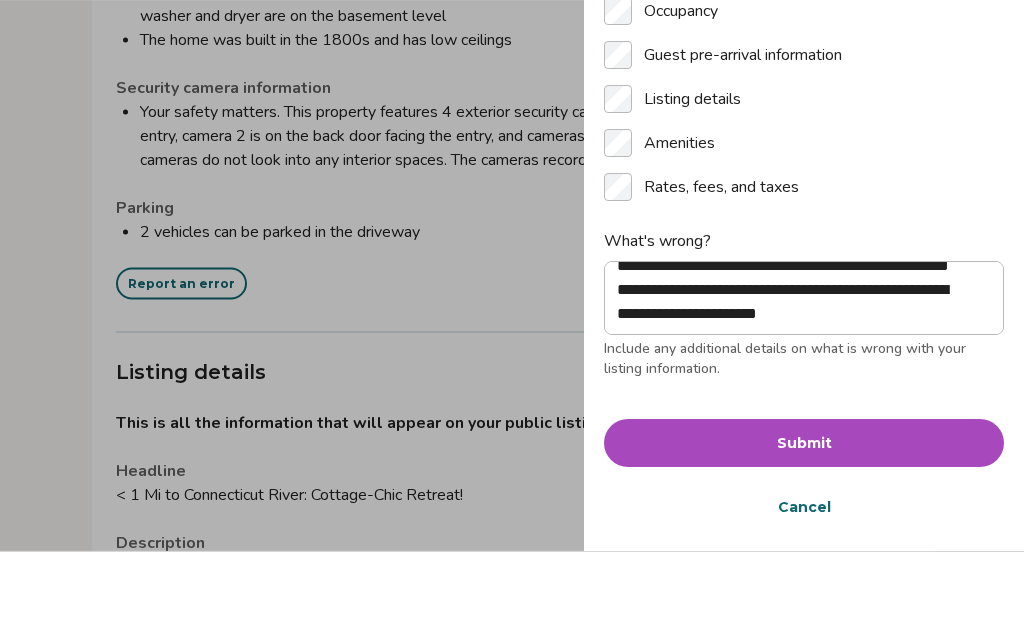 click on "Submit" at bounding box center [804, 528] 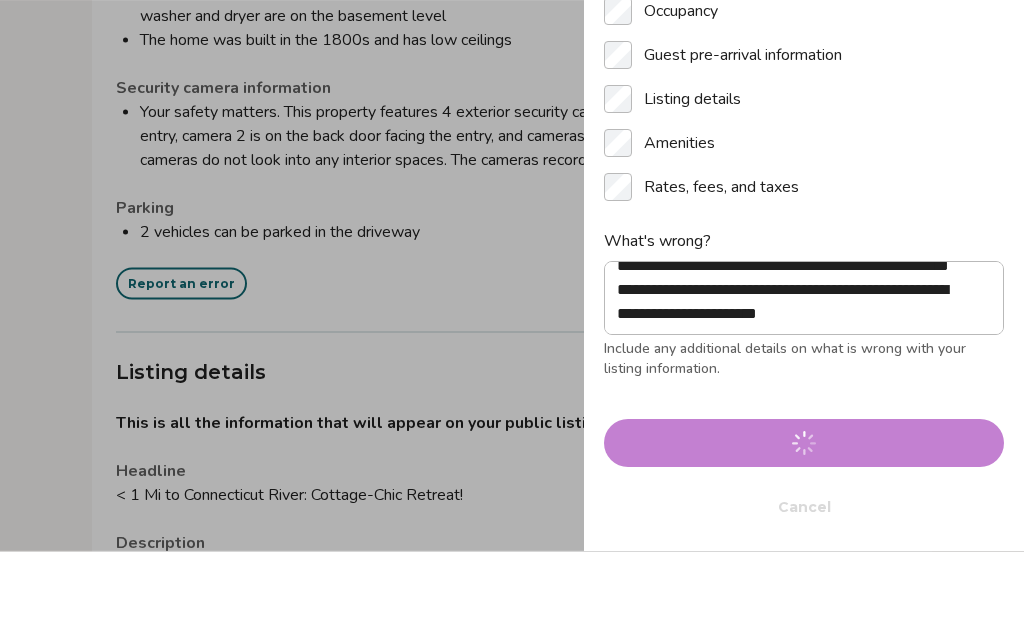 scroll, scrollTop: 2405, scrollLeft: 0, axis: vertical 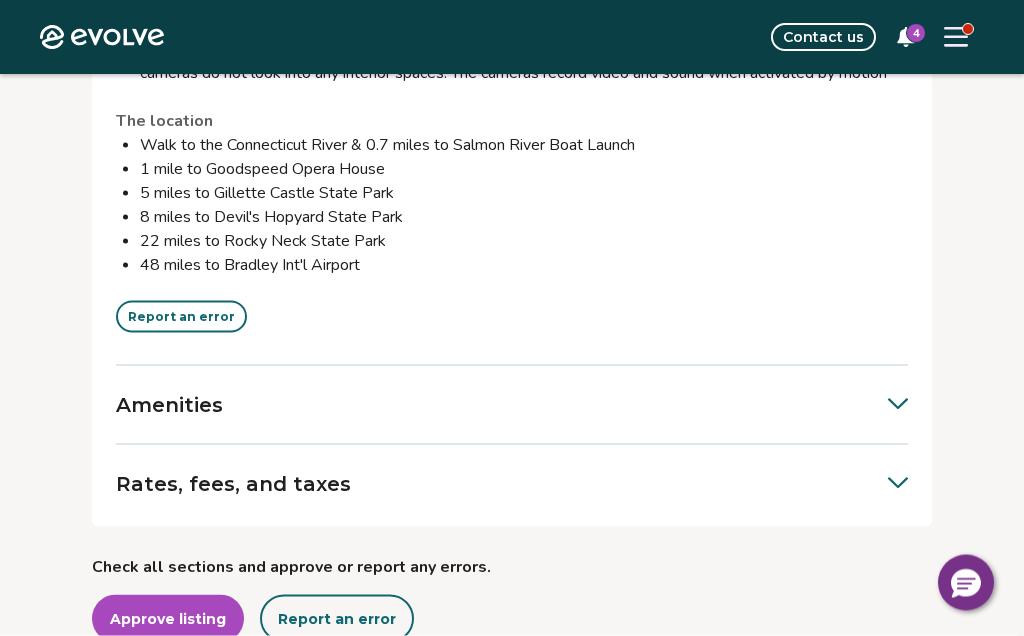 click on "Report an error" at bounding box center (181, 317) 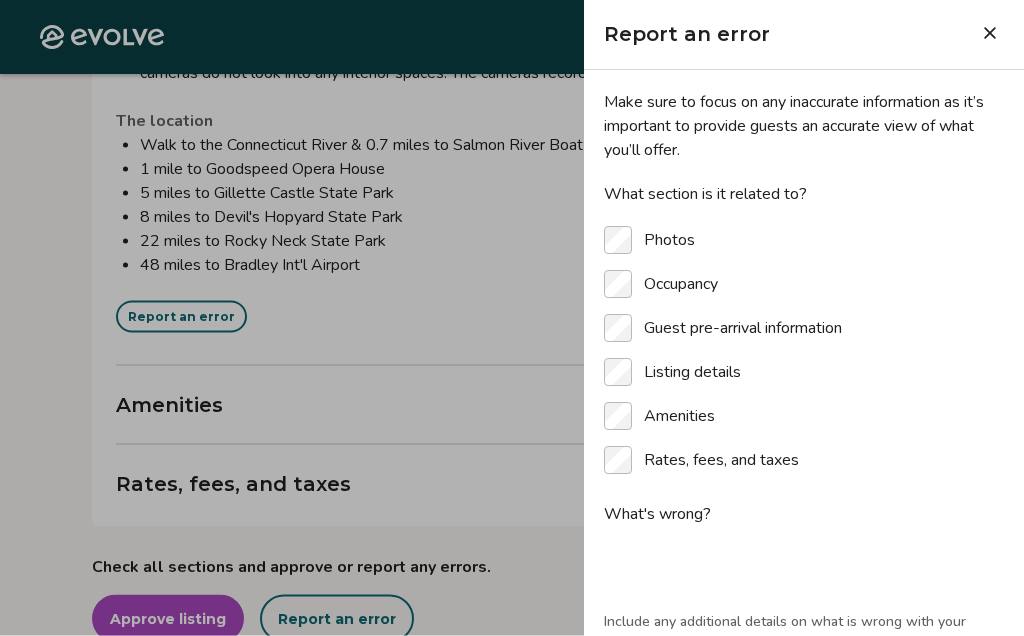 scroll, scrollTop: 4339, scrollLeft: 0, axis: vertical 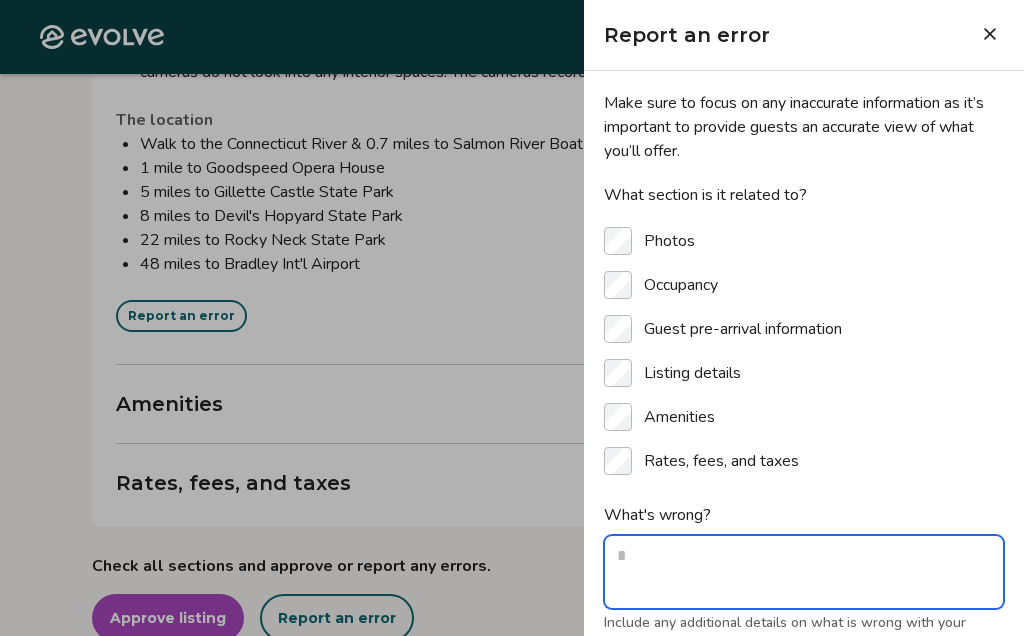 click on "What's wrong?" at bounding box center [804, 572] 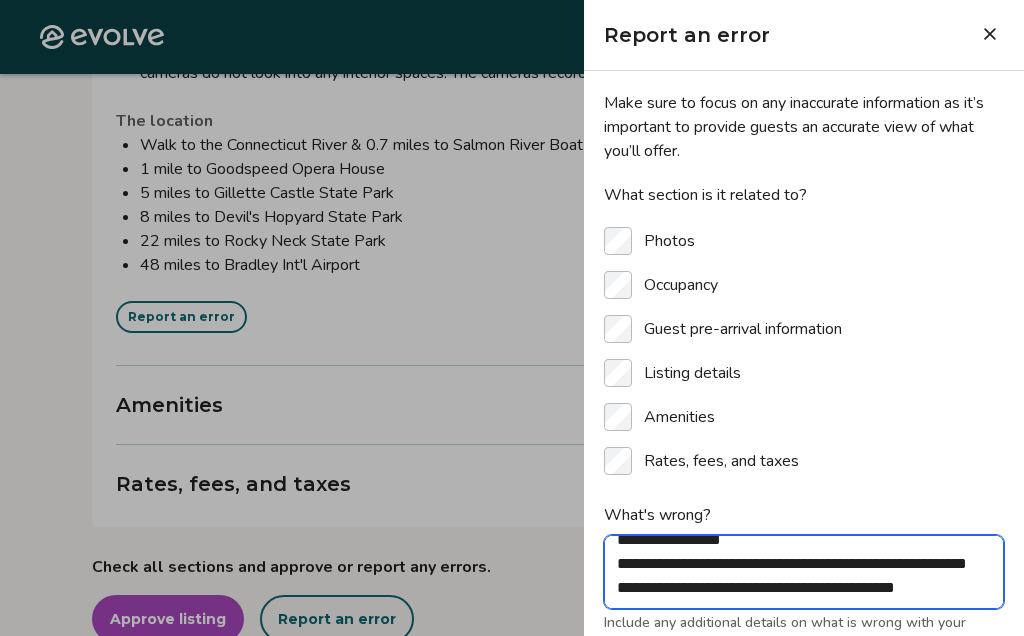 scroll, scrollTop: 0, scrollLeft: 0, axis: both 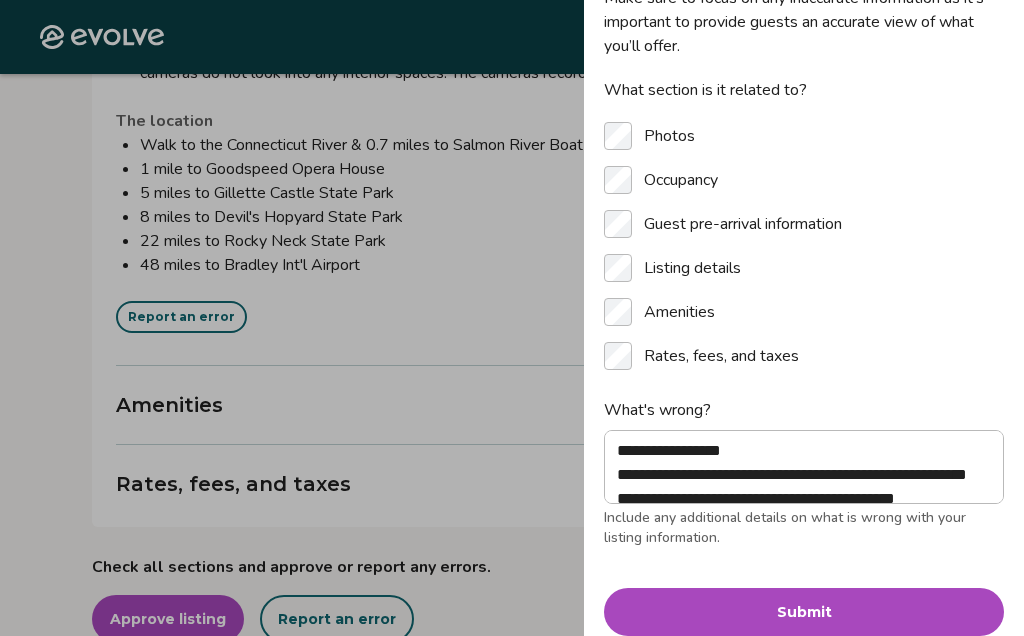 click on "Submit" at bounding box center [804, 612] 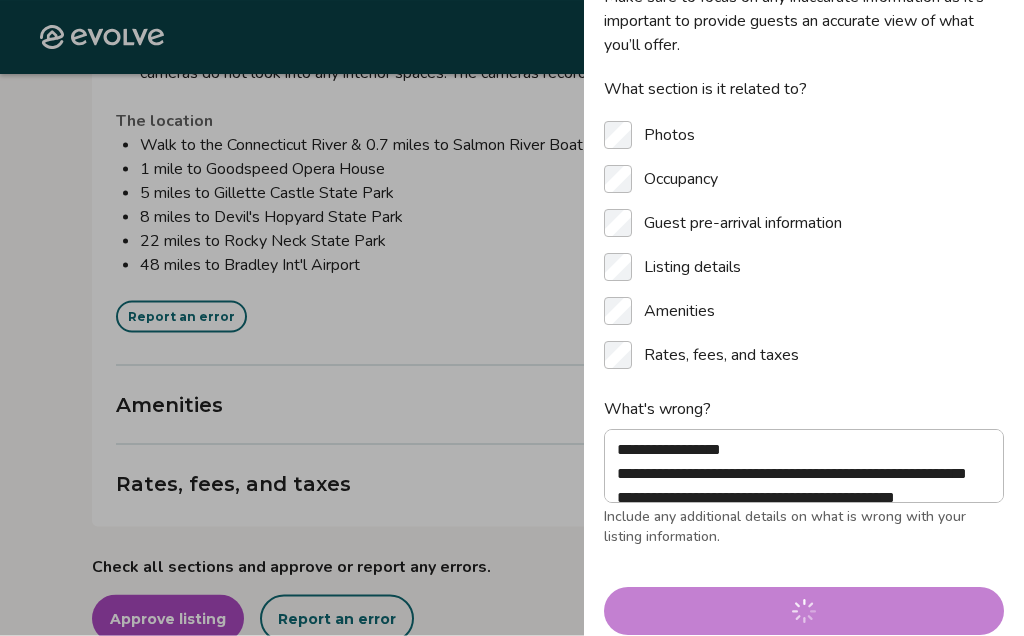 scroll, scrollTop: 4339, scrollLeft: 0, axis: vertical 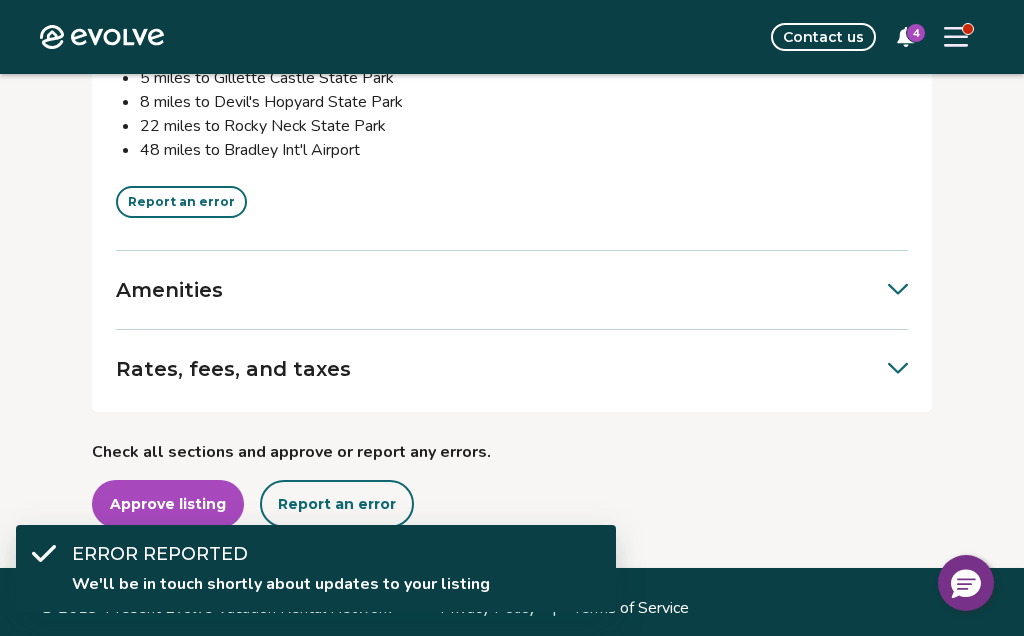 click 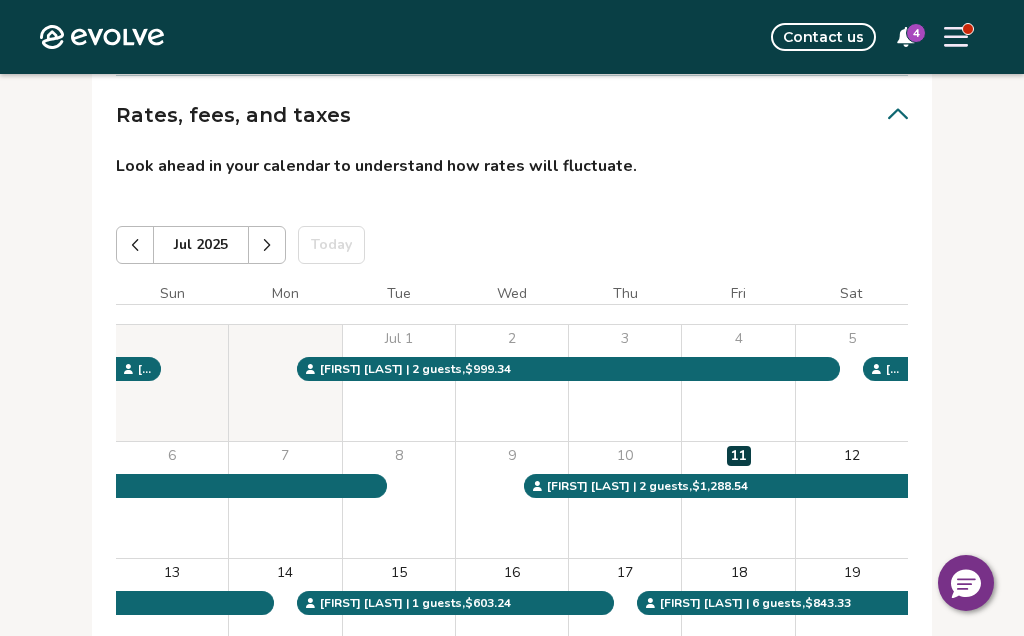 scroll, scrollTop: 4717, scrollLeft: 0, axis: vertical 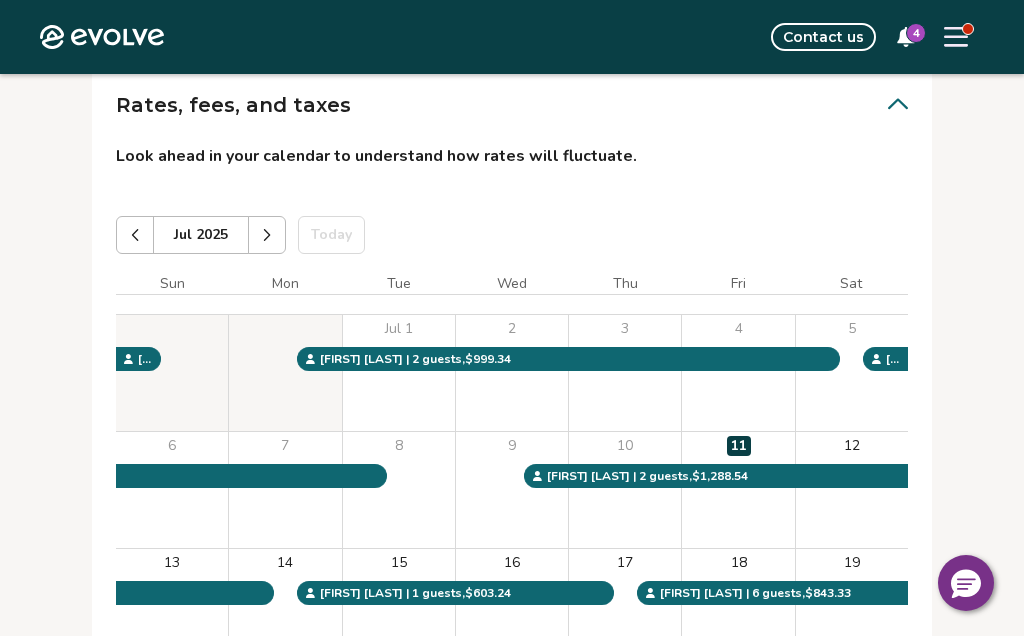 click 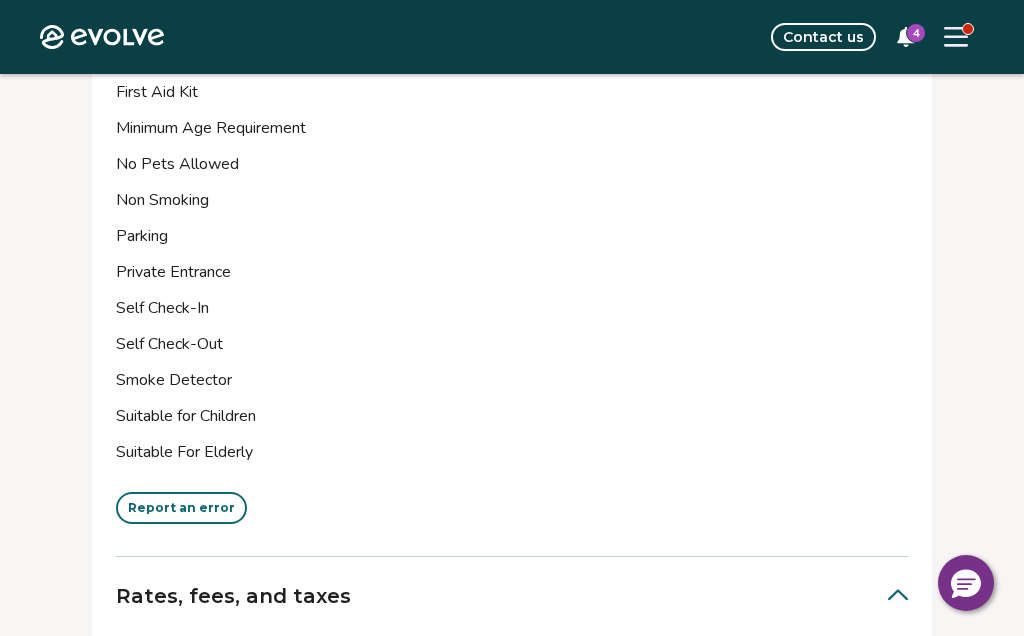 scroll, scrollTop: 6635, scrollLeft: 0, axis: vertical 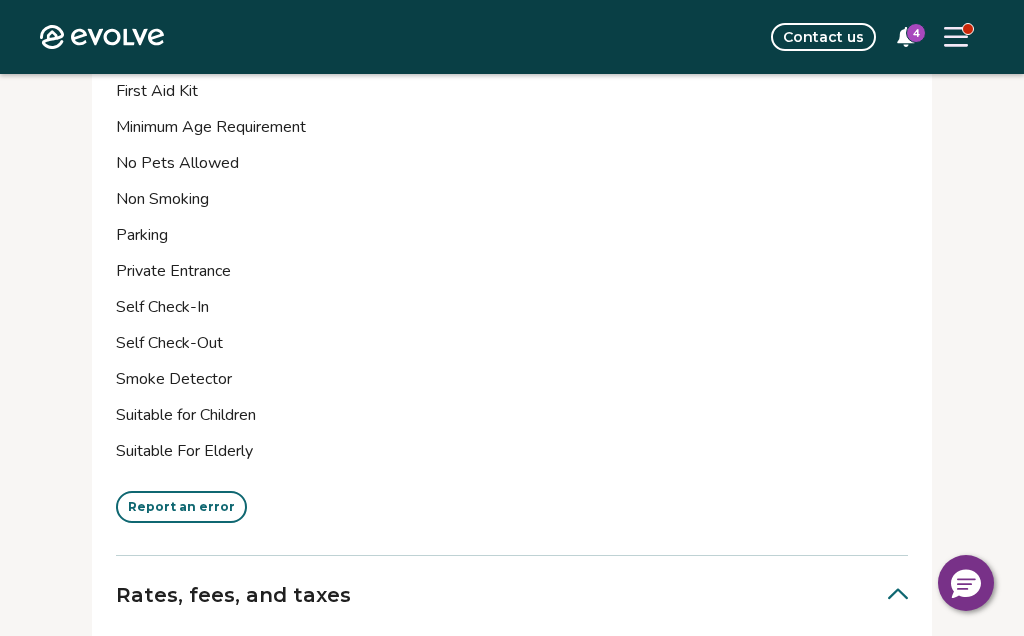 click on "Report an error" at bounding box center (181, 507) 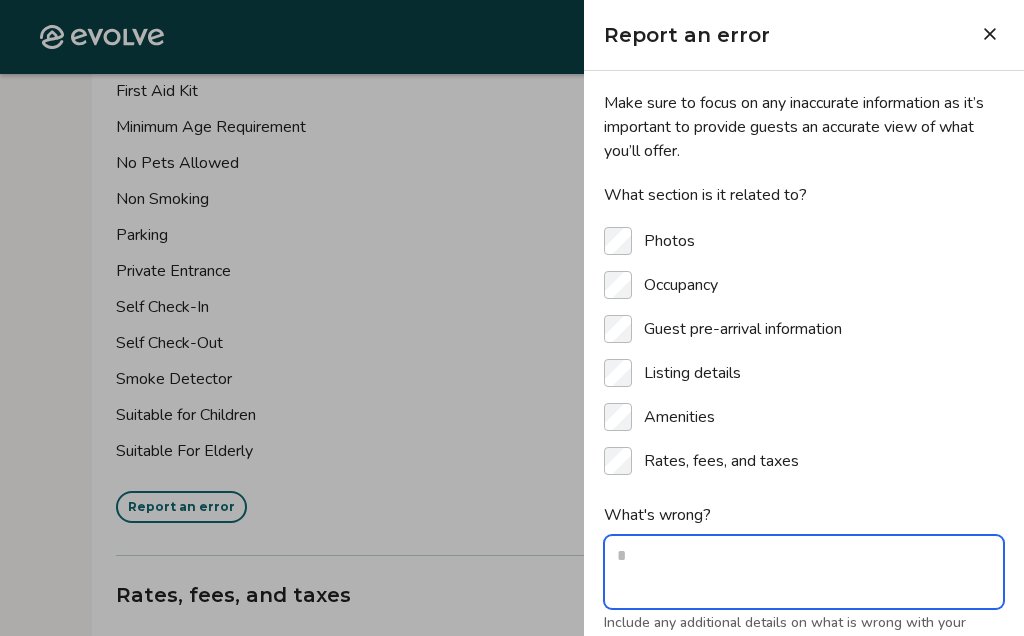 click on "What's wrong?" at bounding box center (804, 572) 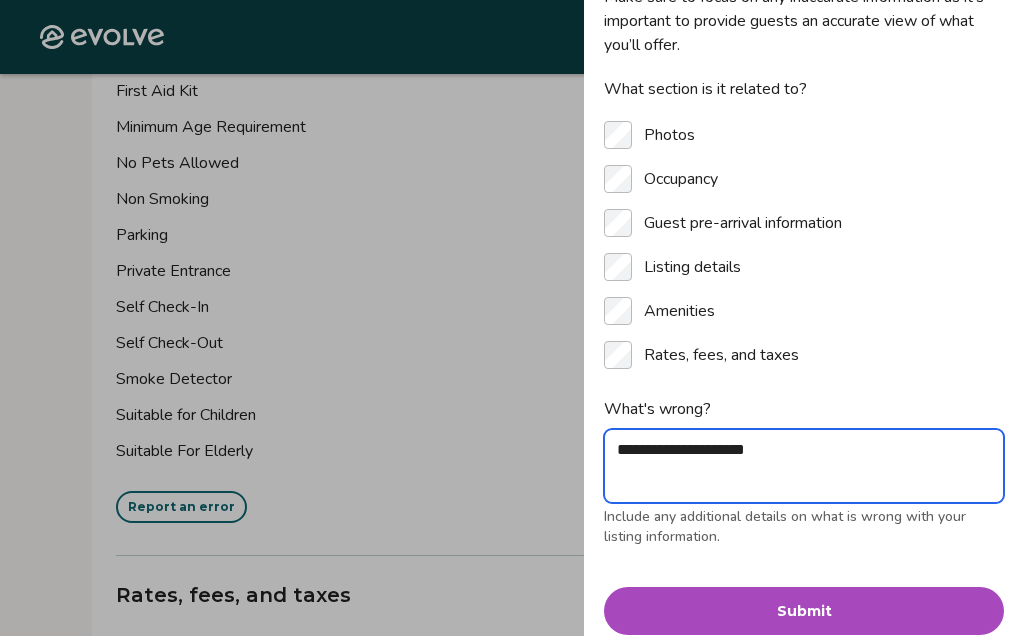 scroll, scrollTop: 105, scrollLeft: 0, axis: vertical 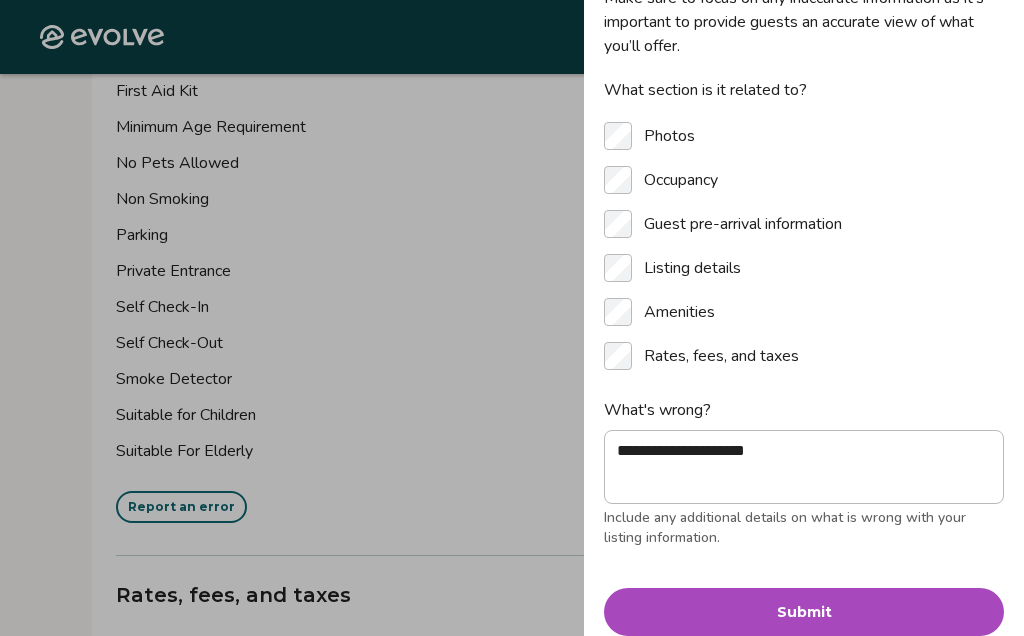 click on "Submit" at bounding box center (804, 612) 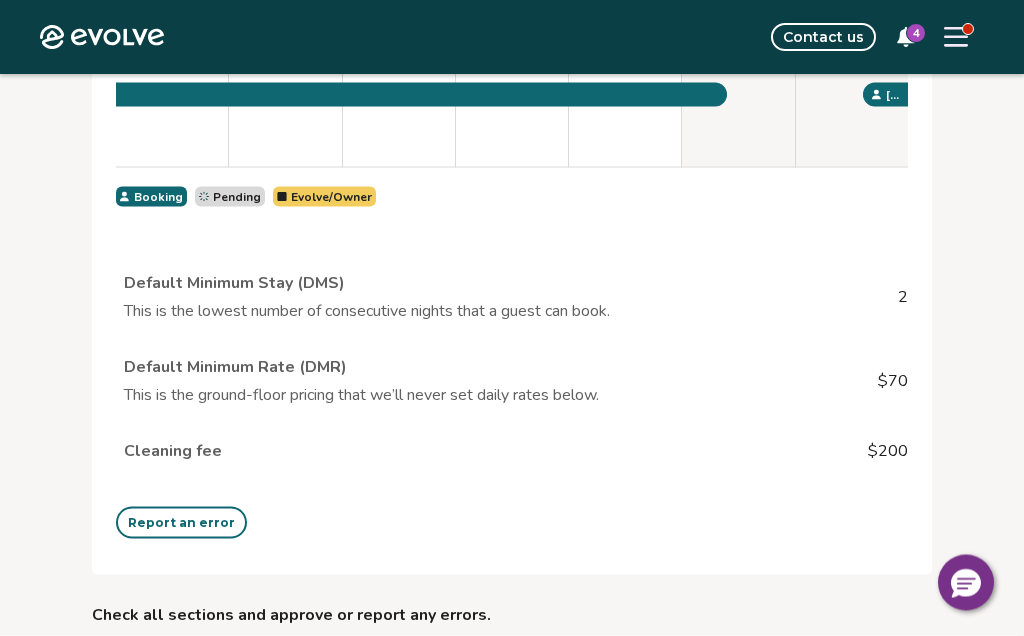 scroll, scrollTop: 7859, scrollLeft: 0, axis: vertical 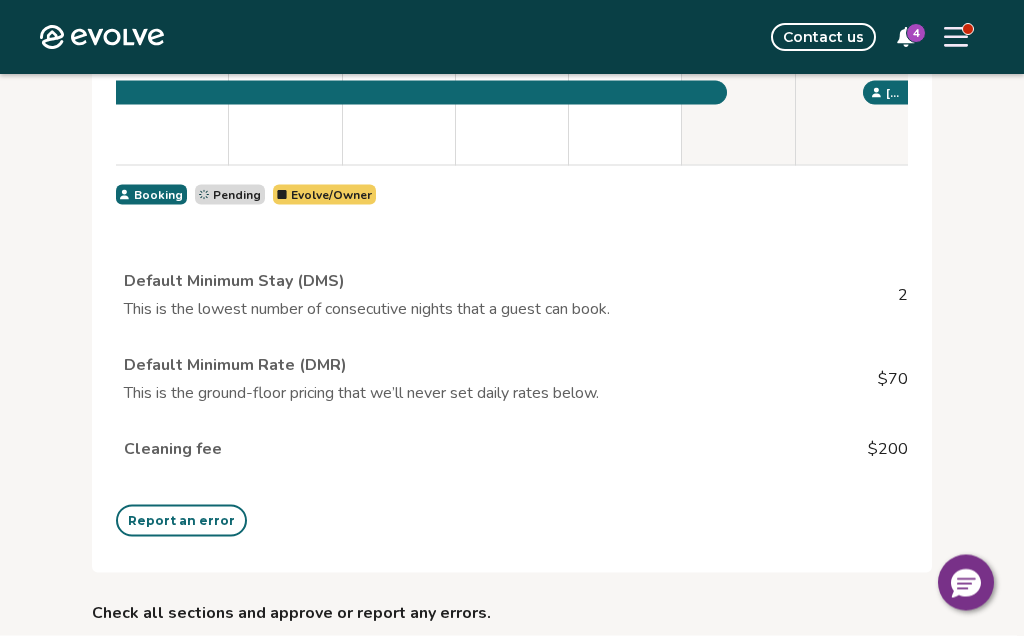 click on "Report an error" at bounding box center [181, 521] 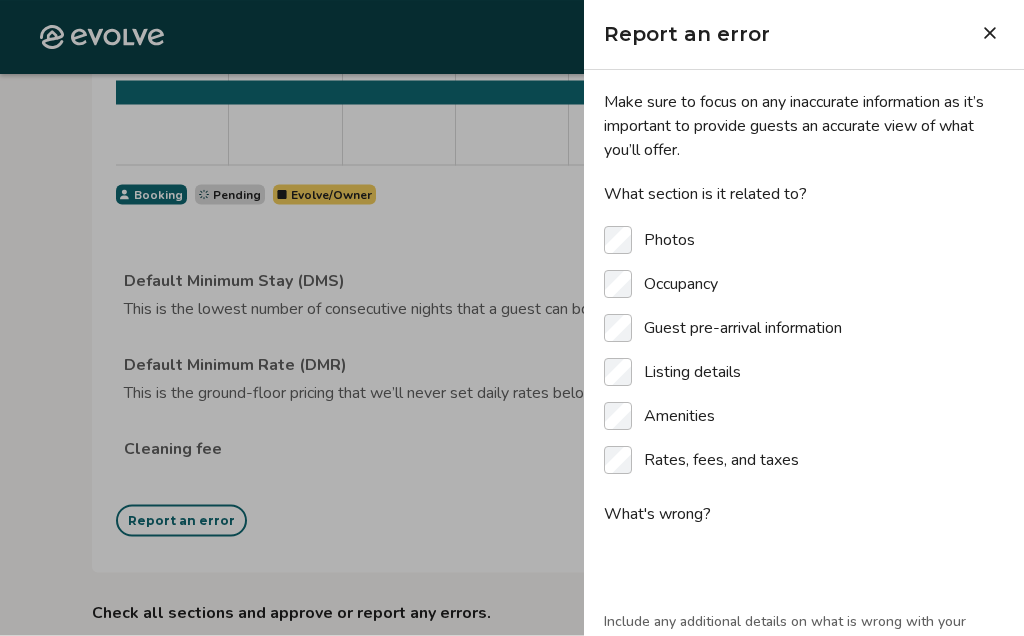 scroll, scrollTop: 7860, scrollLeft: 0, axis: vertical 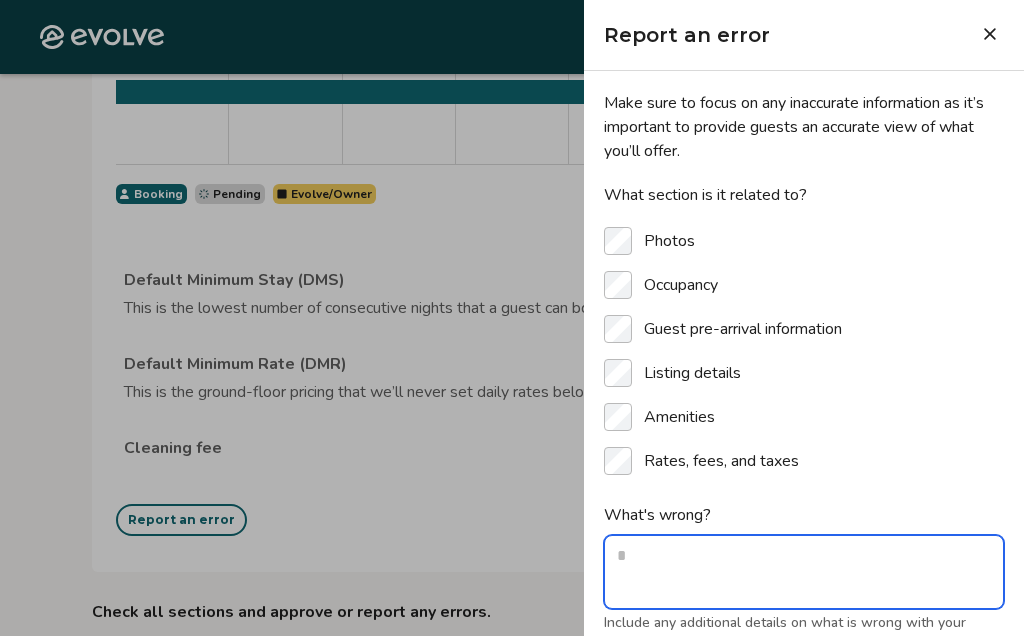 click on "What's wrong?" at bounding box center (804, 572) 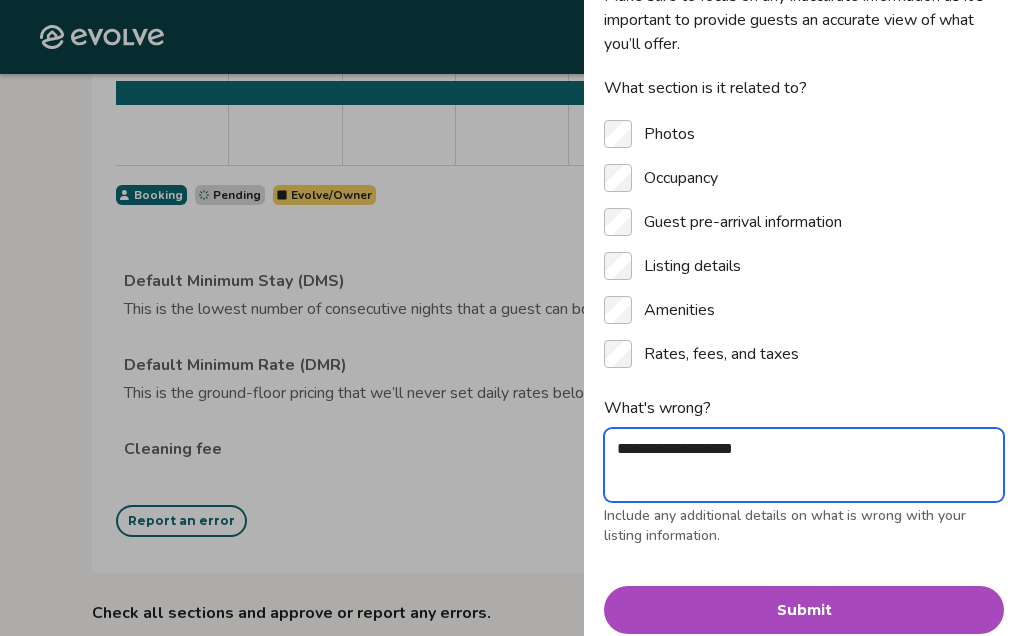 scroll, scrollTop: 105, scrollLeft: 0, axis: vertical 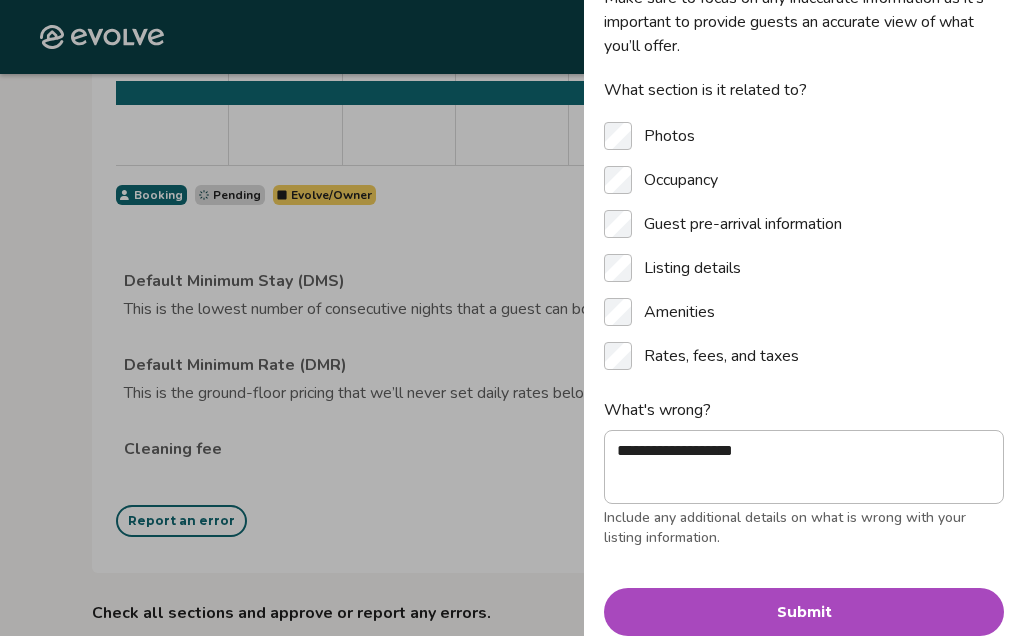 click on "Submit" at bounding box center (804, 612) 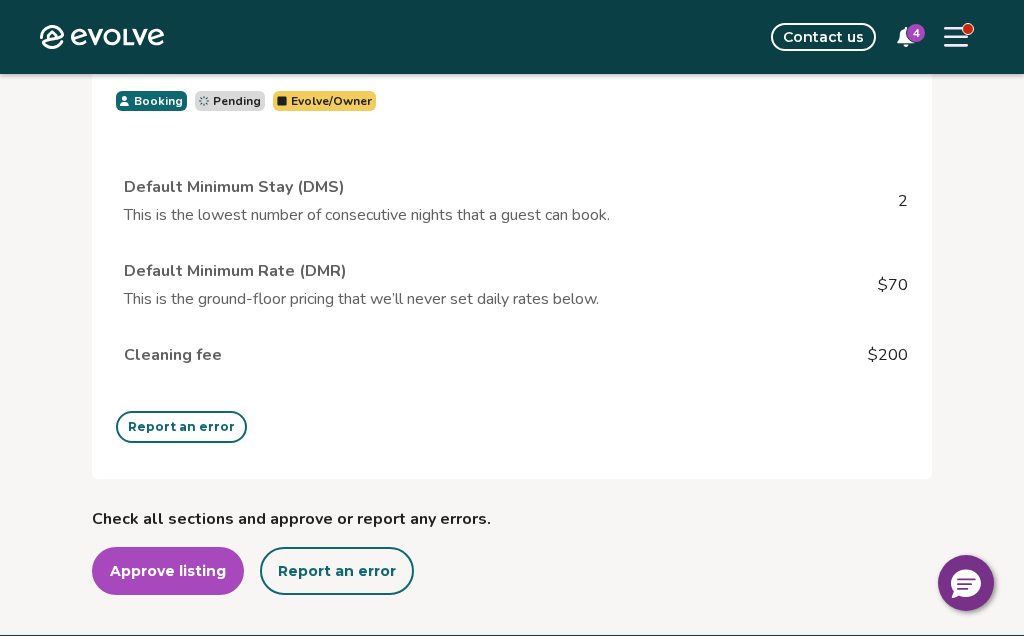 scroll, scrollTop: 7952, scrollLeft: 0, axis: vertical 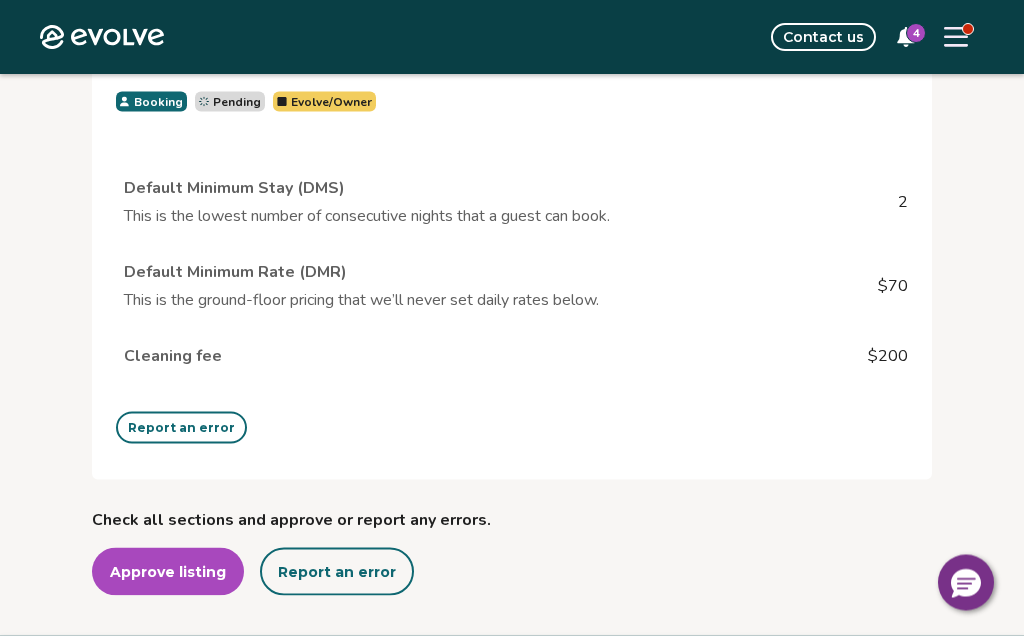 click on "Report an error" at bounding box center (181, 428) 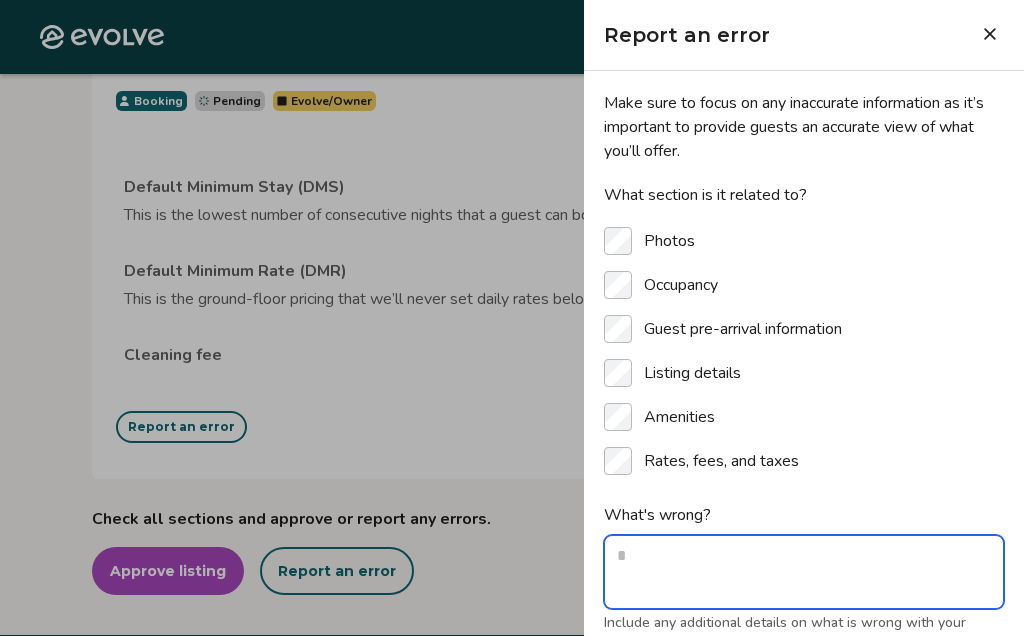click on "What's wrong?" at bounding box center [804, 572] 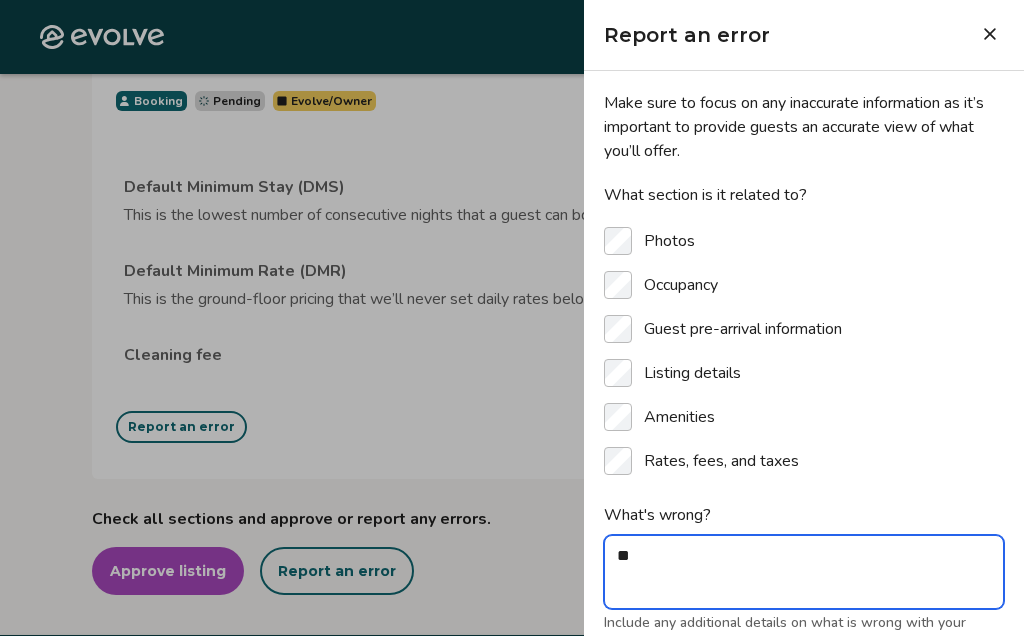 scroll, scrollTop: 7952, scrollLeft: 0, axis: vertical 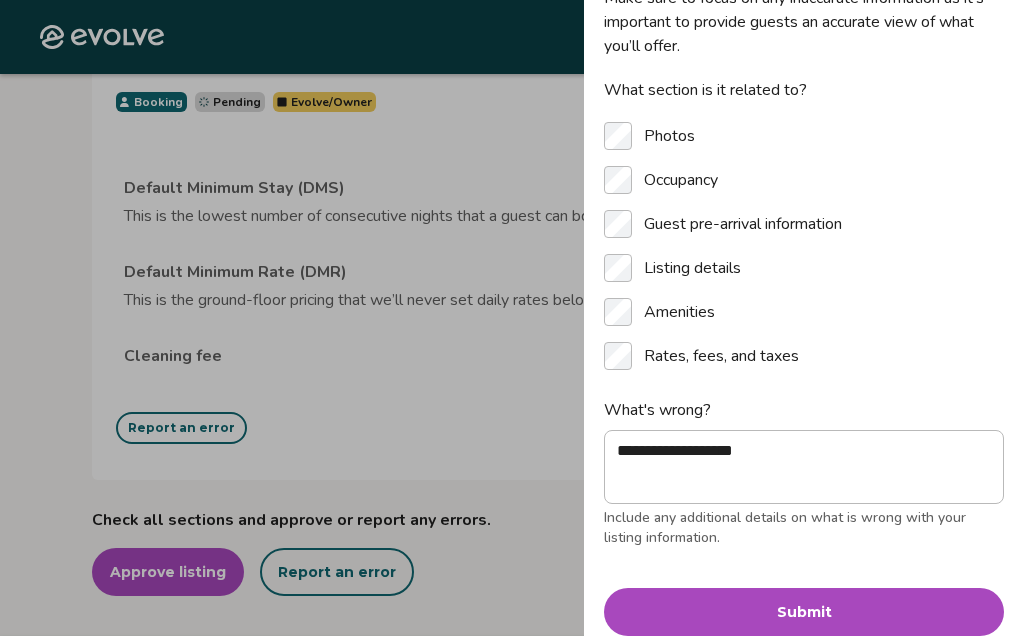 click on "Submit" at bounding box center (804, 612) 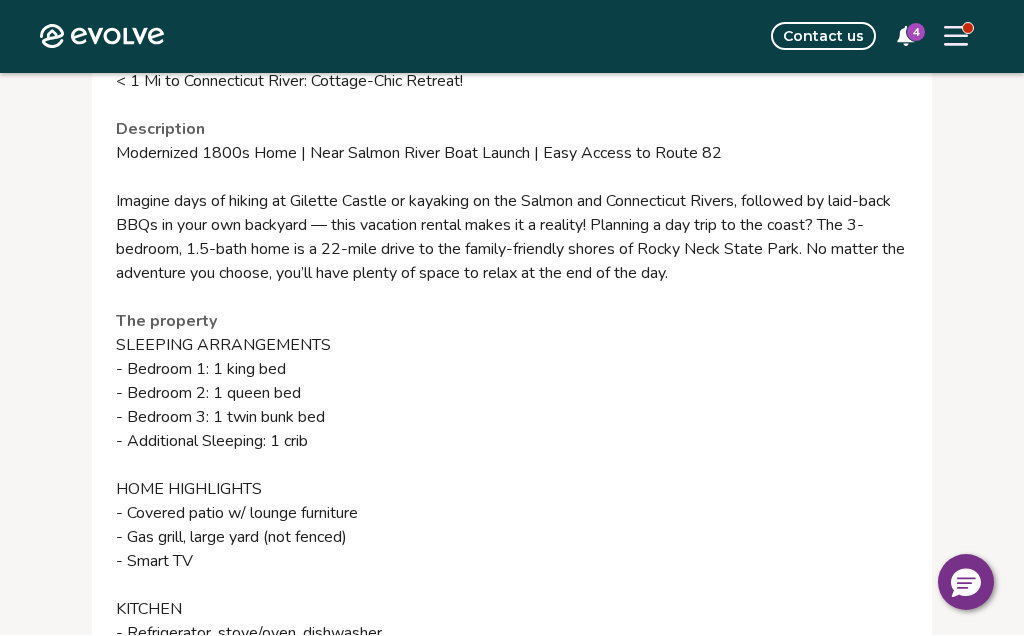 scroll, scrollTop: 2820, scrollLeft: 0, axis: vertical 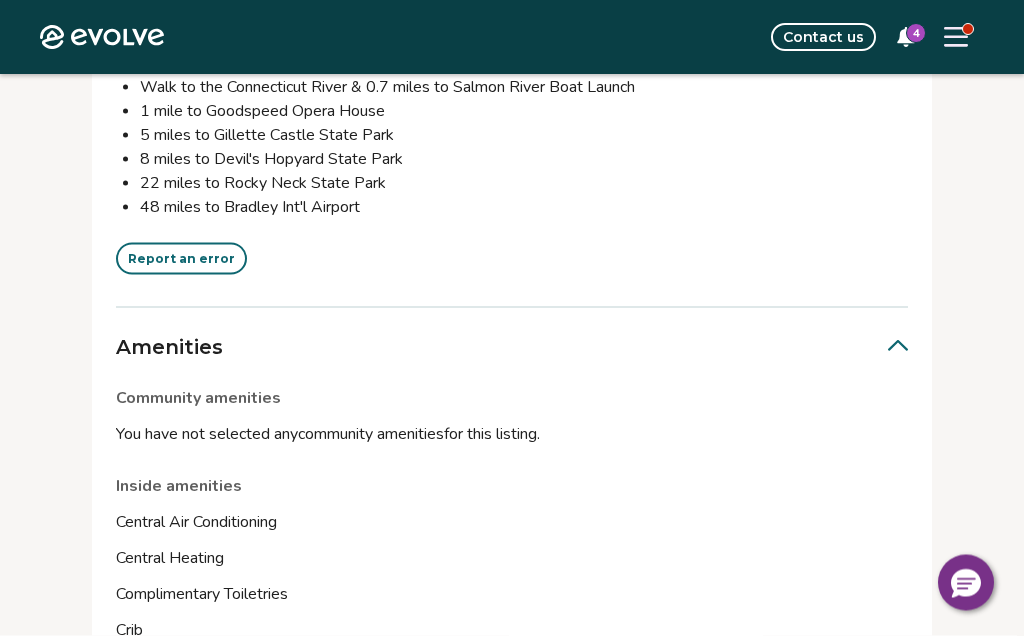 click on "Report an error" at bounding box center [181, 259] 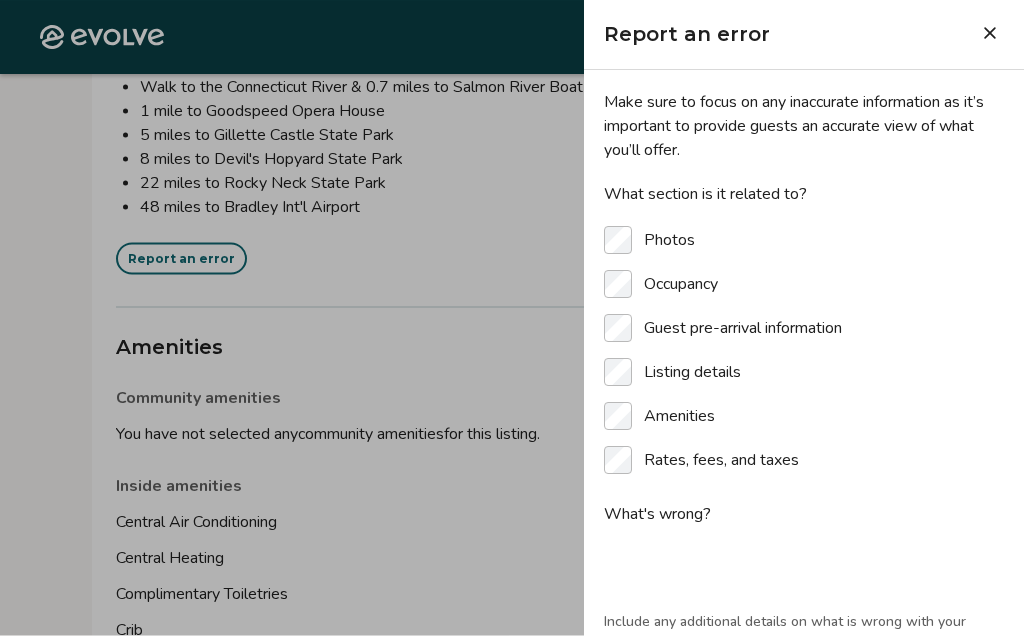 scroll, scrollTop: 4397, scrollLeft: 0, axis: vertical 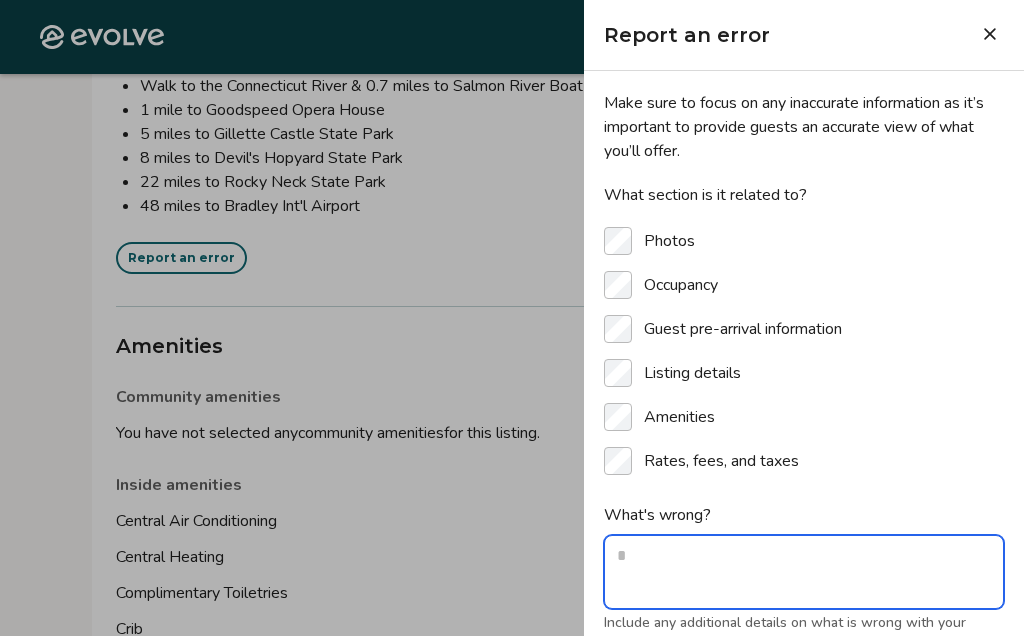 click on "What's wrong?" at bounding box center (804, 572) 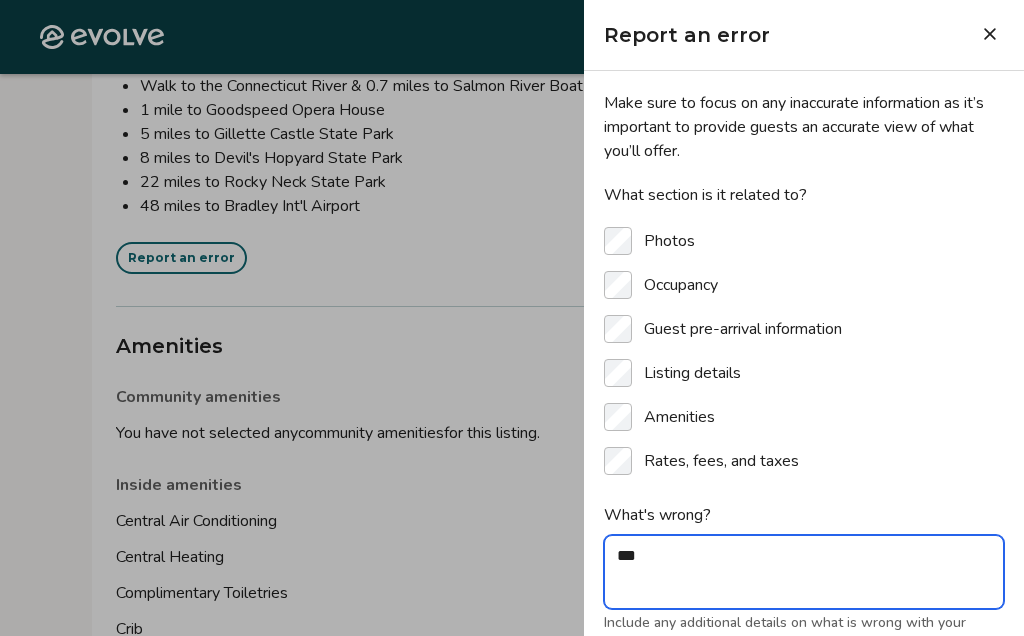 scroll, scrollTop: 4561, scrollLeft: 0, axis: vertical 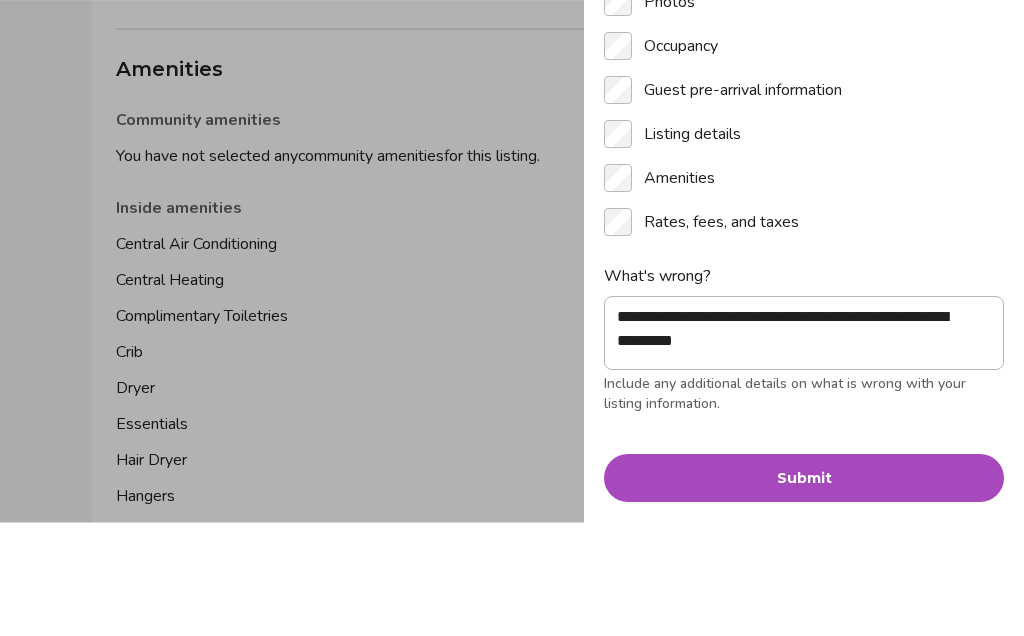 click on "Submit" at bounding box center (804, 592) 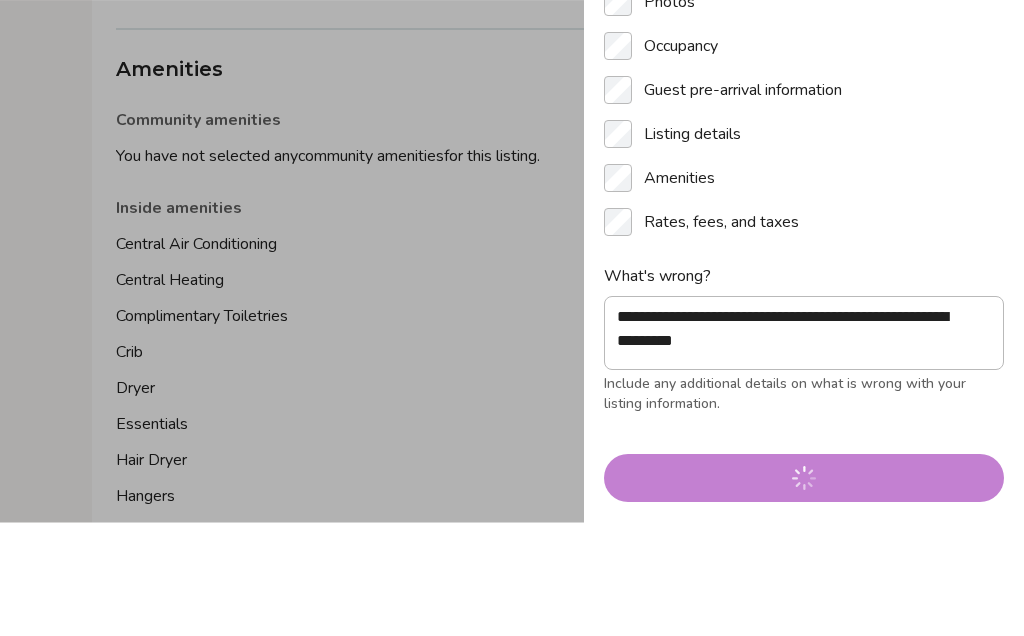 scroll, scrollTop: 4675, scrollLeft: 0, axis: vertical 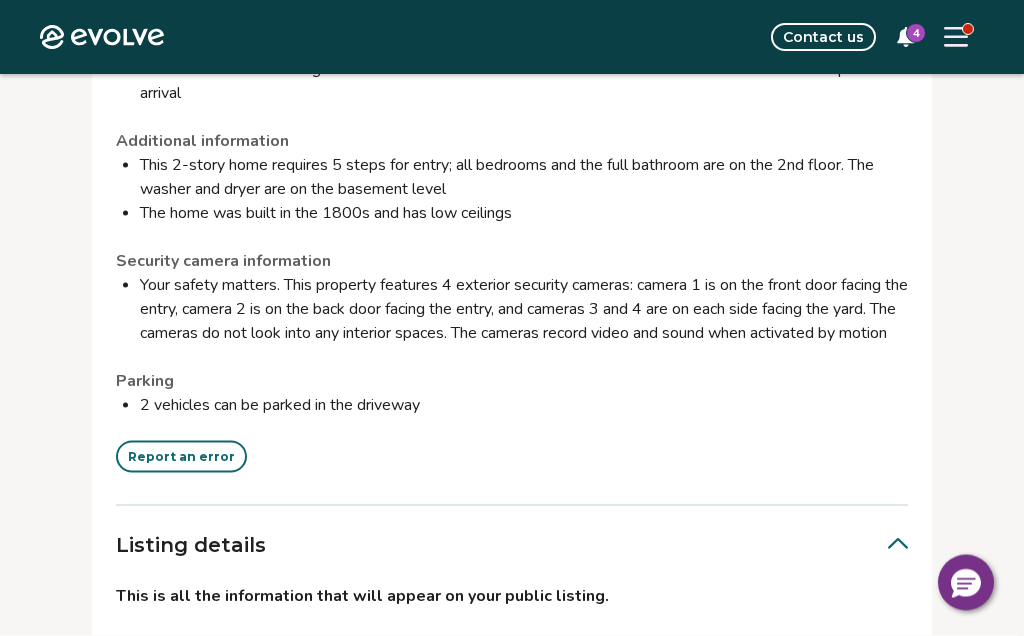 click on "Report an error" at bounding box center (181, 457) 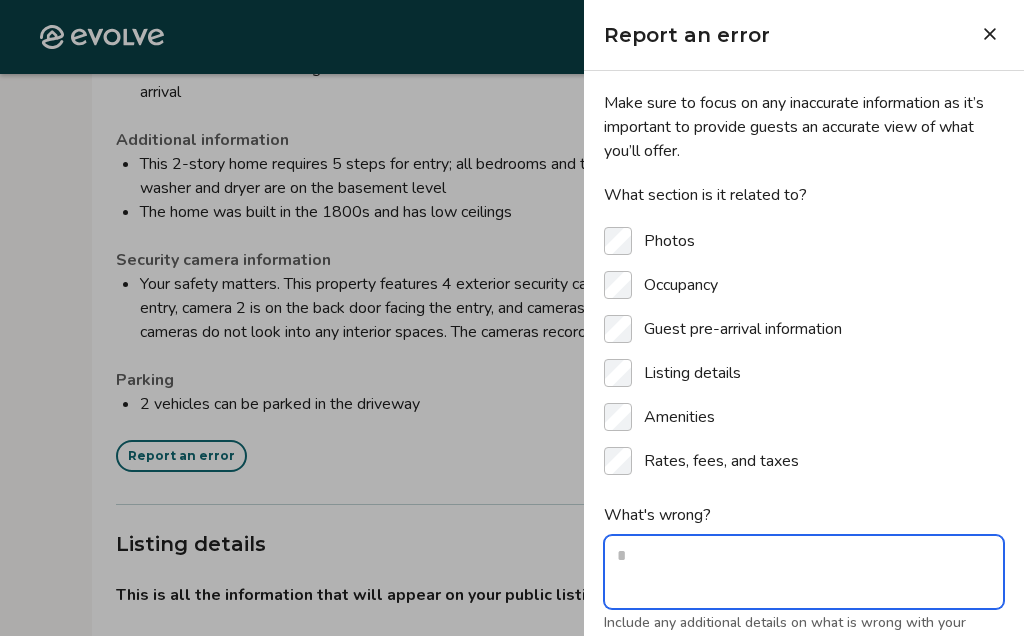 click on "What's wrong?" at bounding box center (804, 572) 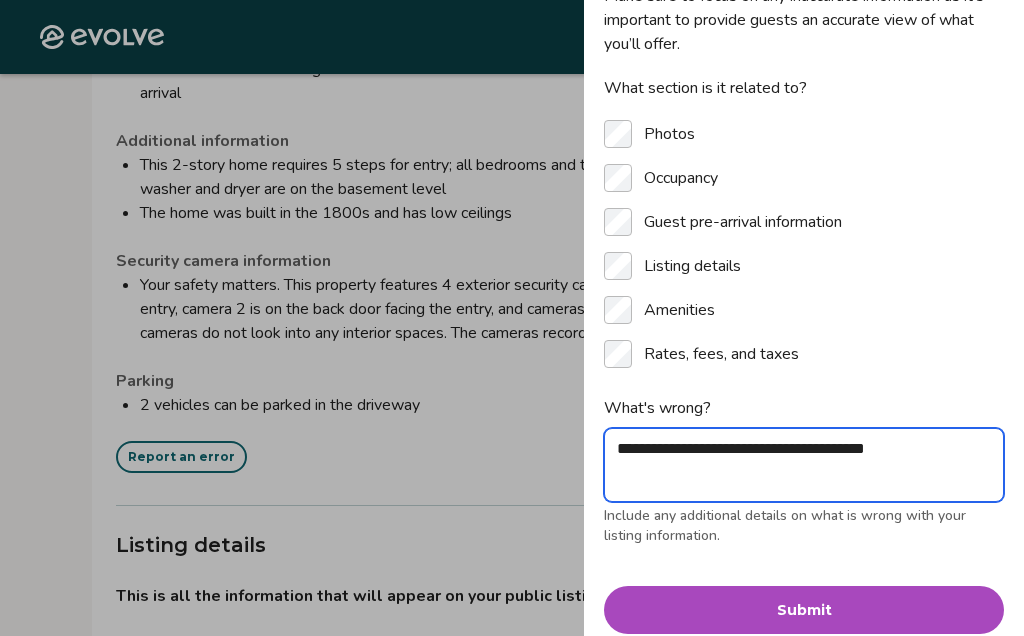 scroll, scrollTop: 105, scrollLeft: 0, axis: vertical 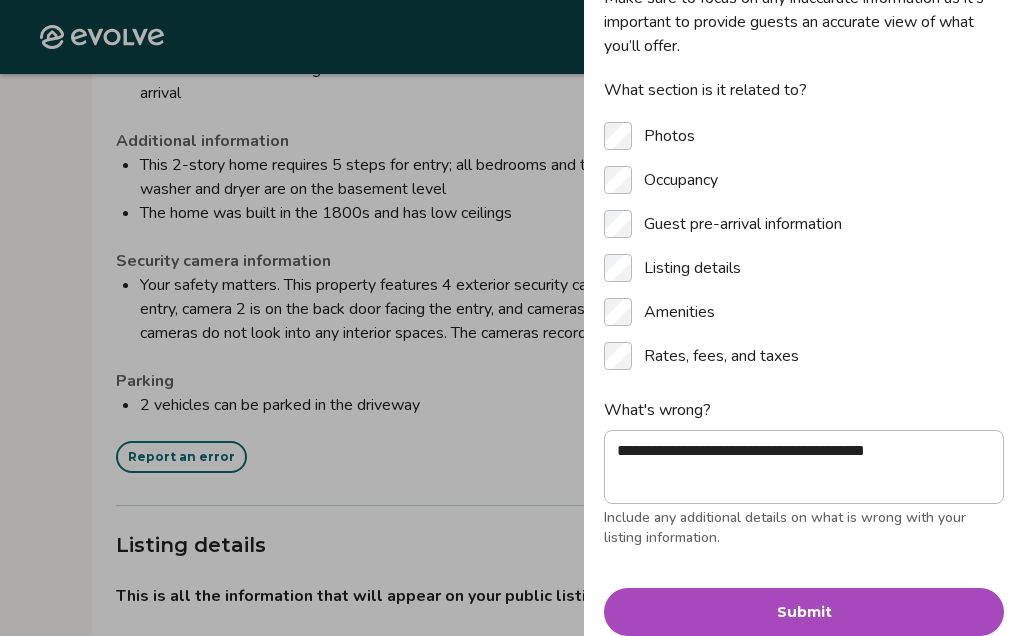 click on "Submit" at bounding box center [804, 612] 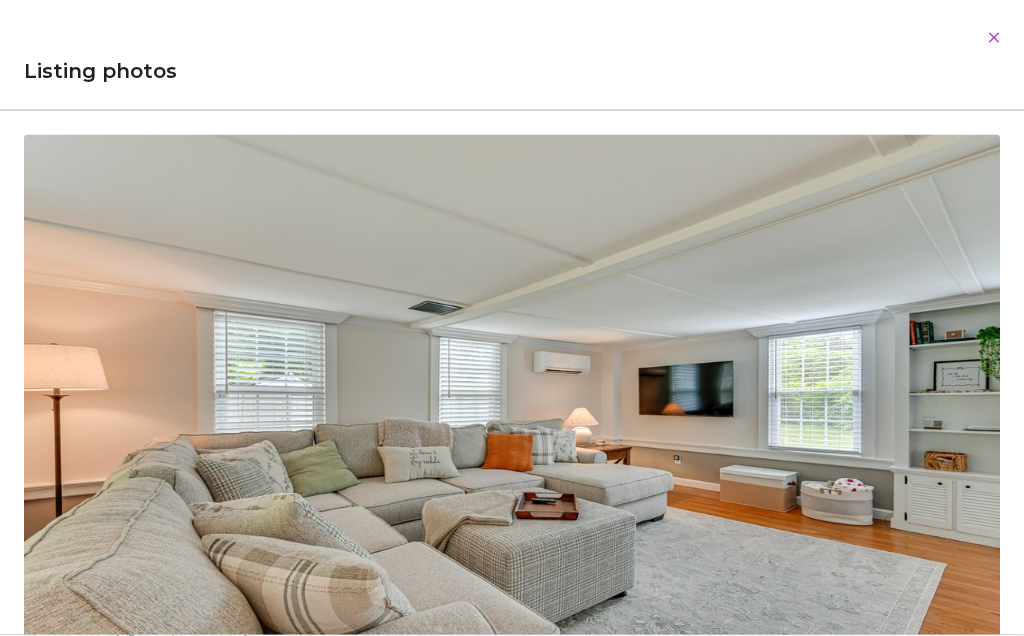 scroll, scrollTop: 295, scrollLeft: 0, axis: vertical 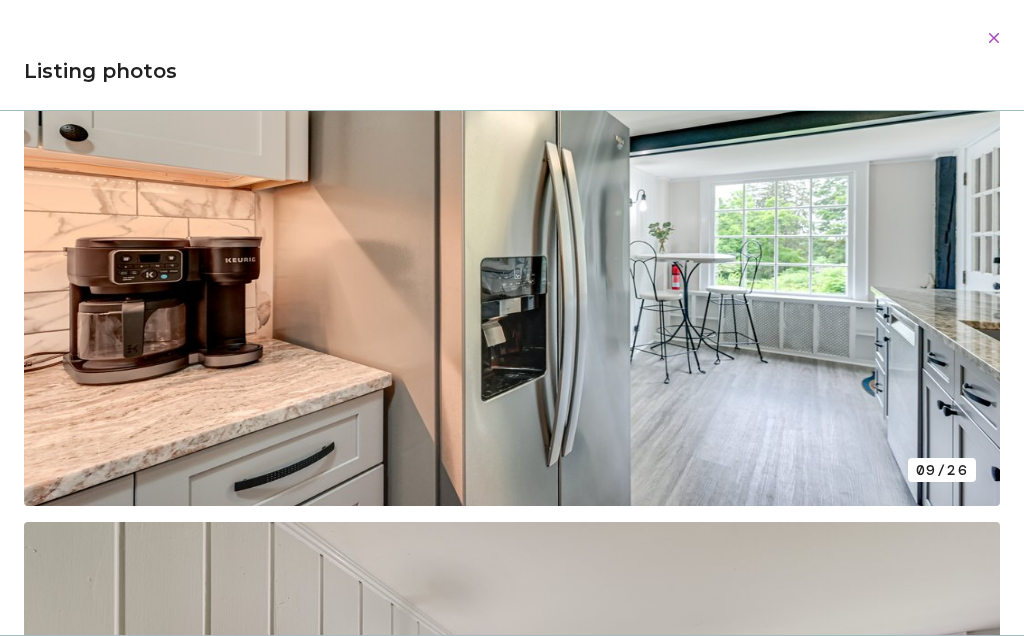 click 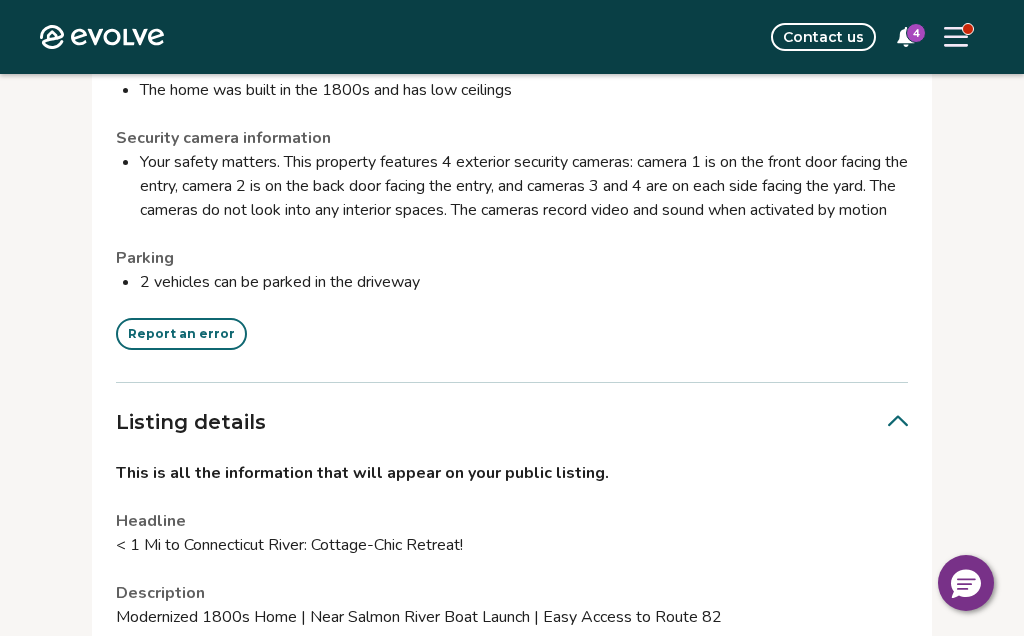 scroll, scrollTop: 2350, scrollLeft: 0, axis: vertical 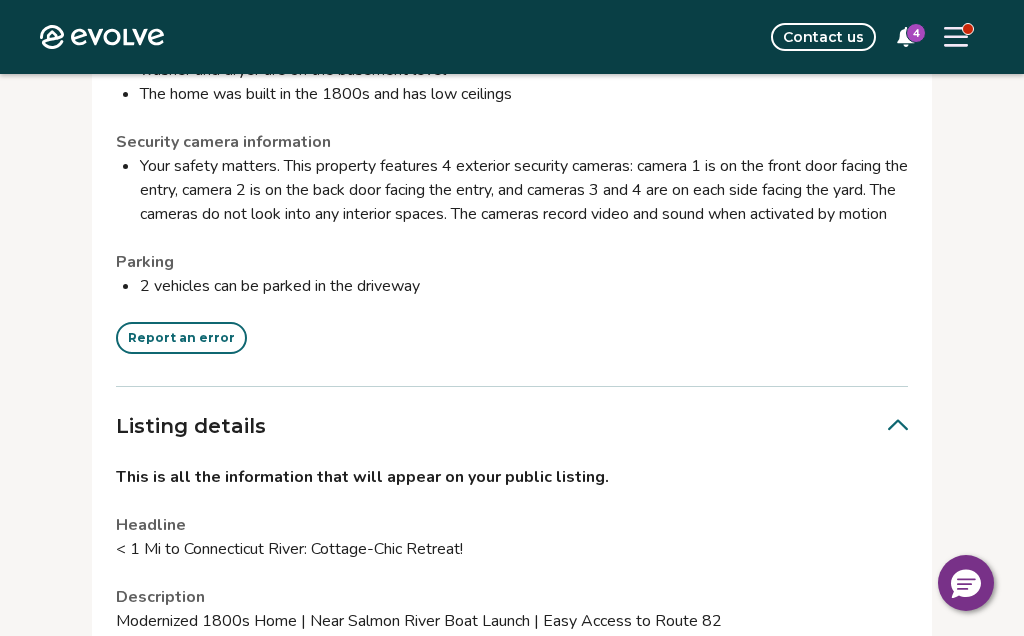 click on "Report an error" at bounding box center (181, 338) 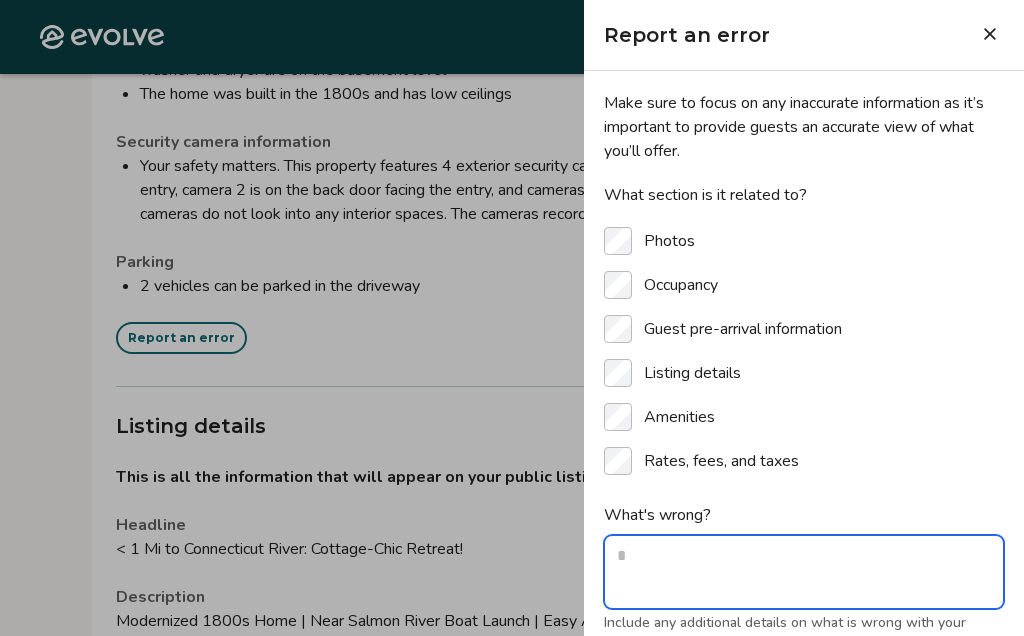 click on "What's wrong?" at bounding box center [804, 572] 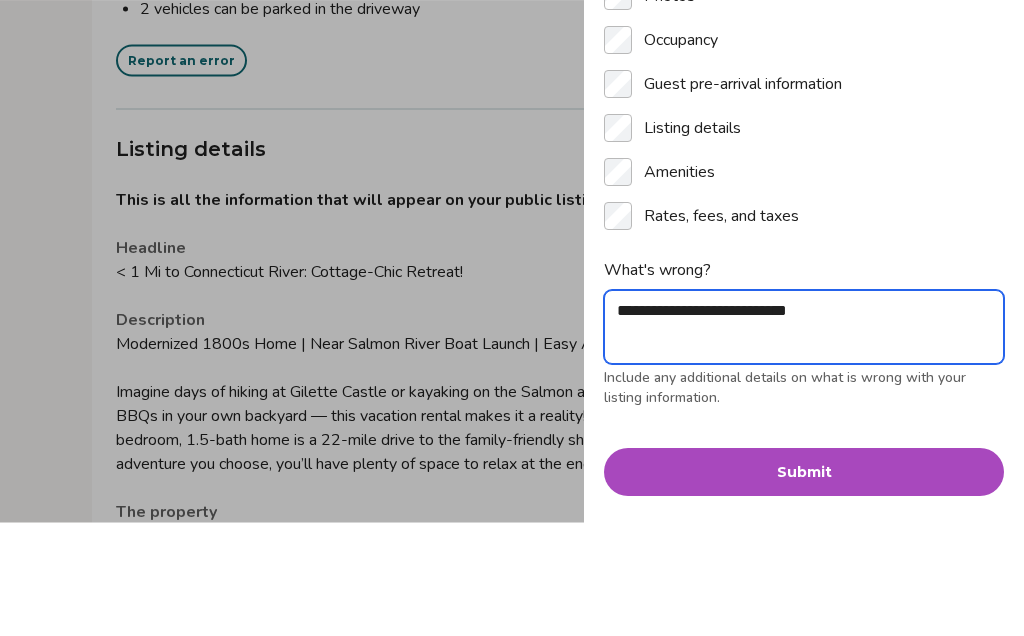 scroll, scrollTop: 132, scrollLeft: 0, axis: vertical 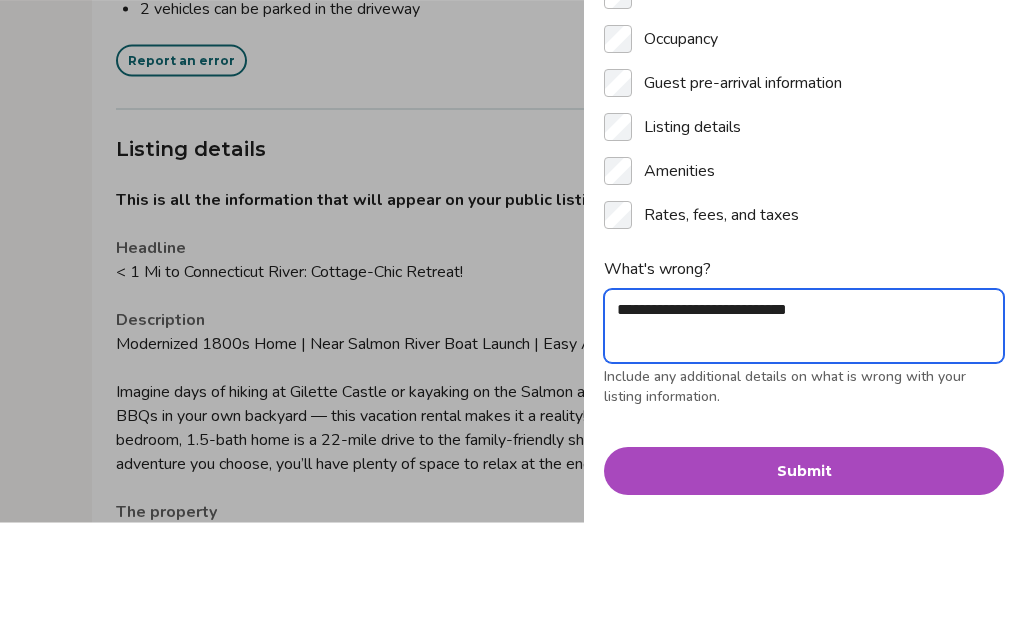 click on "**********" at bounding box center (804, 440) 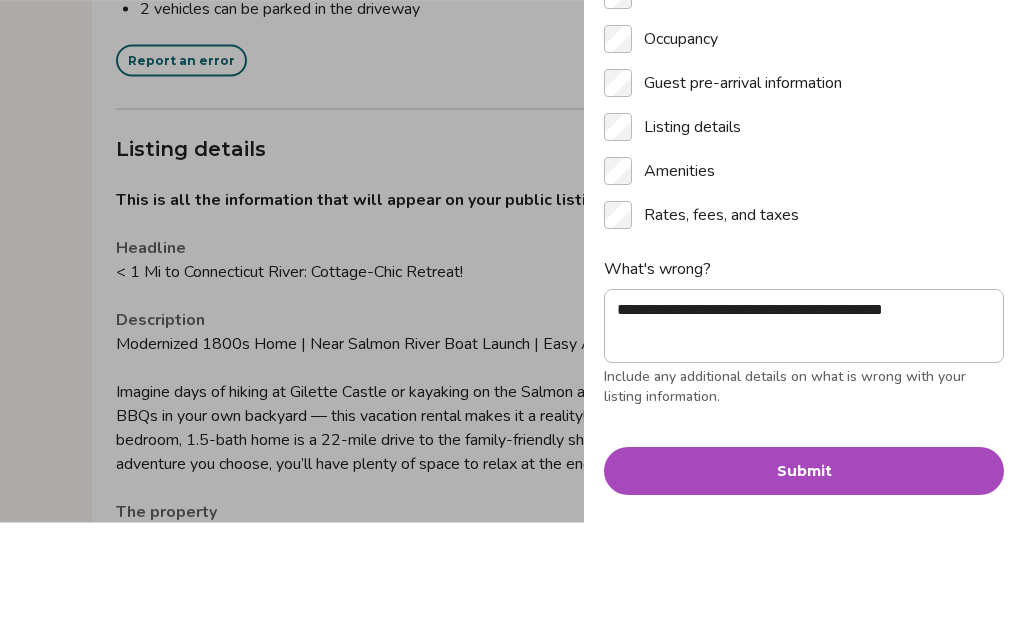 click on "Submit" at bounding box center [804, 585] 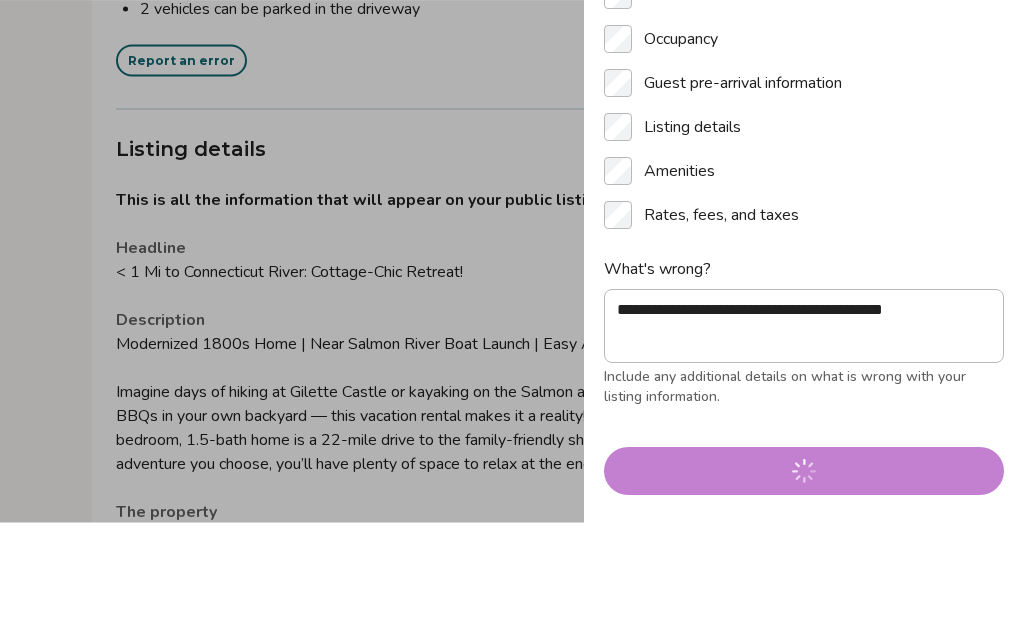 scroll, scrollTop: 2628, scrollLeft: 0, axis: vertical 